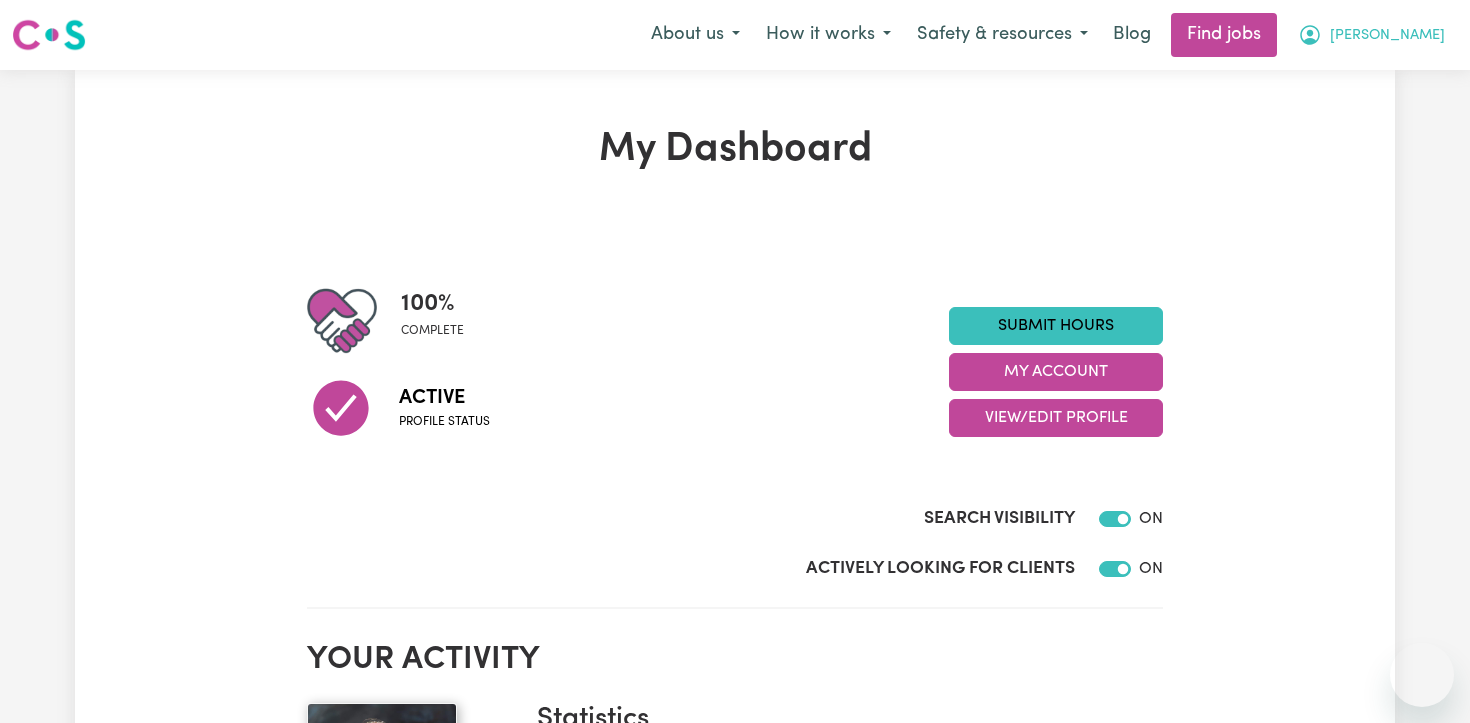 scroll, scrollTop: 0, scrollLeft: 0, axis: both 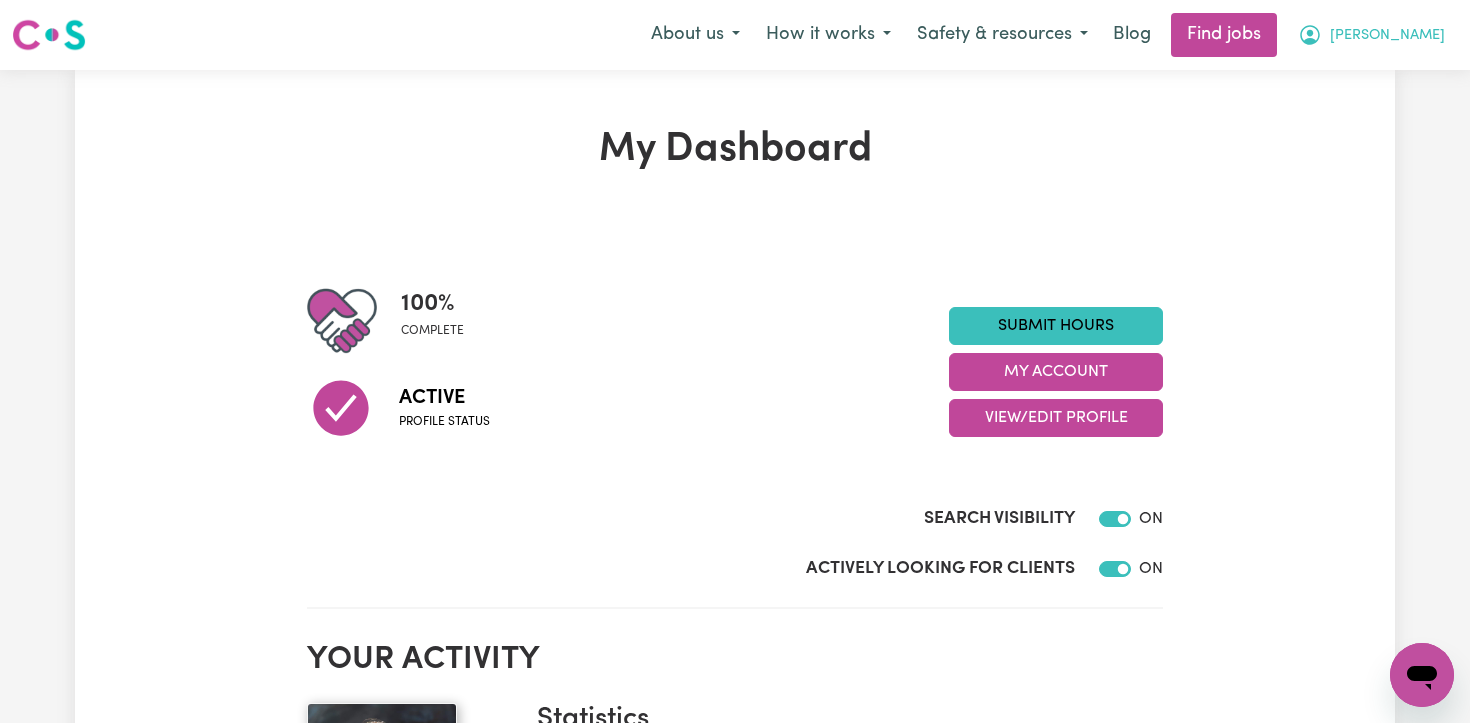 click on "[PERSON_NAME]" at bounding box center [1387, 36] 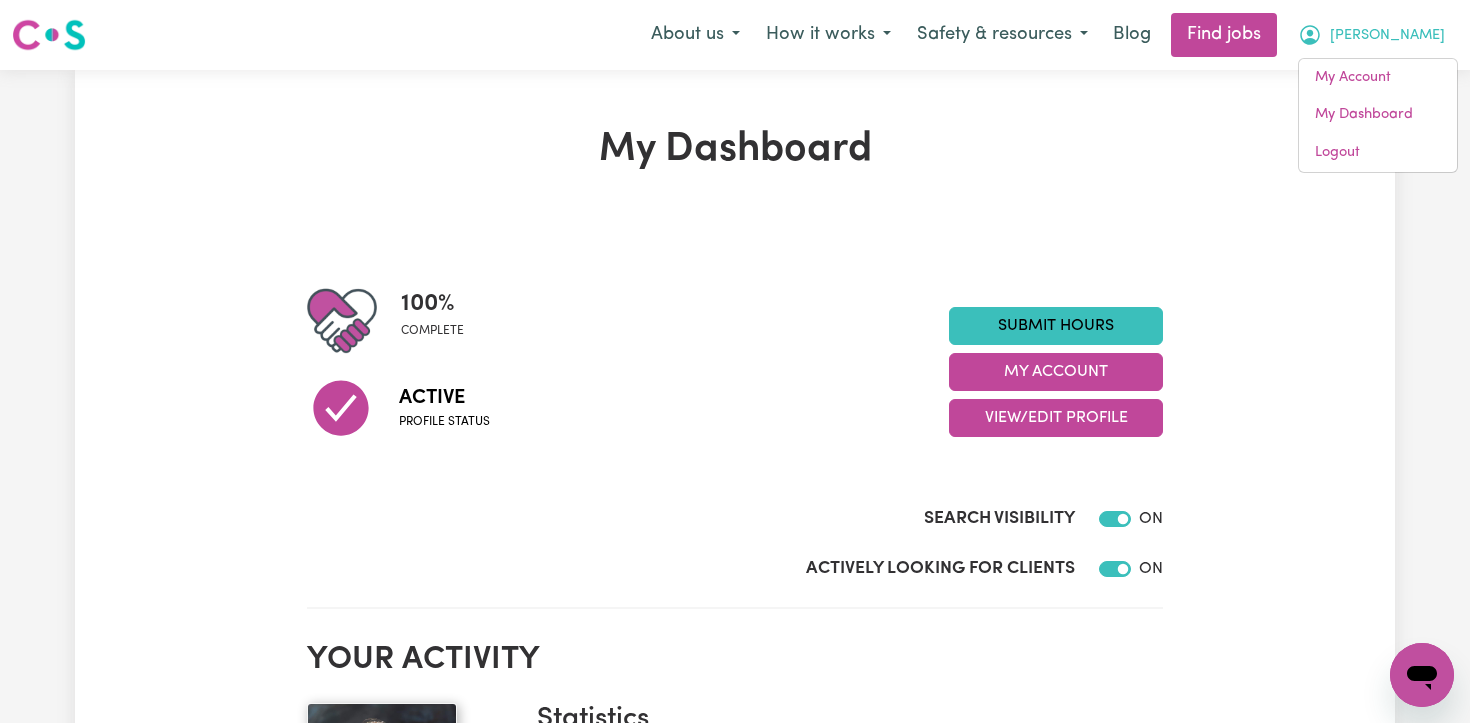 click on "My Dashboard 100 % complete Active Profile status Submit Hours My Account View/Edit Profile Search Visibility ON Actively Looking for Clients ON Your activity #OpenForWork Statistics Hours worked: 40 Response rate: 100 % Profile last updated: [DATE] Your badges Completed badges Regulated Restrictive Practices Course Serious Incident Reporting Scheme Course Careseekers onboarding completed Boundaries training completed COVID-19 infection control training NDIS worker training completed NDIS worker screening verified Recommended badges Vaccination scheduled First Aid Certified CPR Certified CS Recommends Aged Care Quality Standards & Code of Conduct CS Reliable Worker Medical Exemption Partially vaccinated Fully vaccinated Boosted Identify & Respond to Abuse & Neglect Reviews No reviews yet for  [PERSON_NAME] ." at bounding box center [735, 981] 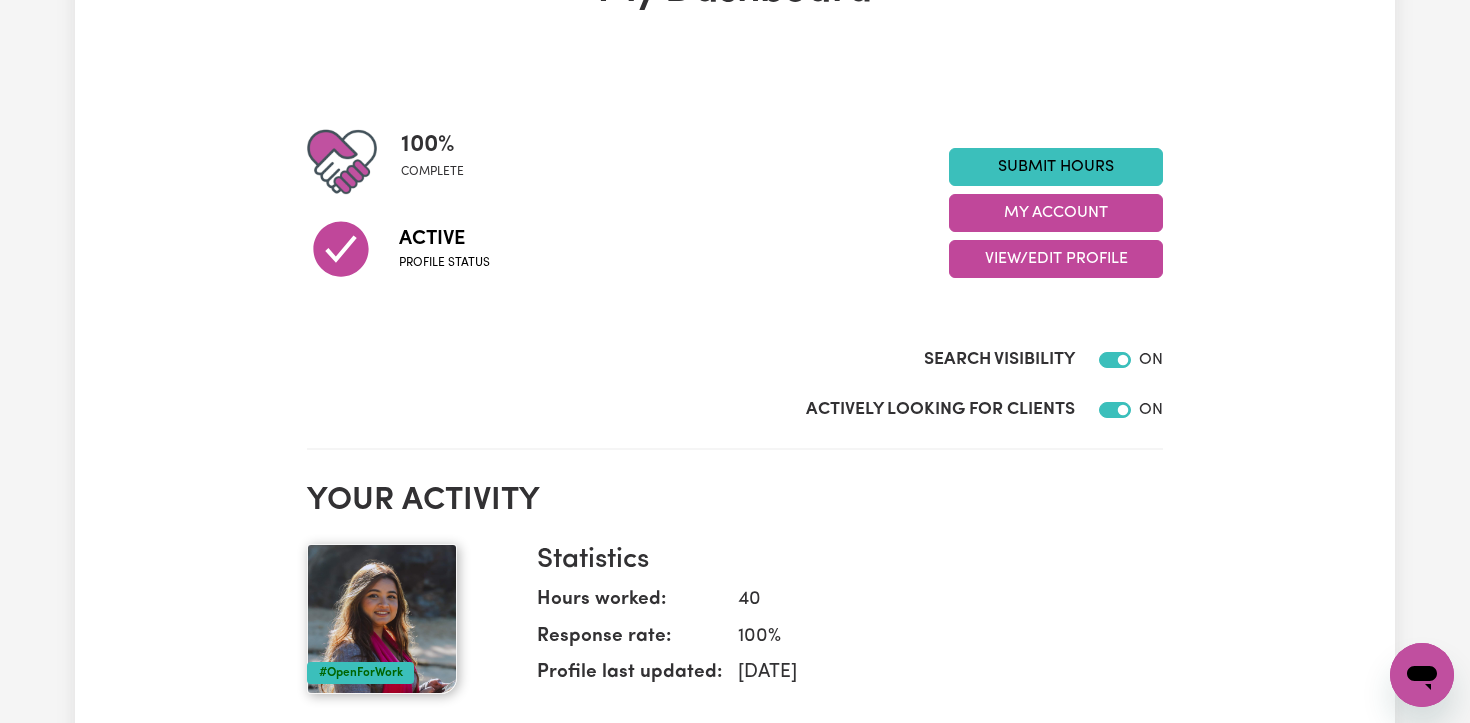 scroll, scrollTop: 0, scrollLeft: 0, axis: both 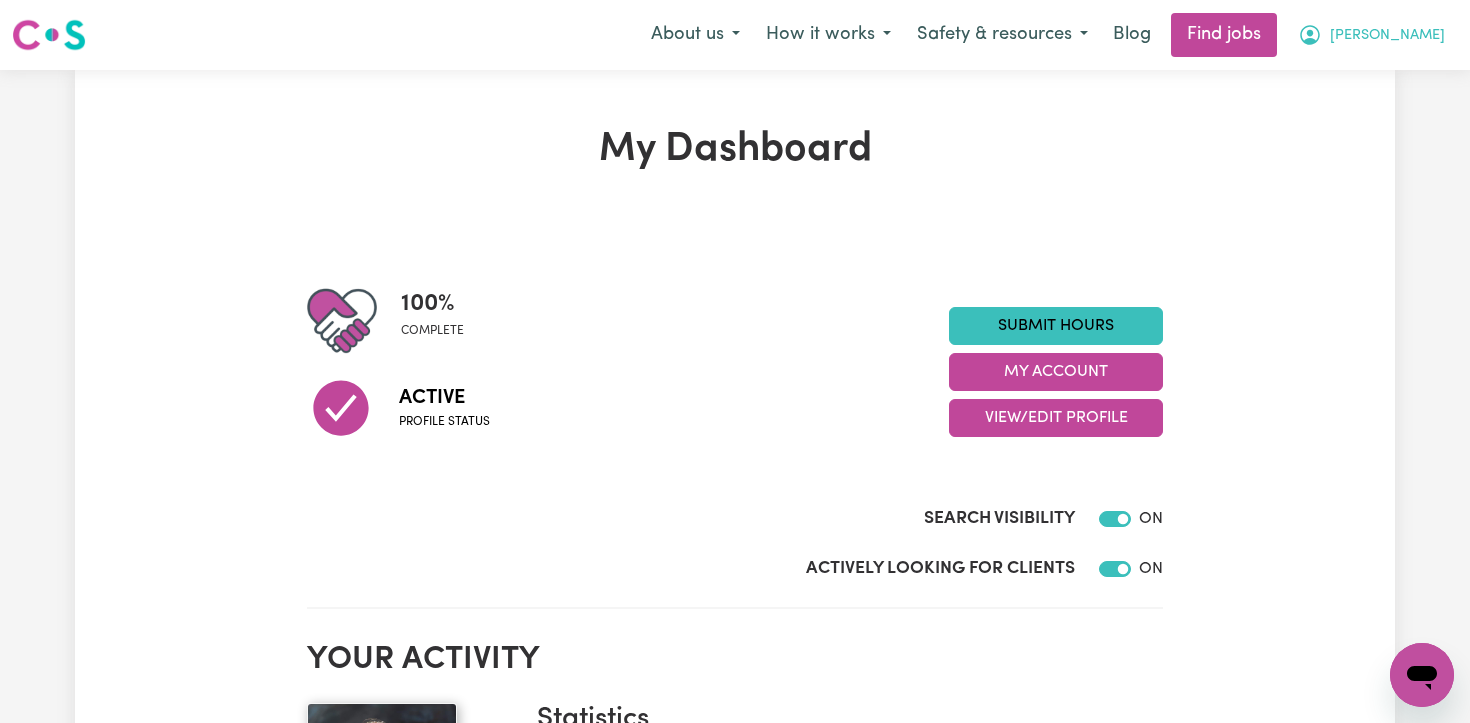 click on "[PERSON_NAME]" at bounding box center [1387, 36] 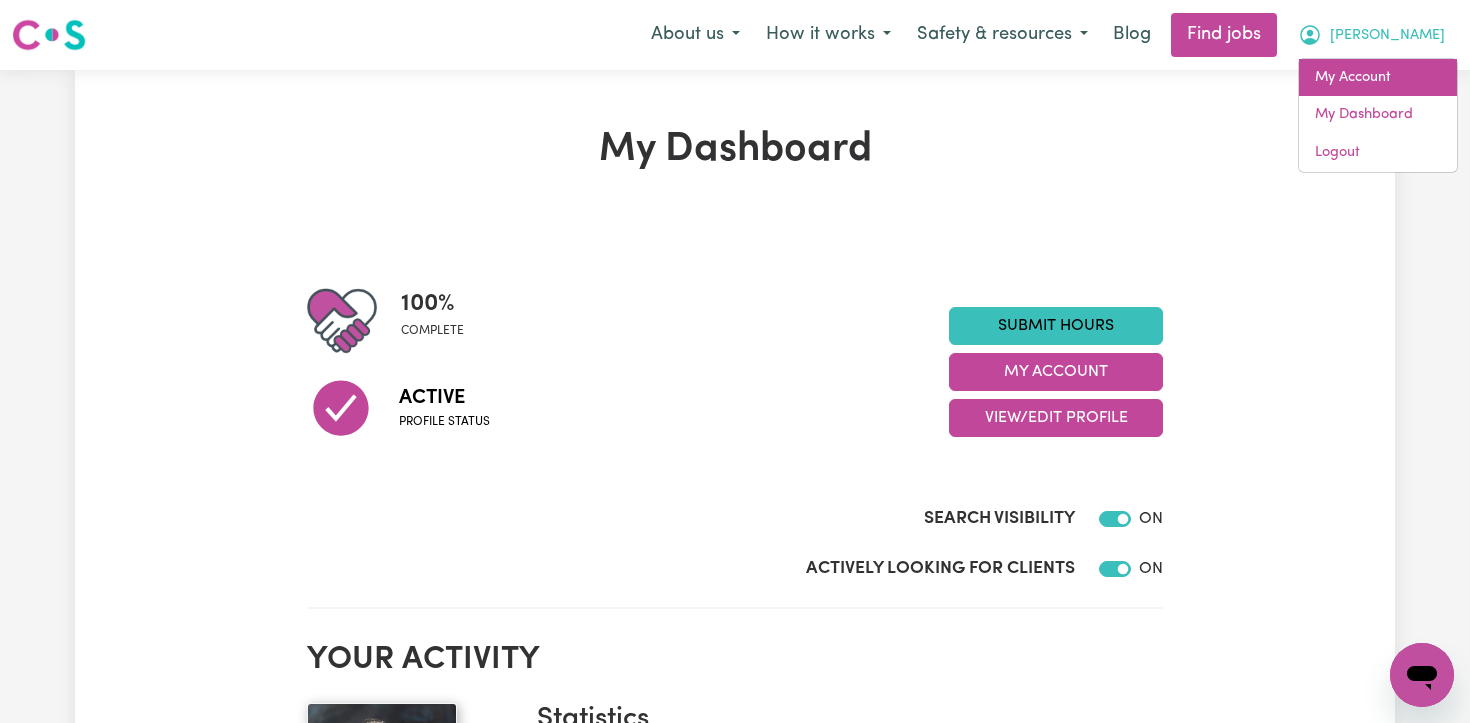 click on "My Account" at bounding box center (1378, 78) 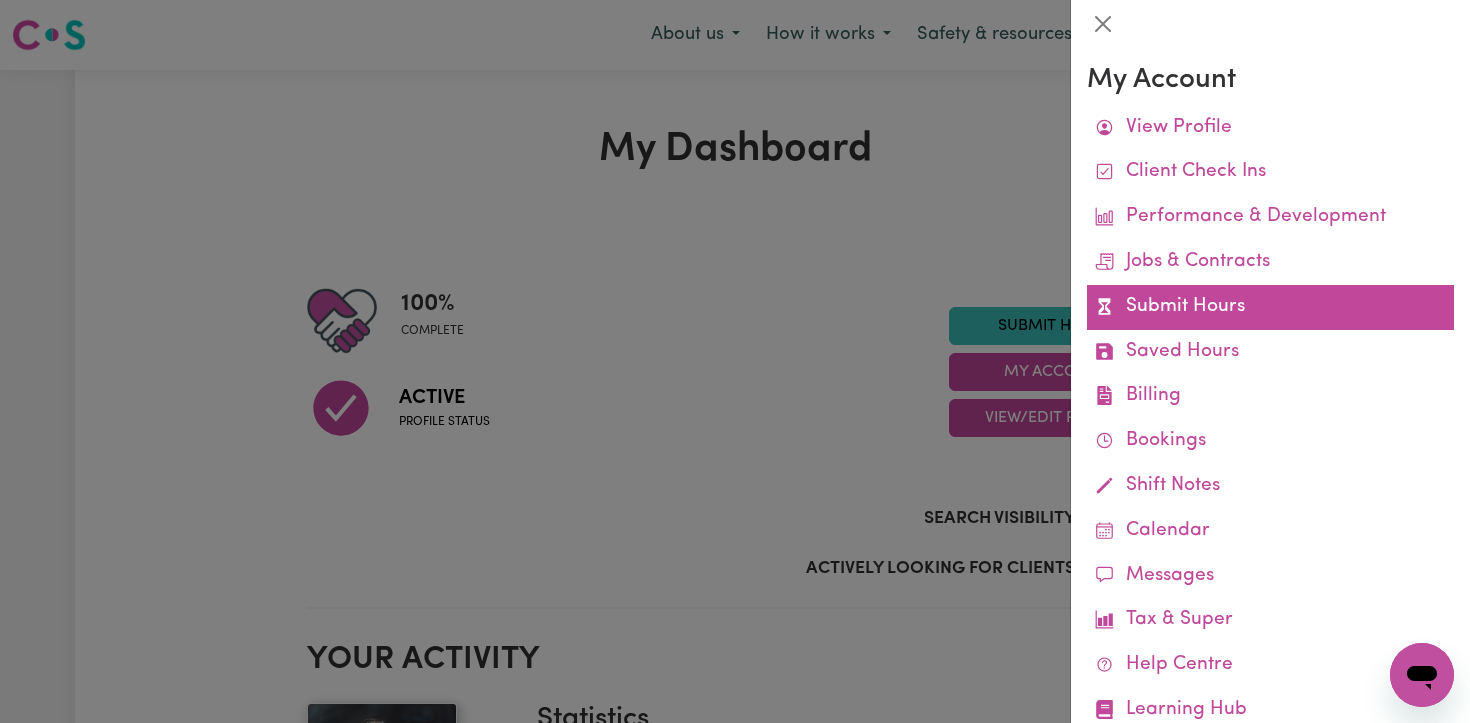 click on "Submit Hours" at bounding box center (1270, 307) 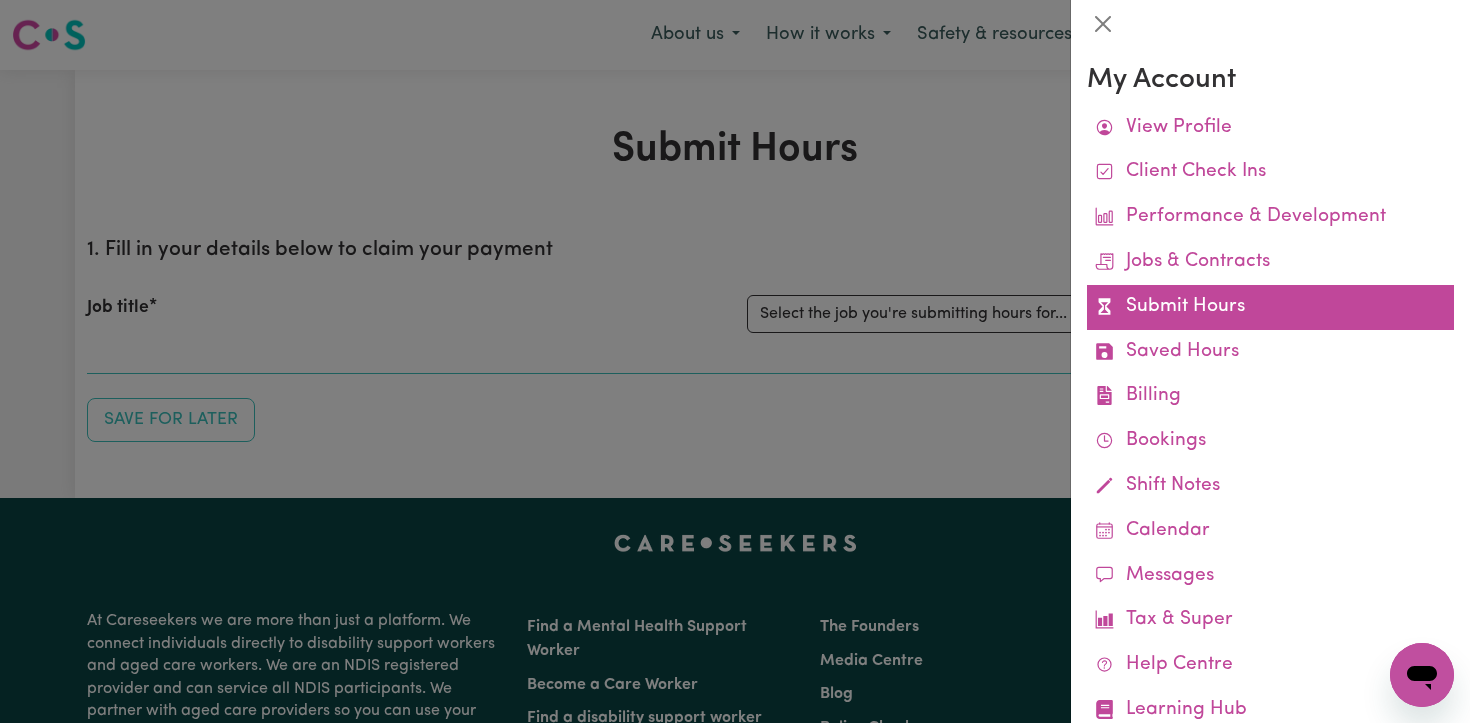 click on "Submit Hours" at bounding box center (1270, 307) 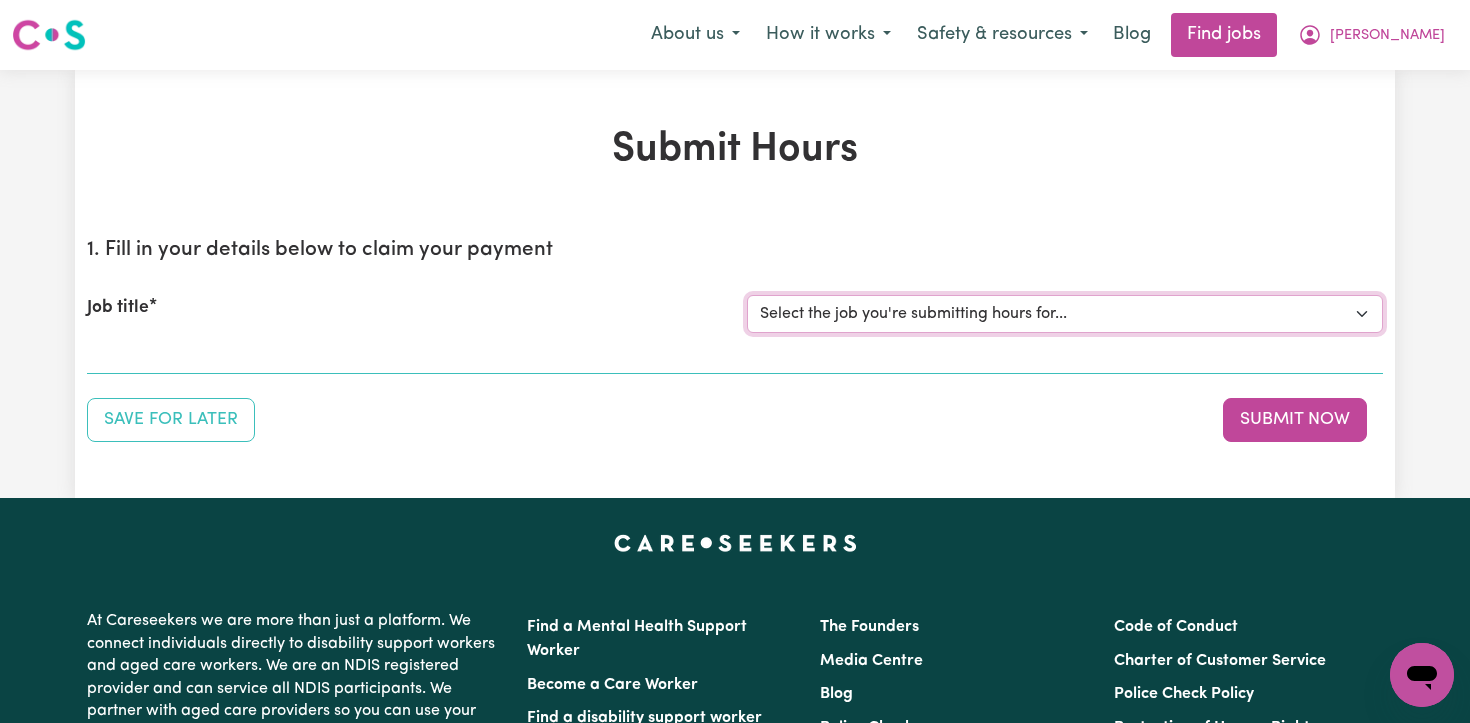 click on "Select the job you're submitting hours for... [[PERSON_NAME]] Care worker needed for my father in [GEOGRAPHIC_DATA] [Home Caring [GEOGRAPHIC_DATA]] Support Worker" at bounding box center (1065, 314) 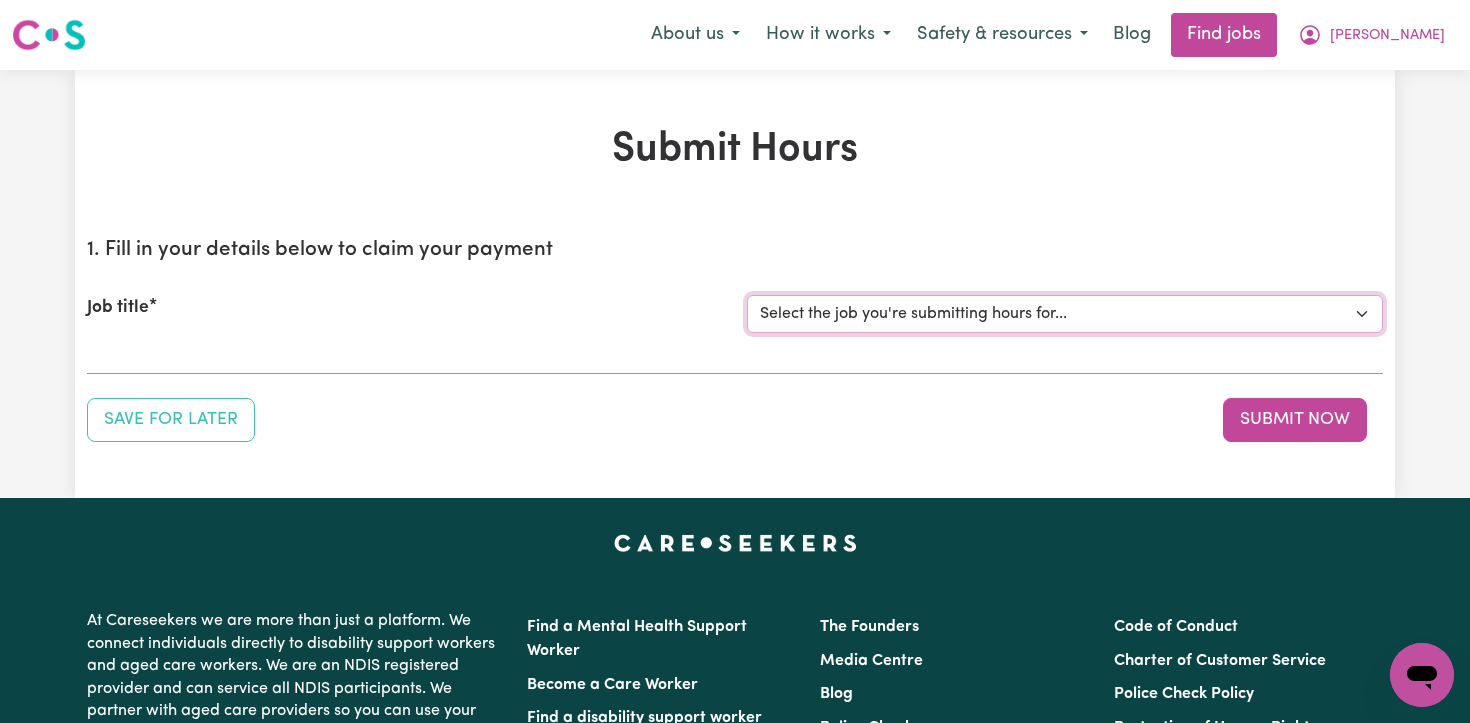 select on "11168" 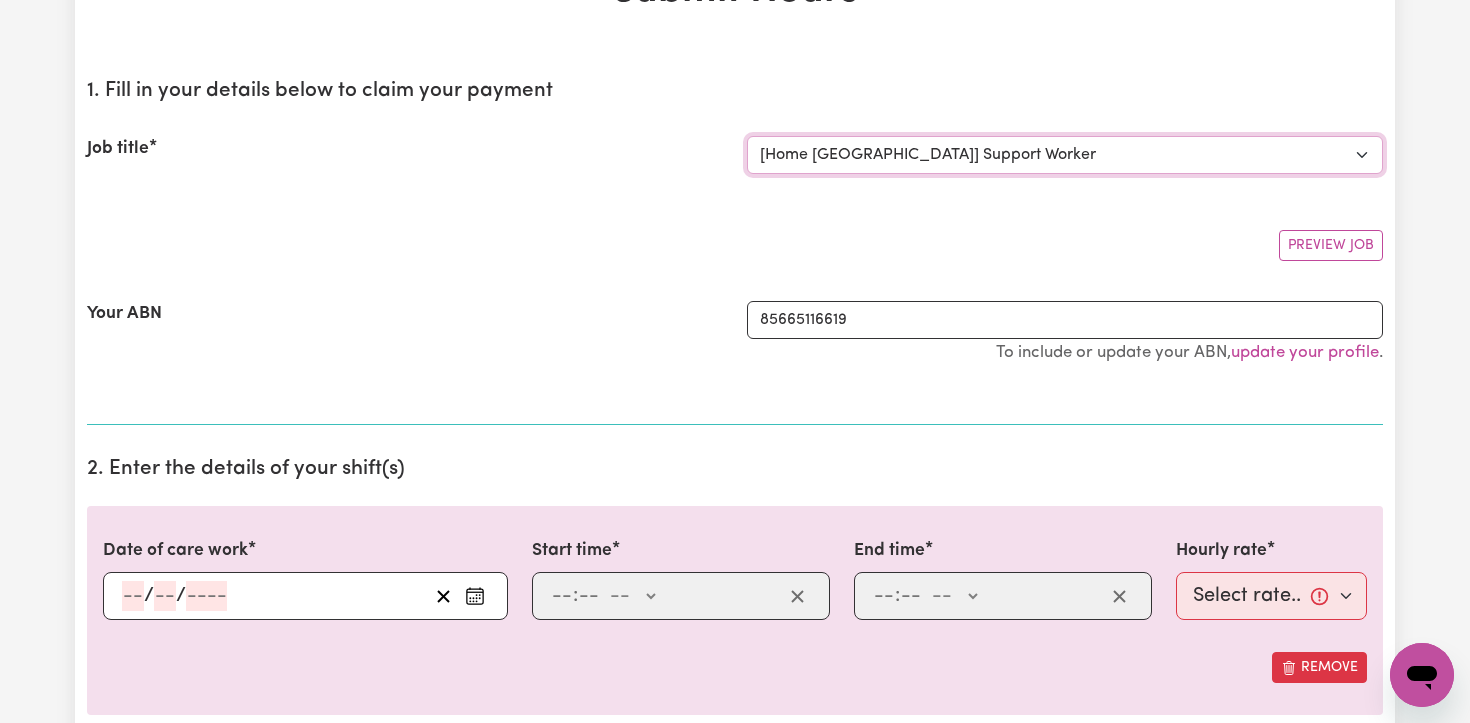 scroll, scrollTop: 359, scrollLeft: 0, axis: vertical 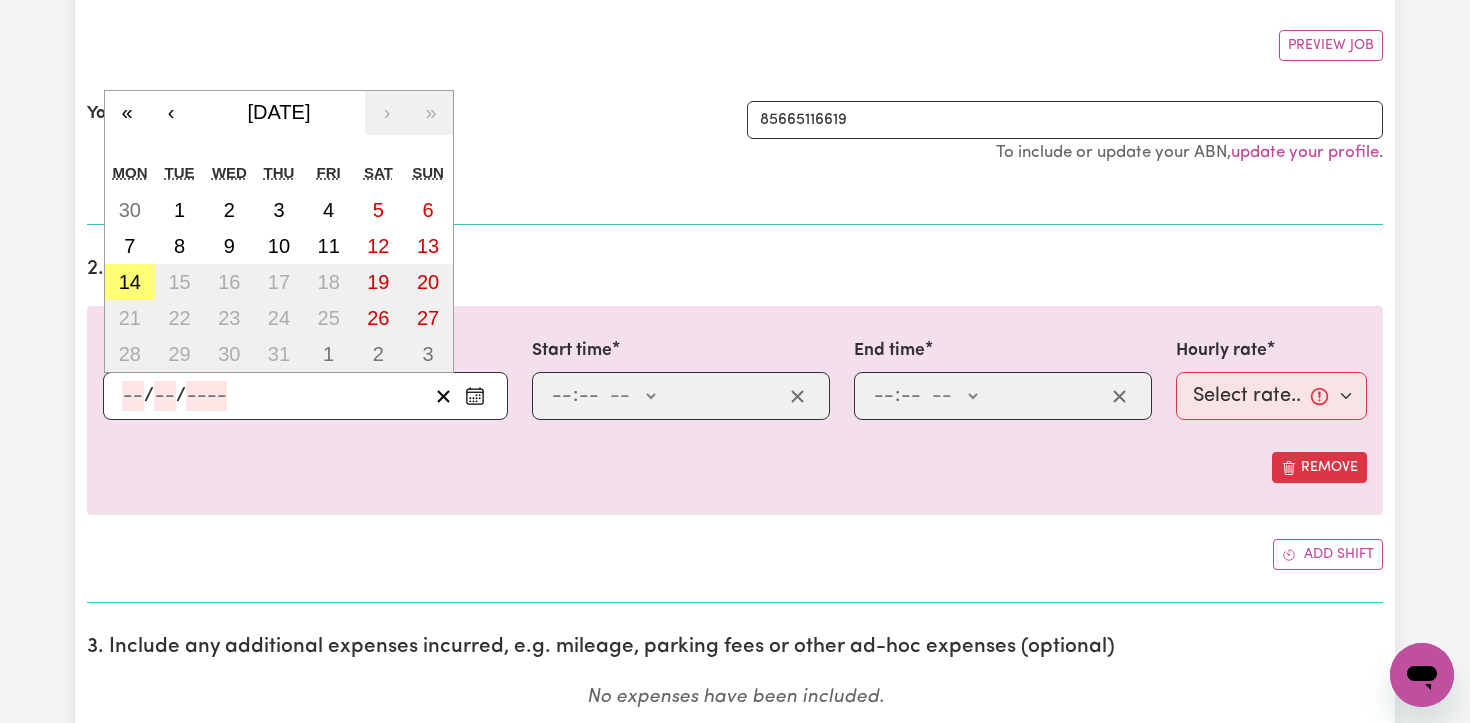 click 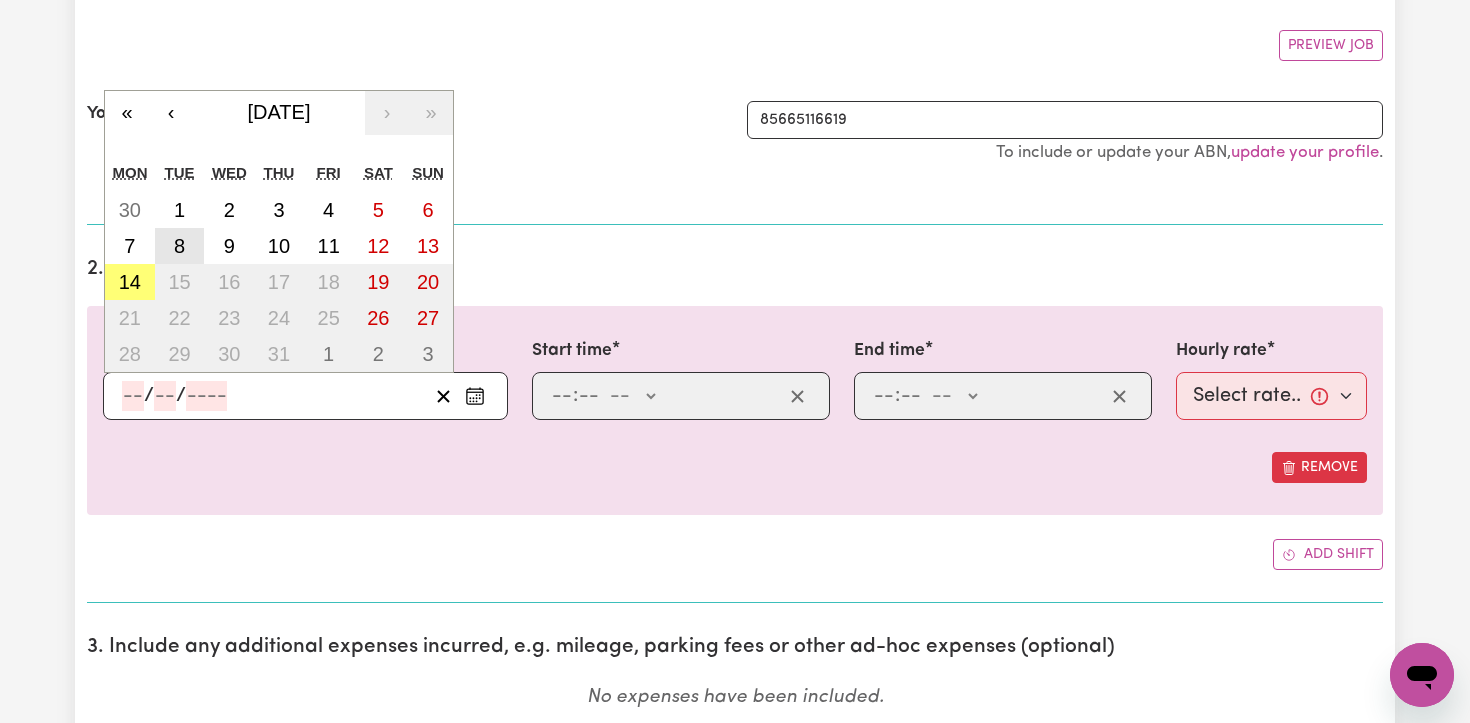 click on "8" at bounding box center [180, 246] 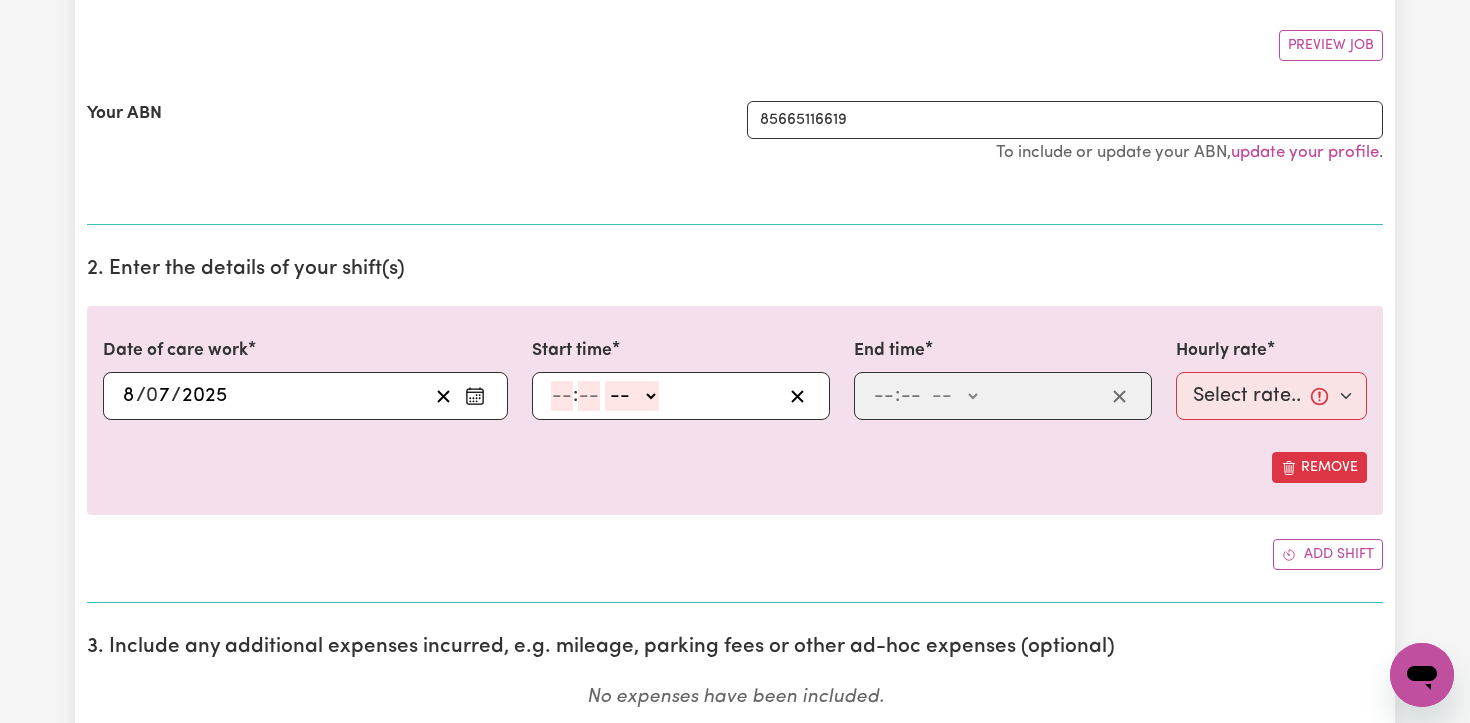 click 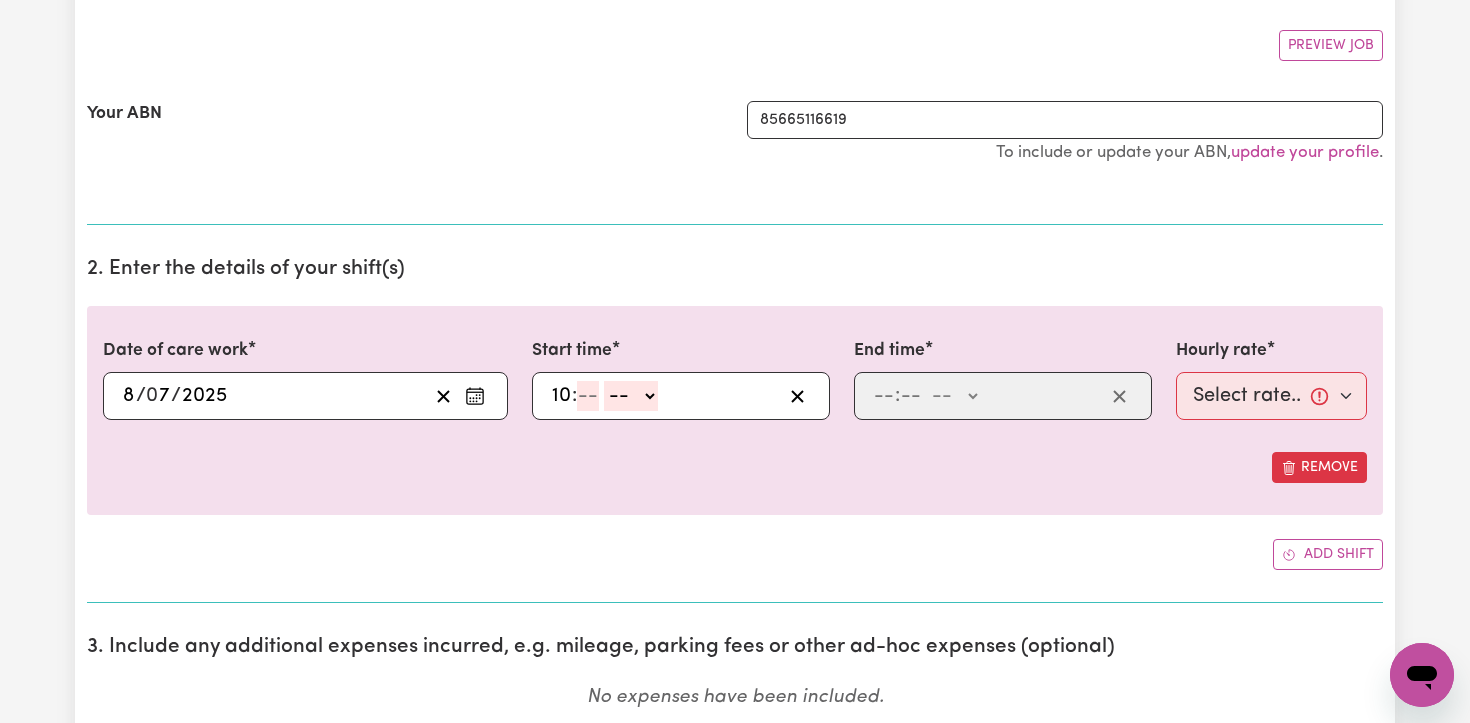 type on "10" 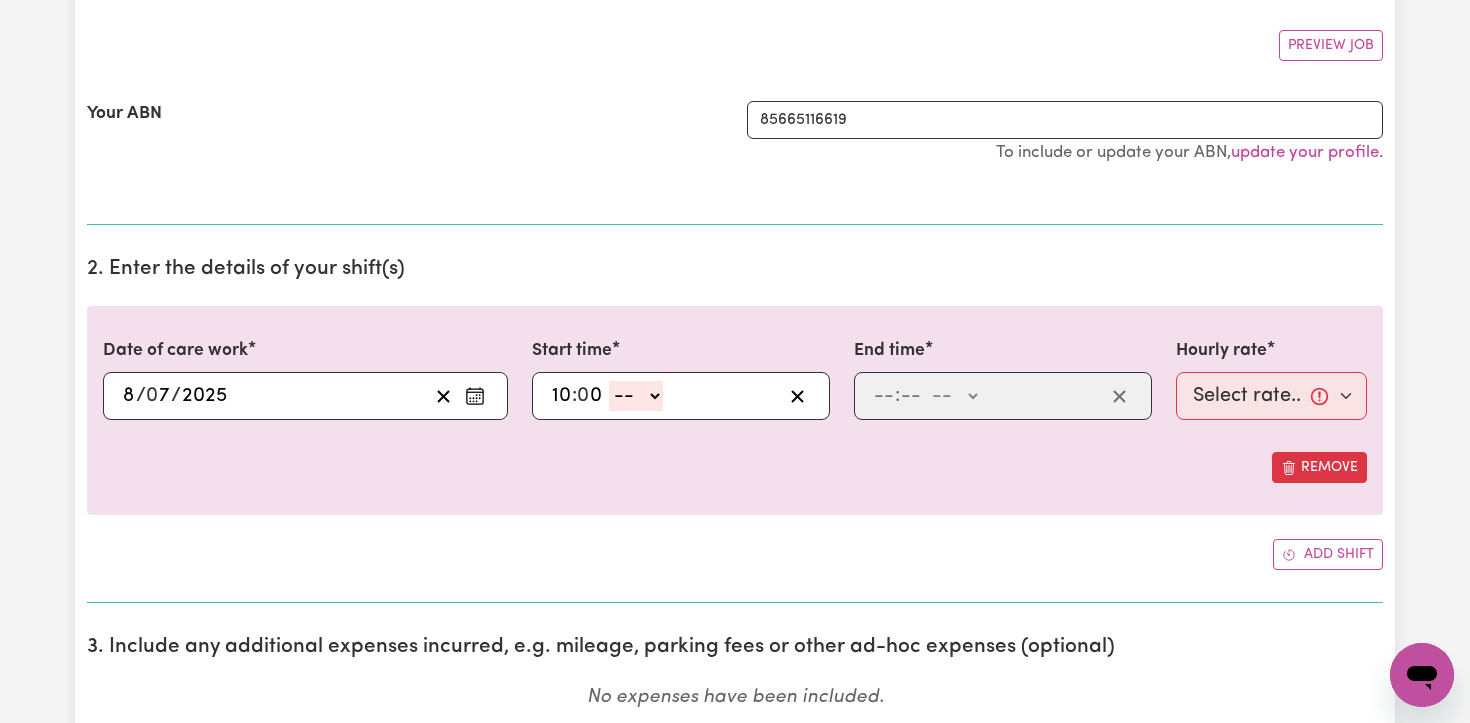 type on "0" 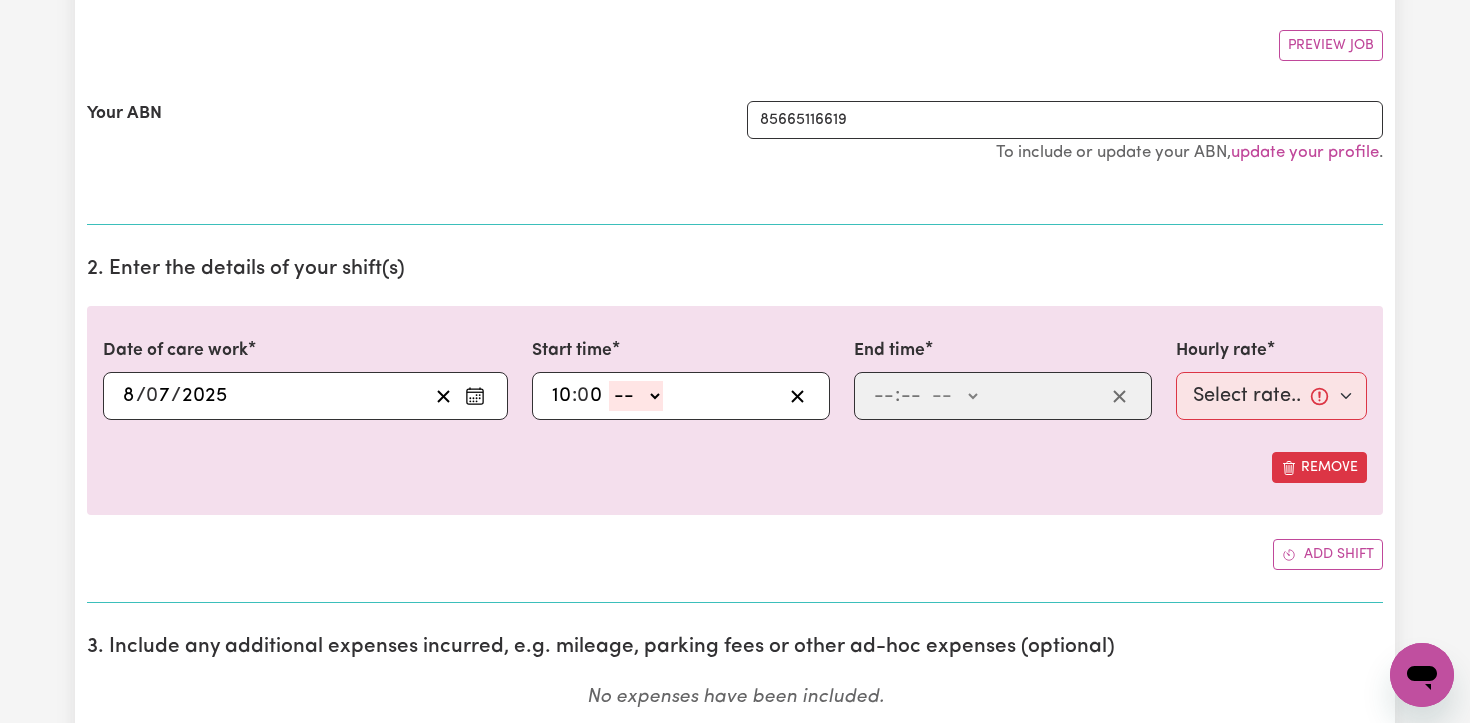select on "pm" 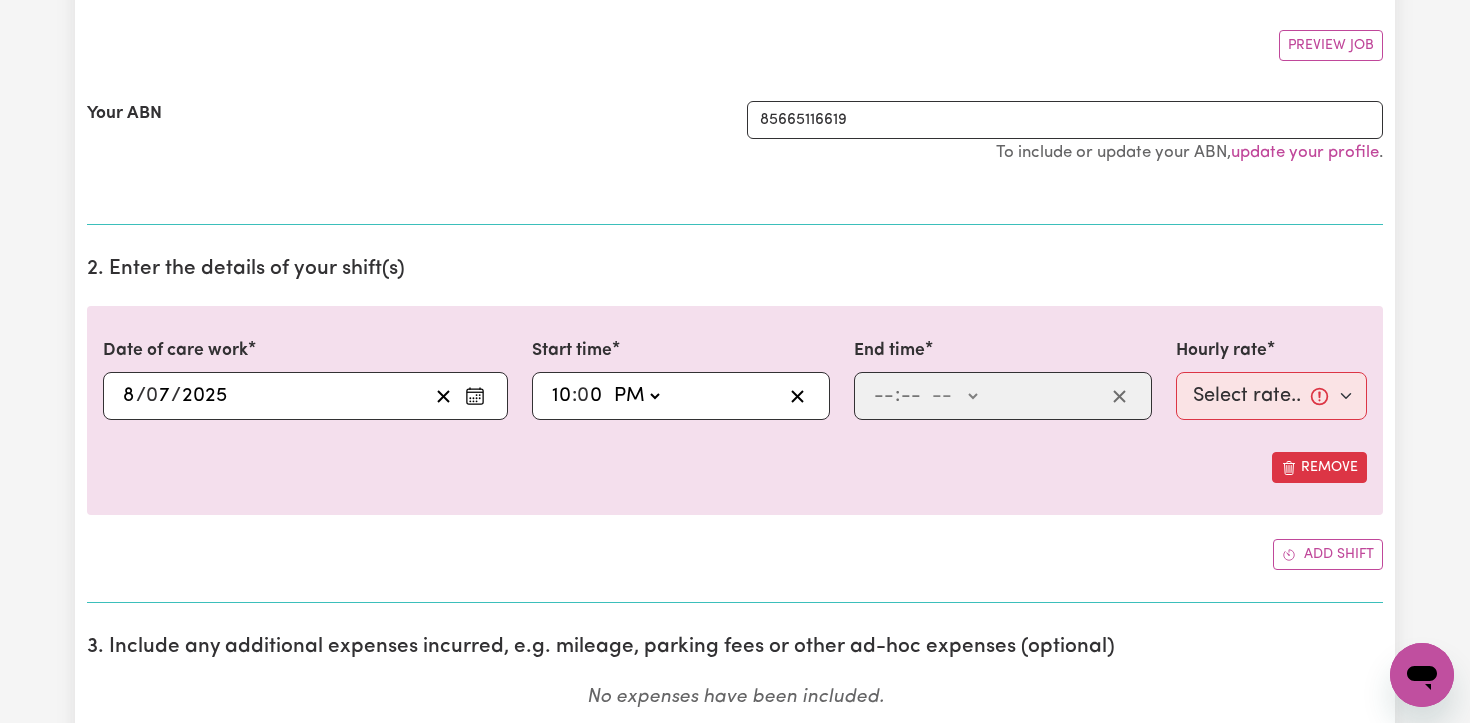 type on "22:00" 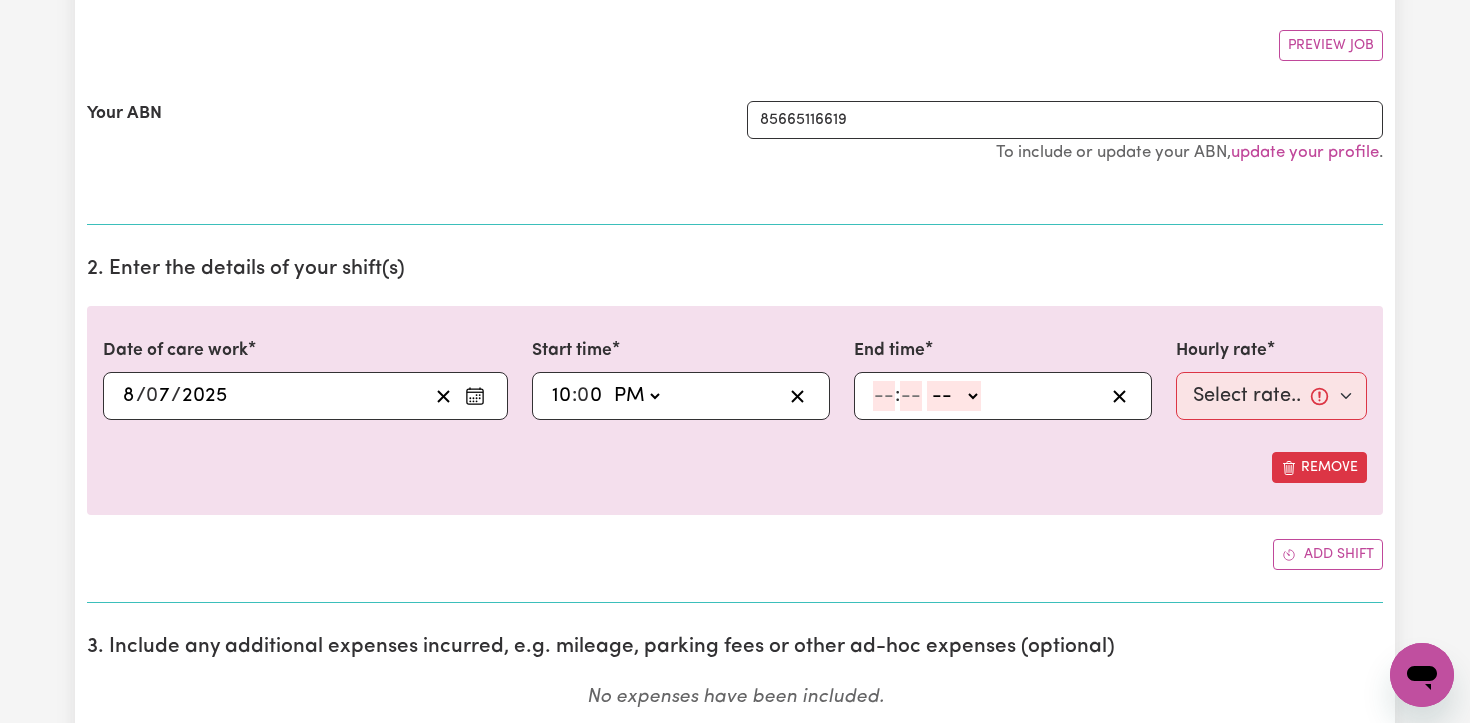 click 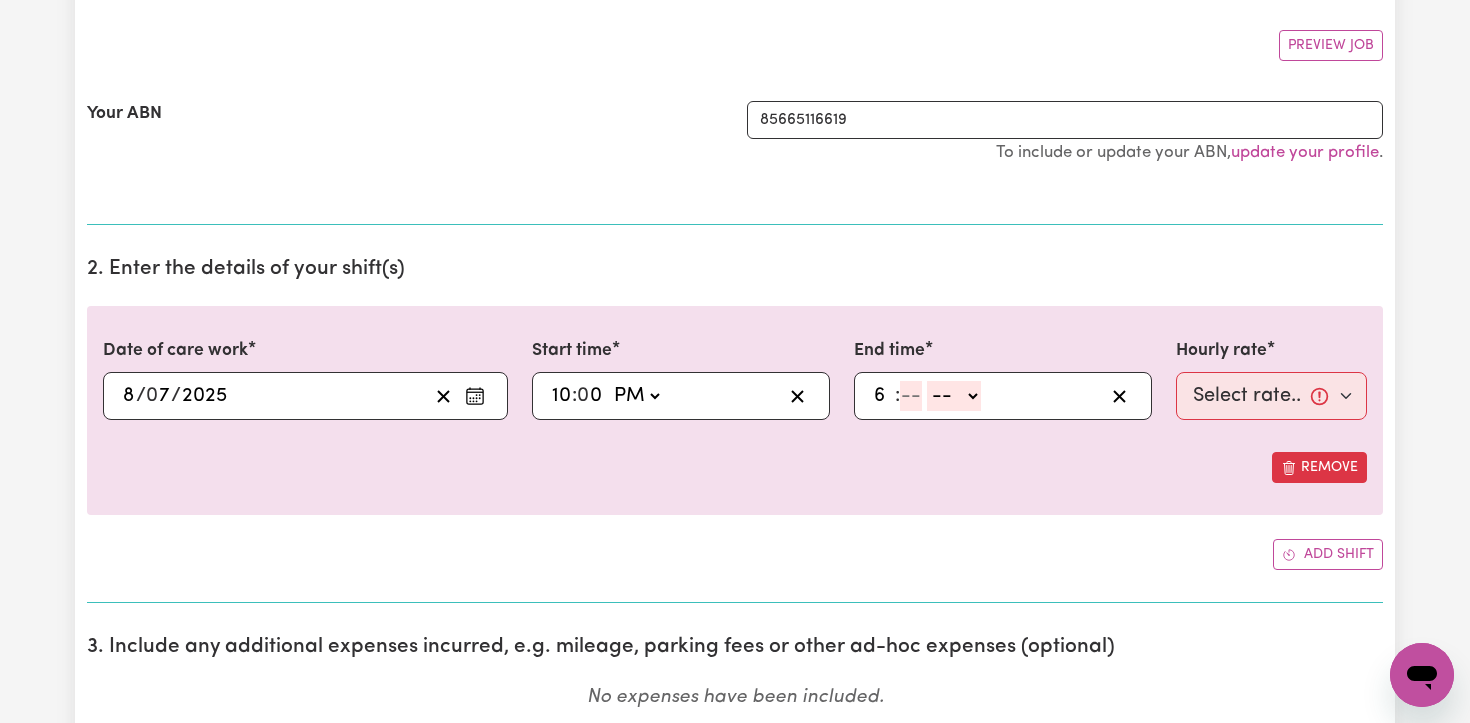 type on "6" 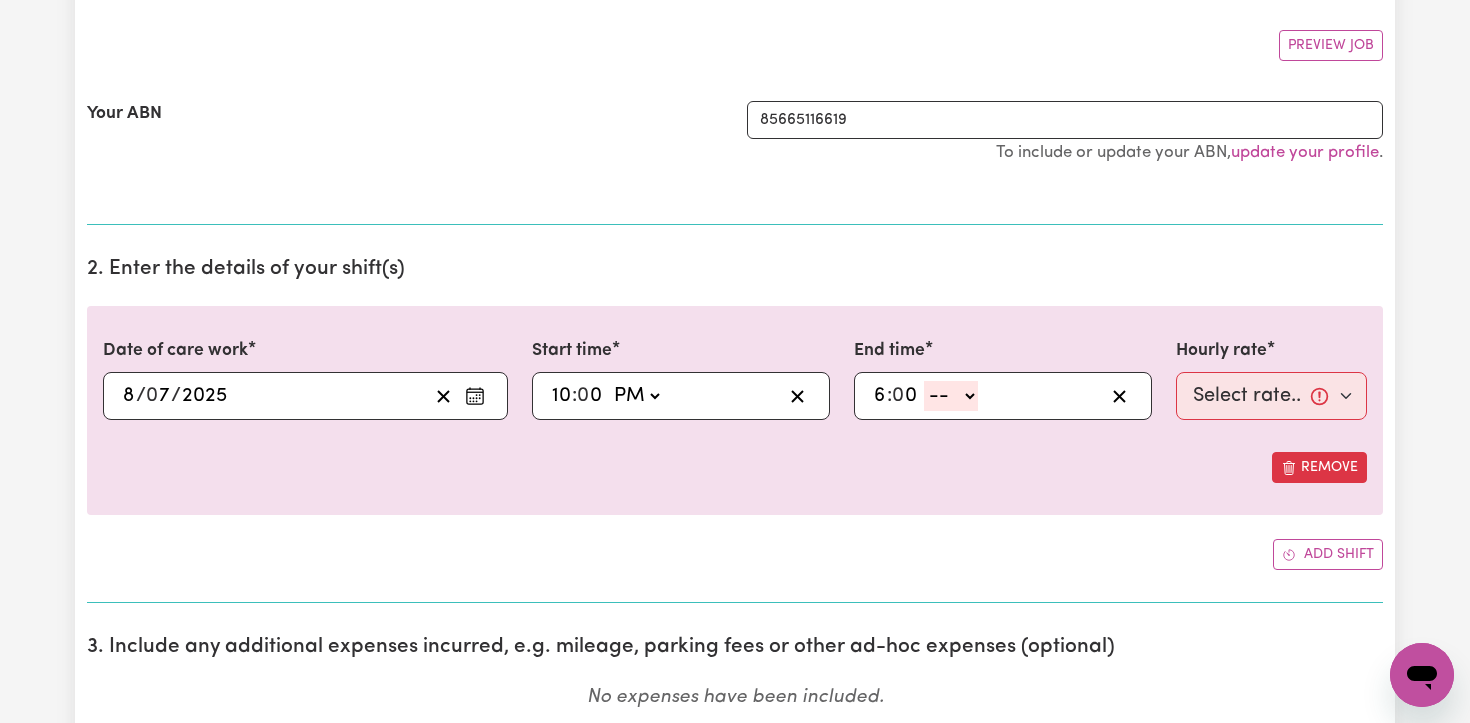 type on "0" 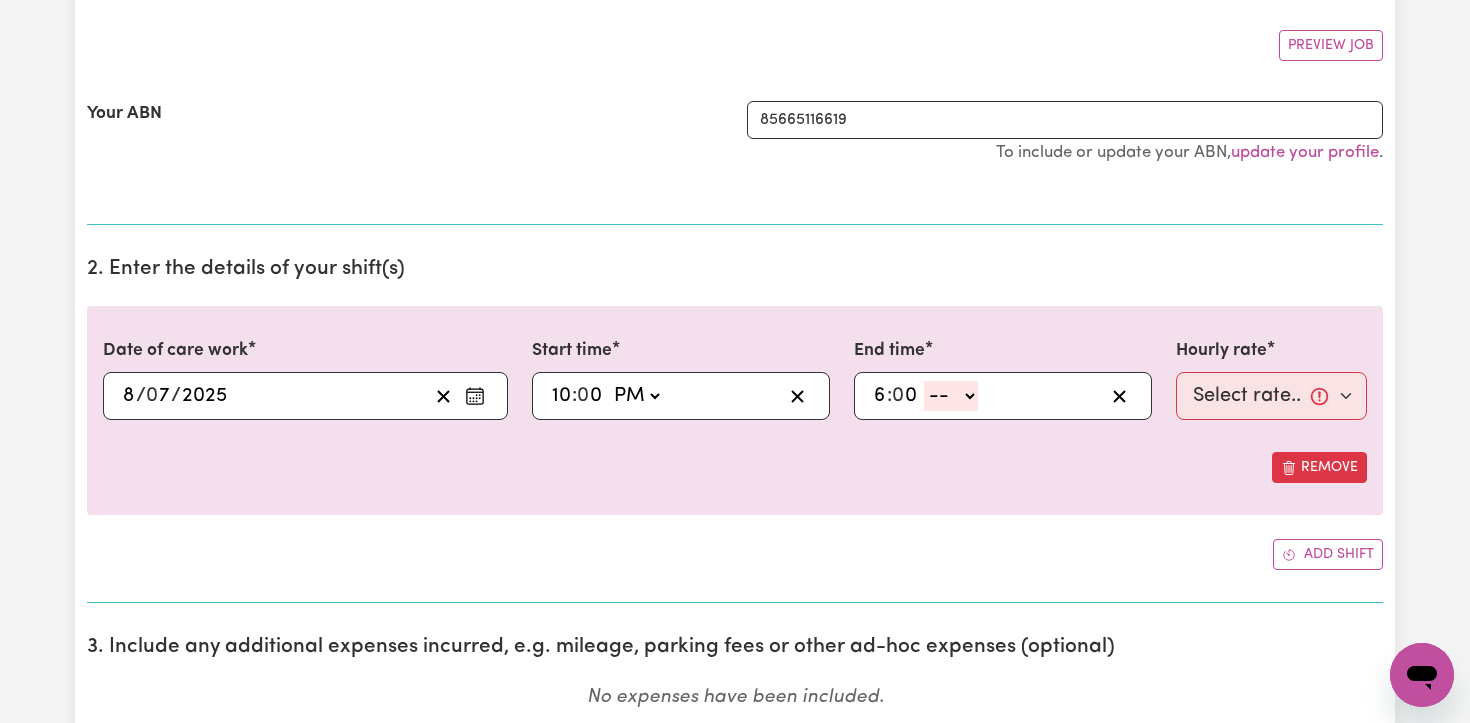 select on "am" 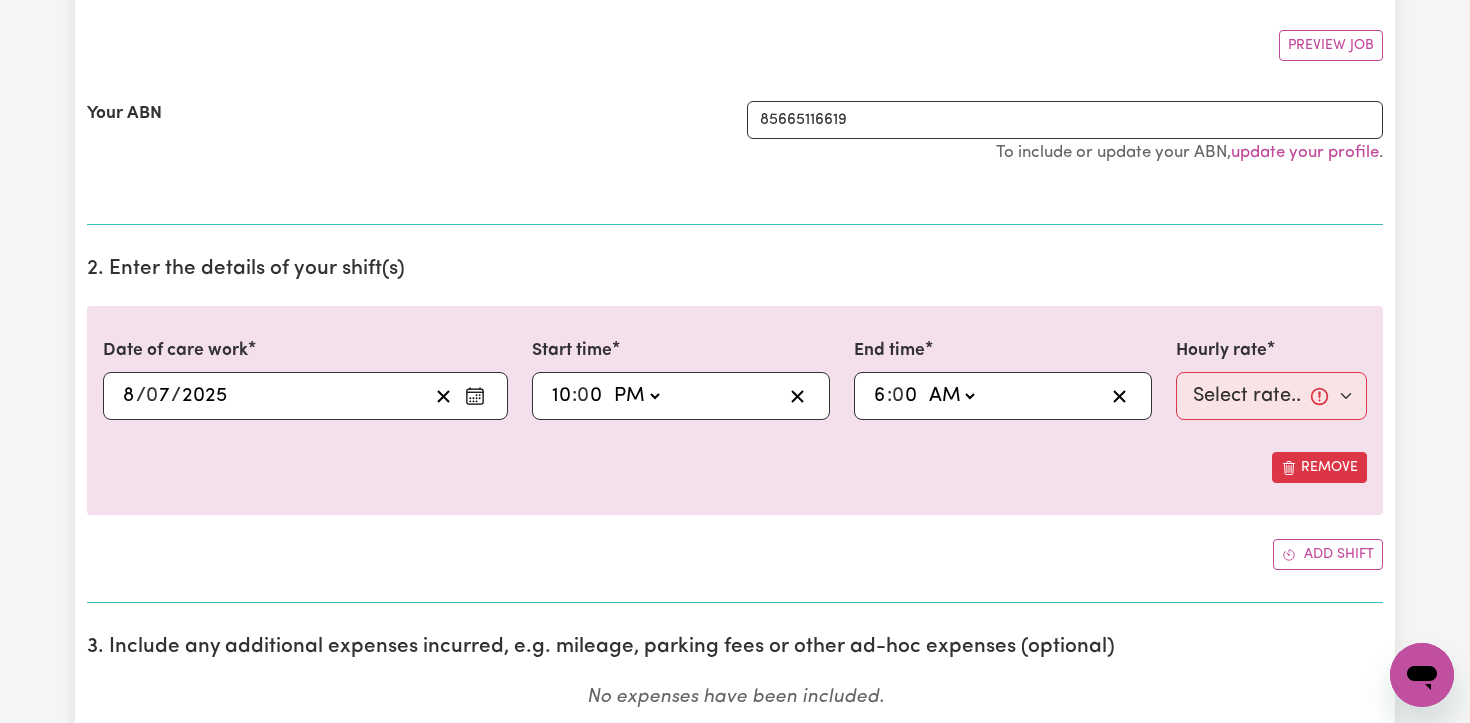 type on "06:00" 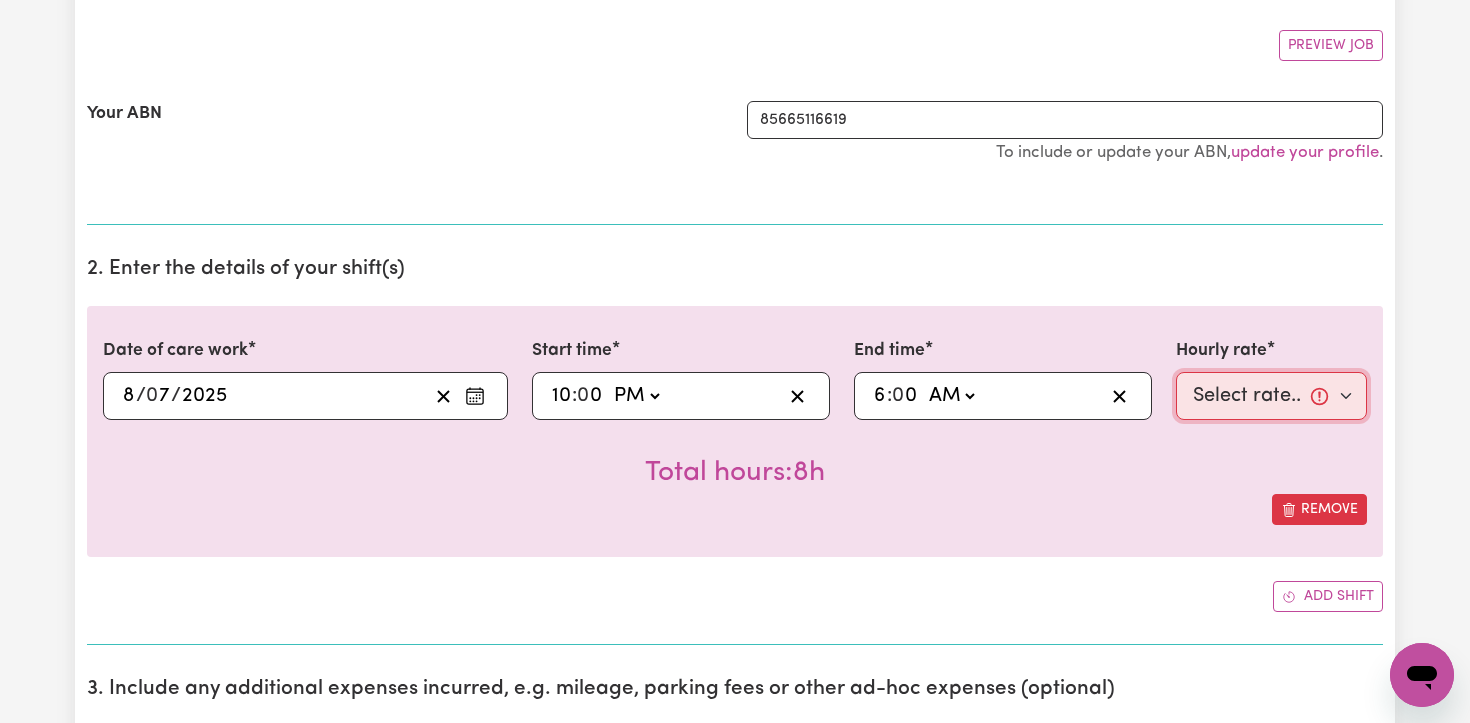 click on "Select rate... $40.00 (Weekday) $55.00 ([DATE]) $65.00 ([DATE]) $75.00 (Public Holiday)" at bounding box center (1271, 396) 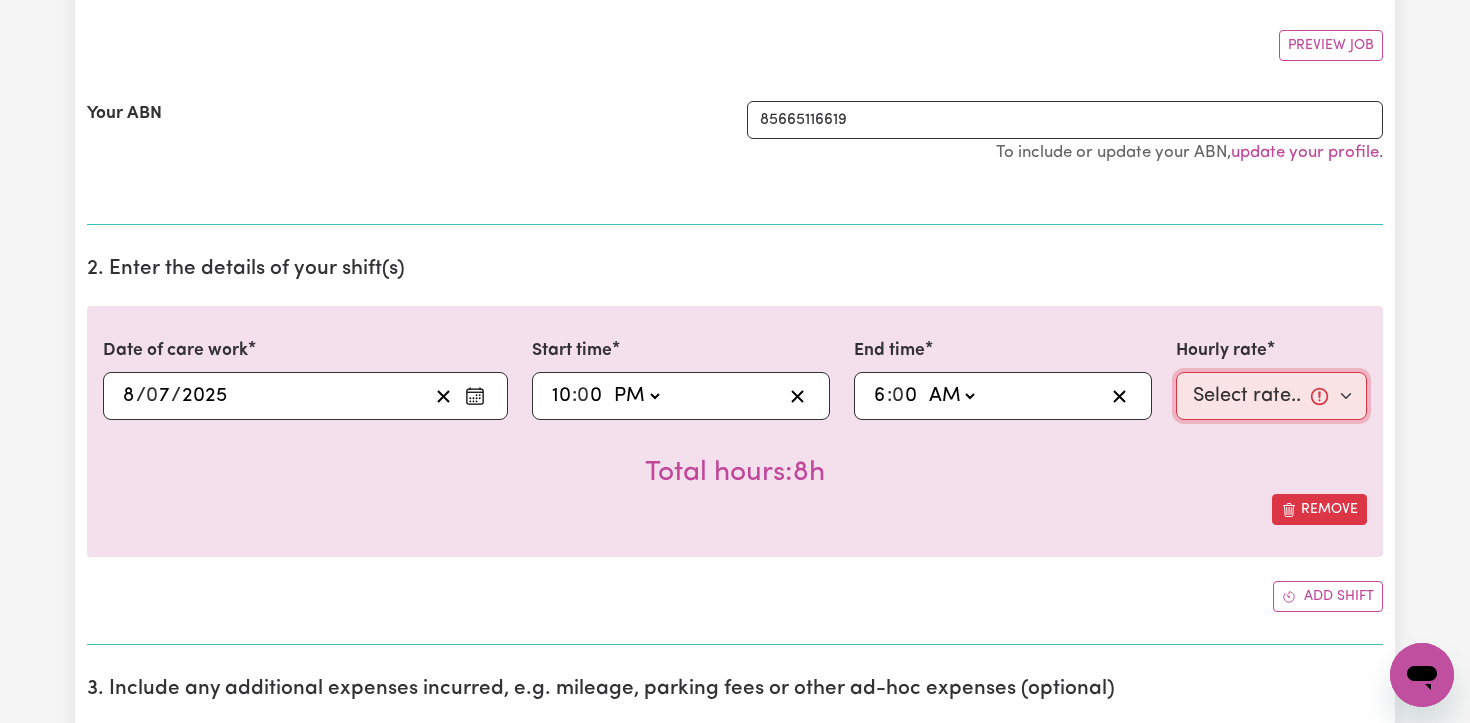 select on "40-Weekday" 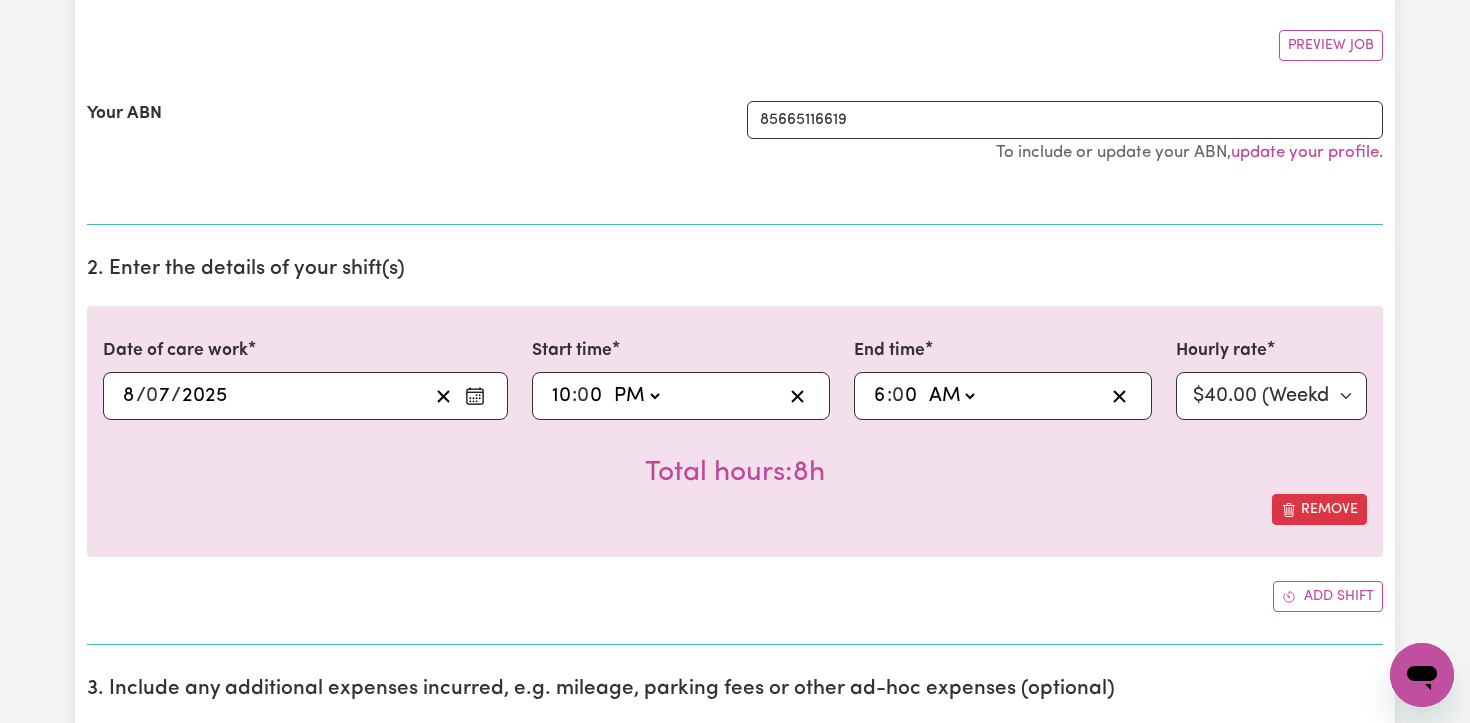 click on "Remove" at bounding box center [735, 509] 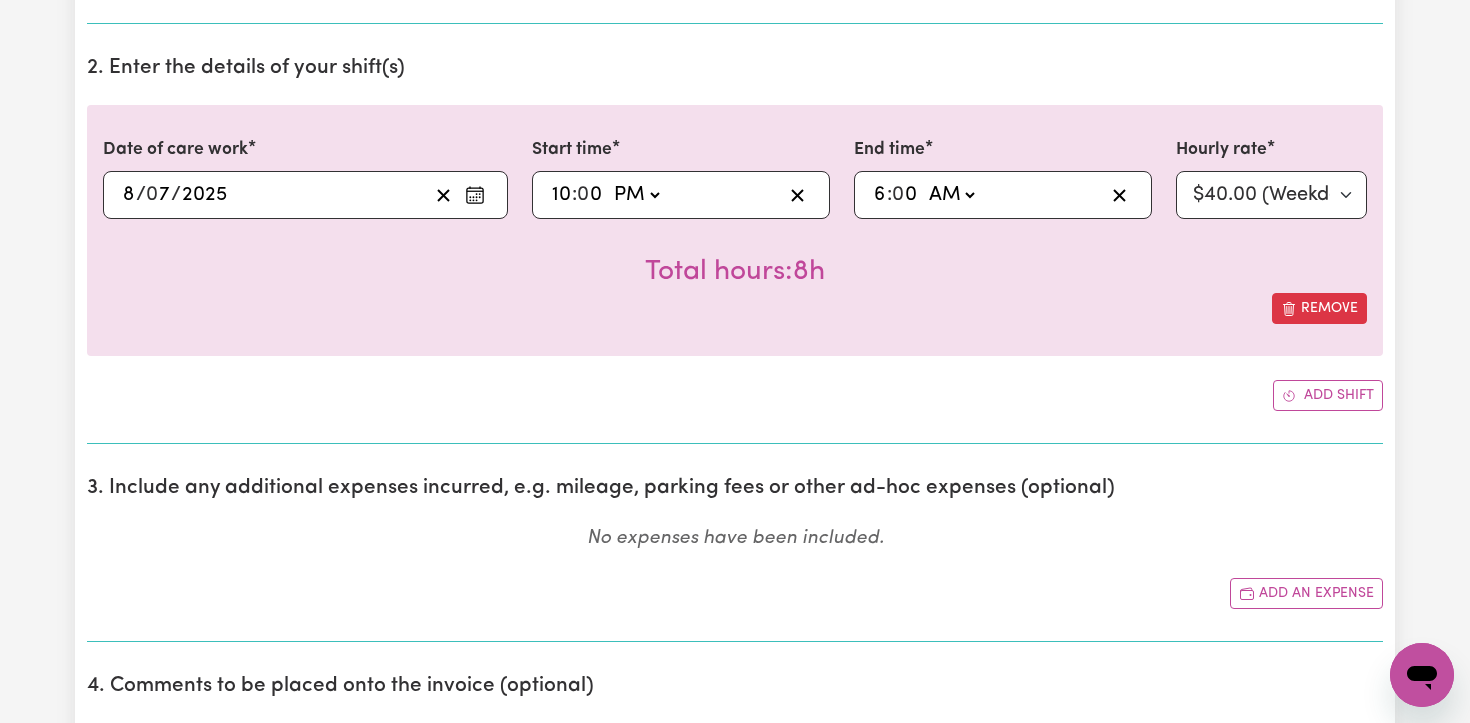 scroll, scrollTop: 575, scrollLeft: 0, axis: vertical 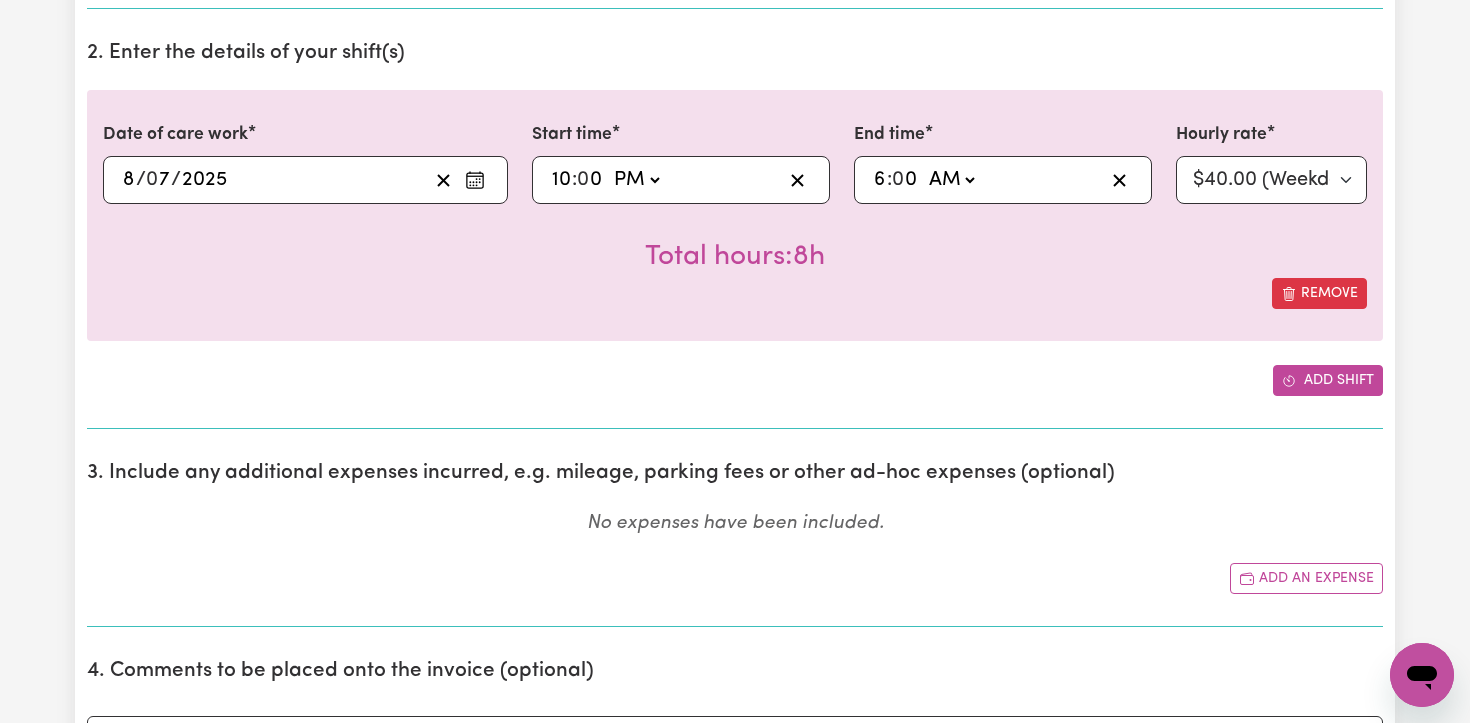 click on "Add shift" at bounding box center [1328, 380] 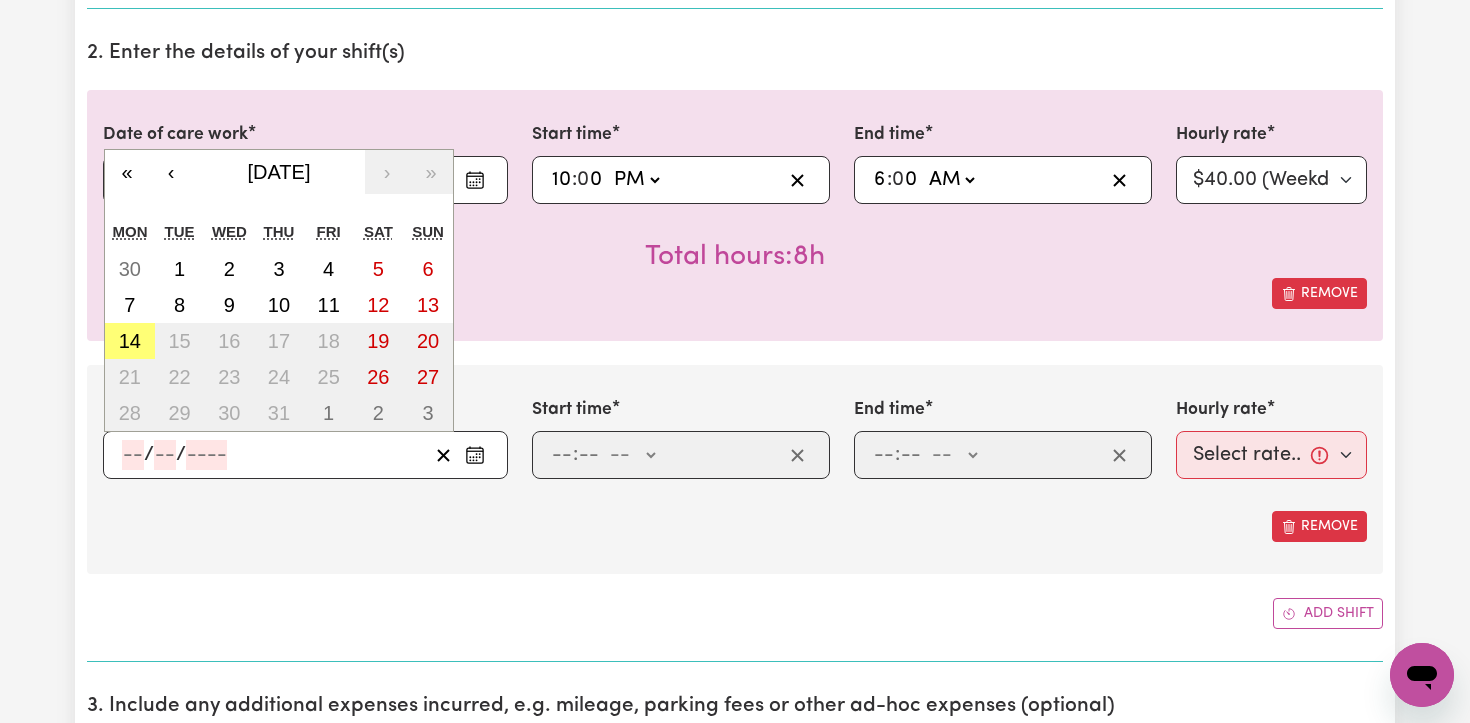 click 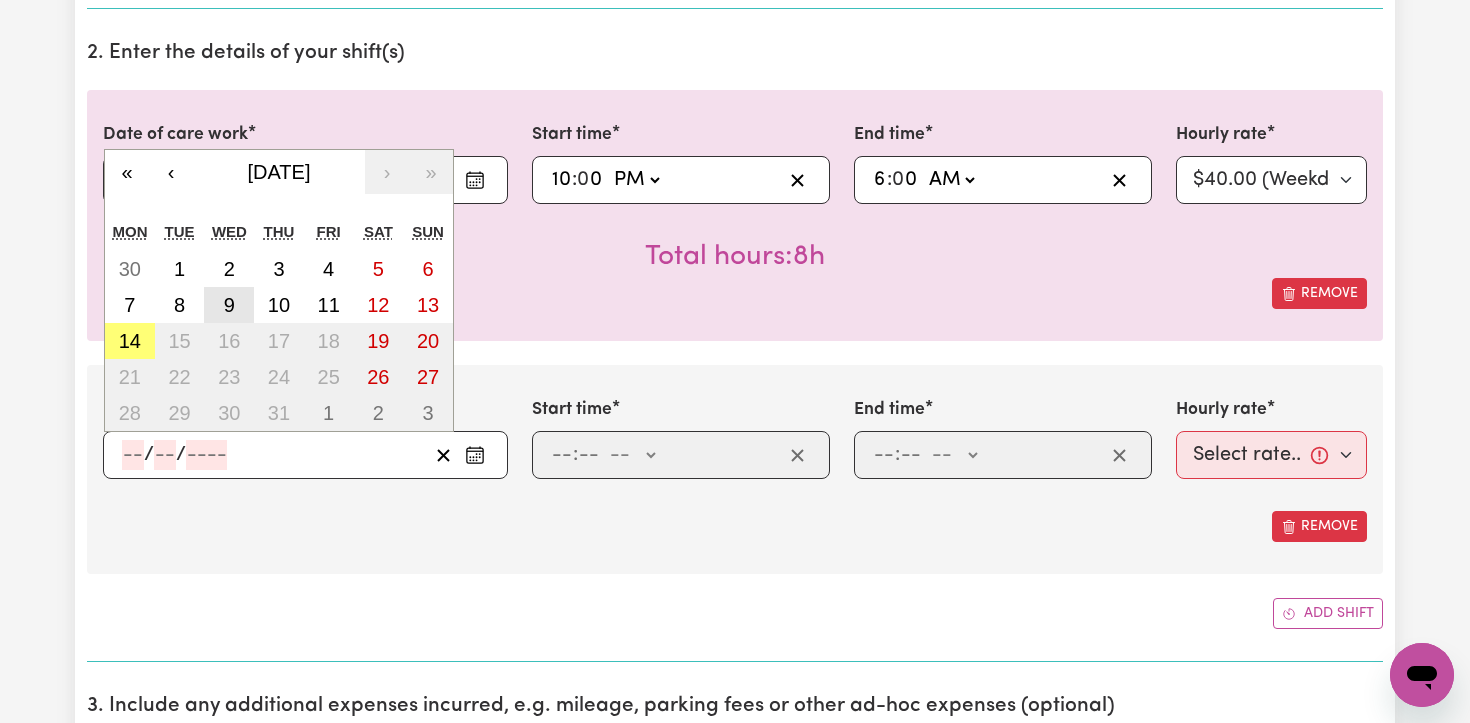 click on "9" at bounding box center (229, 305) 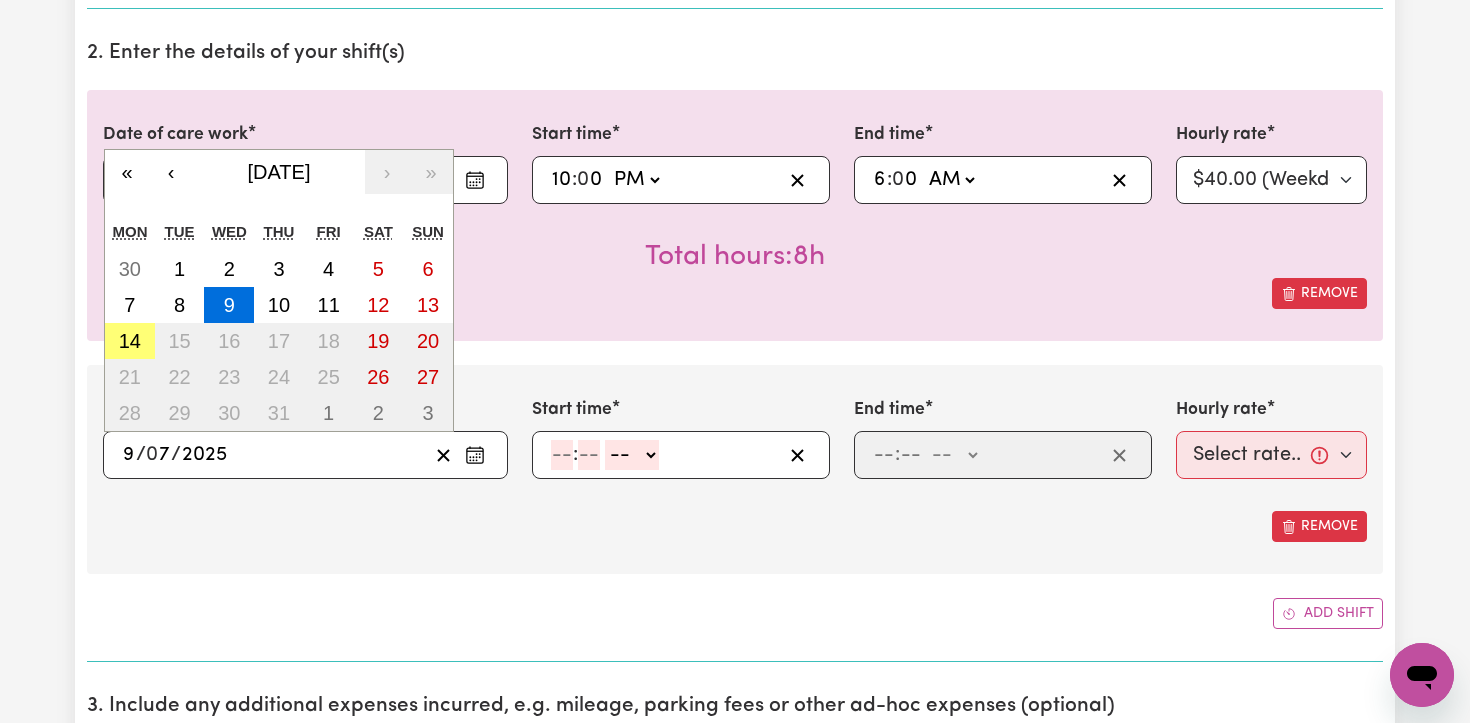 click on "9" 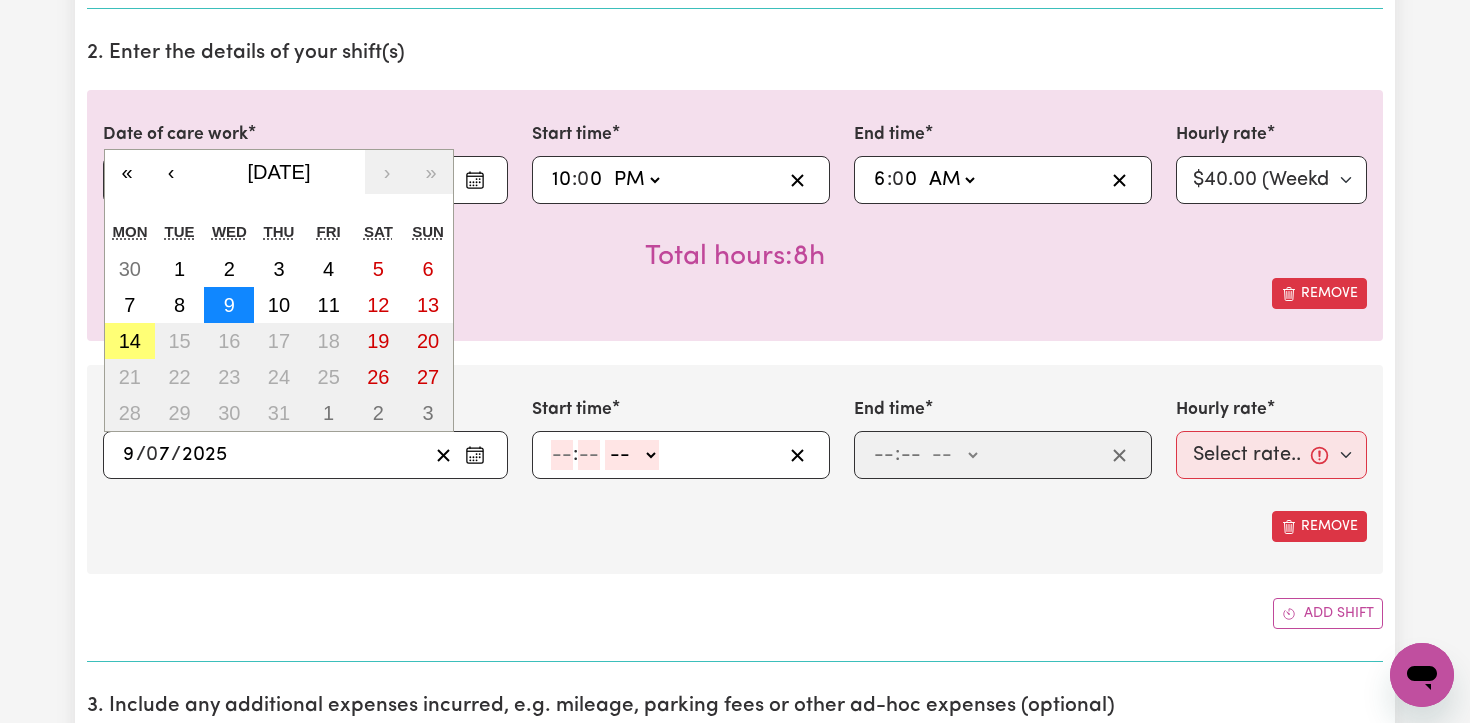 click on "9" at bounding box center [229, 305] 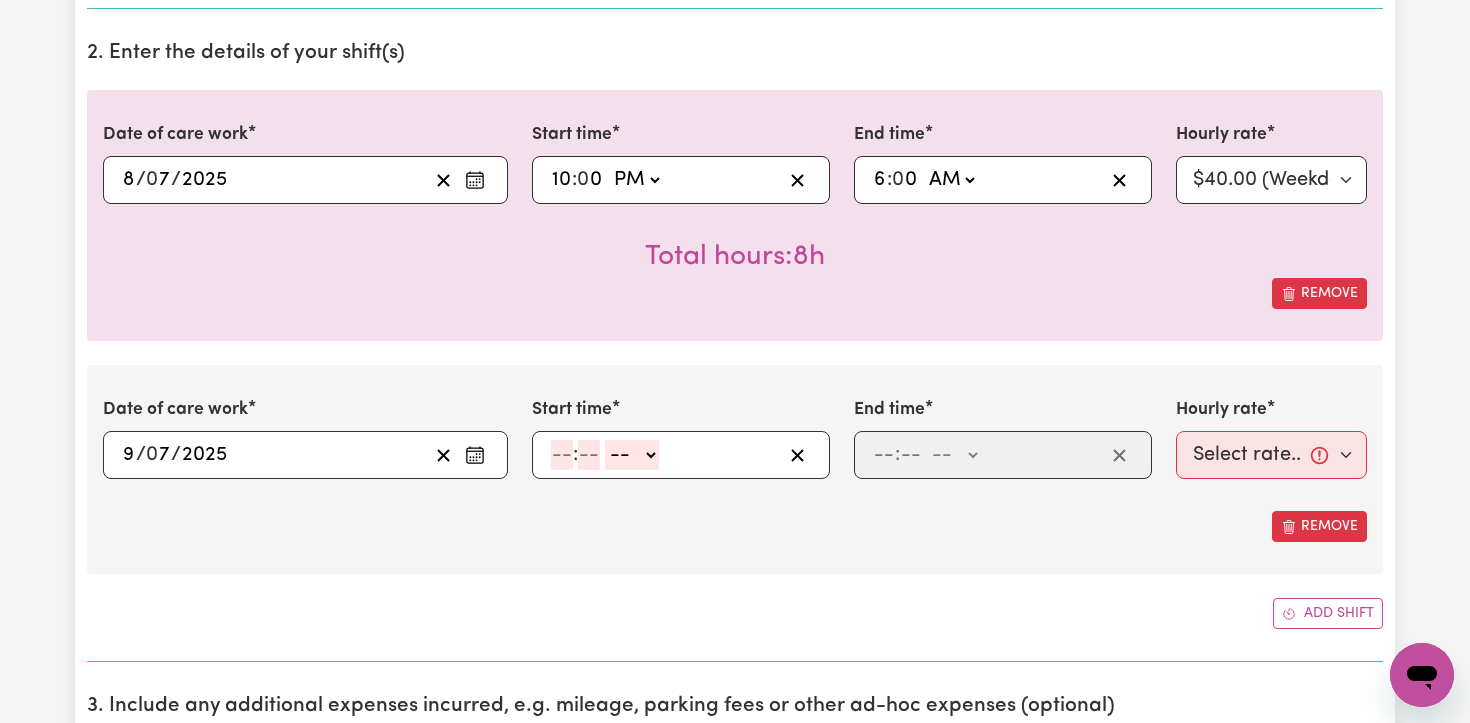 click 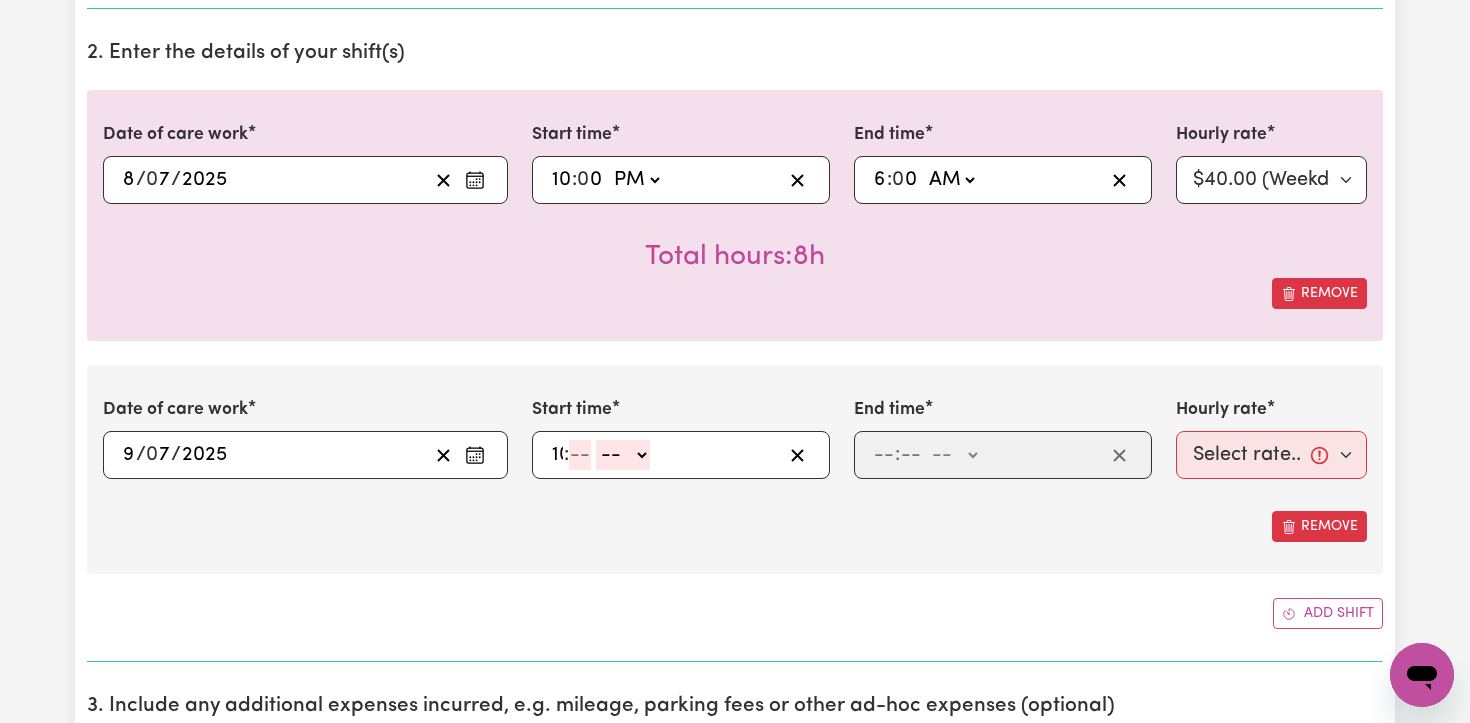 type on "10" 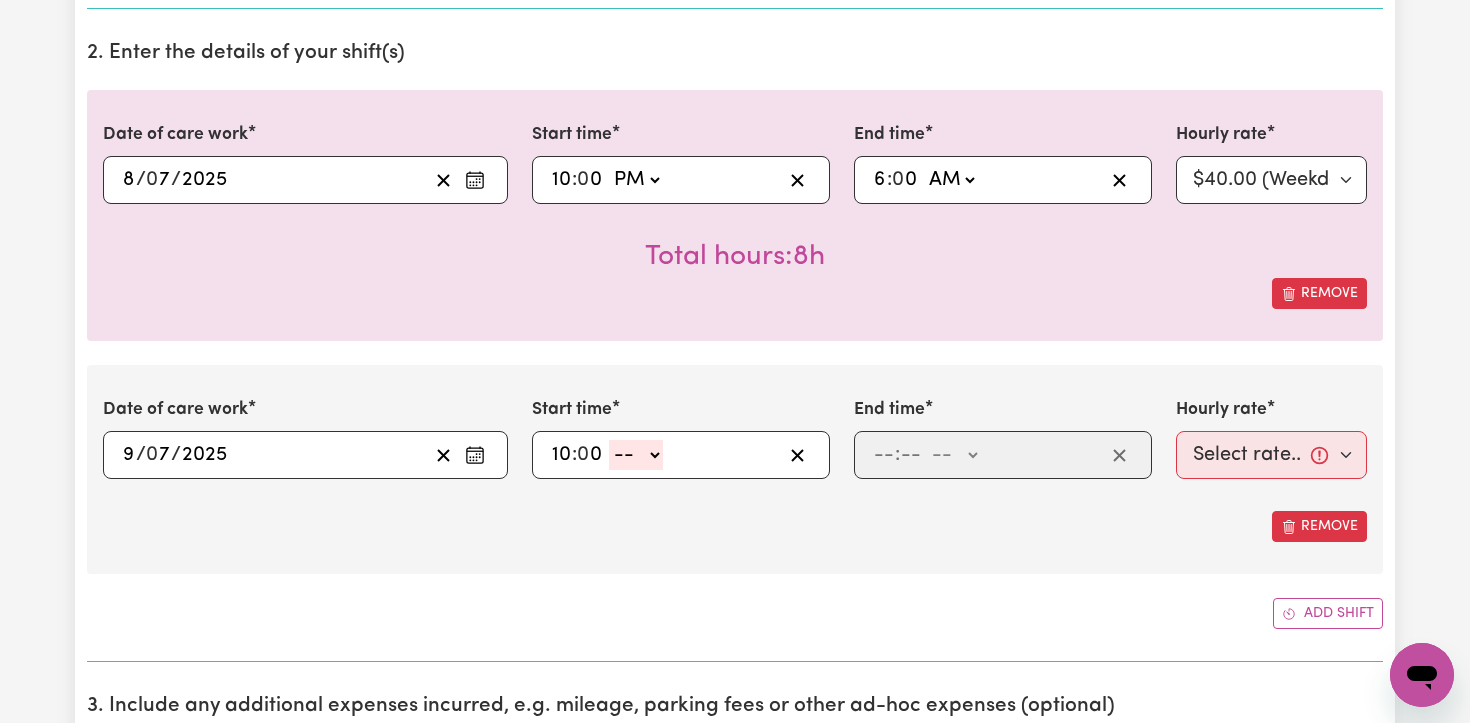 type on "0" 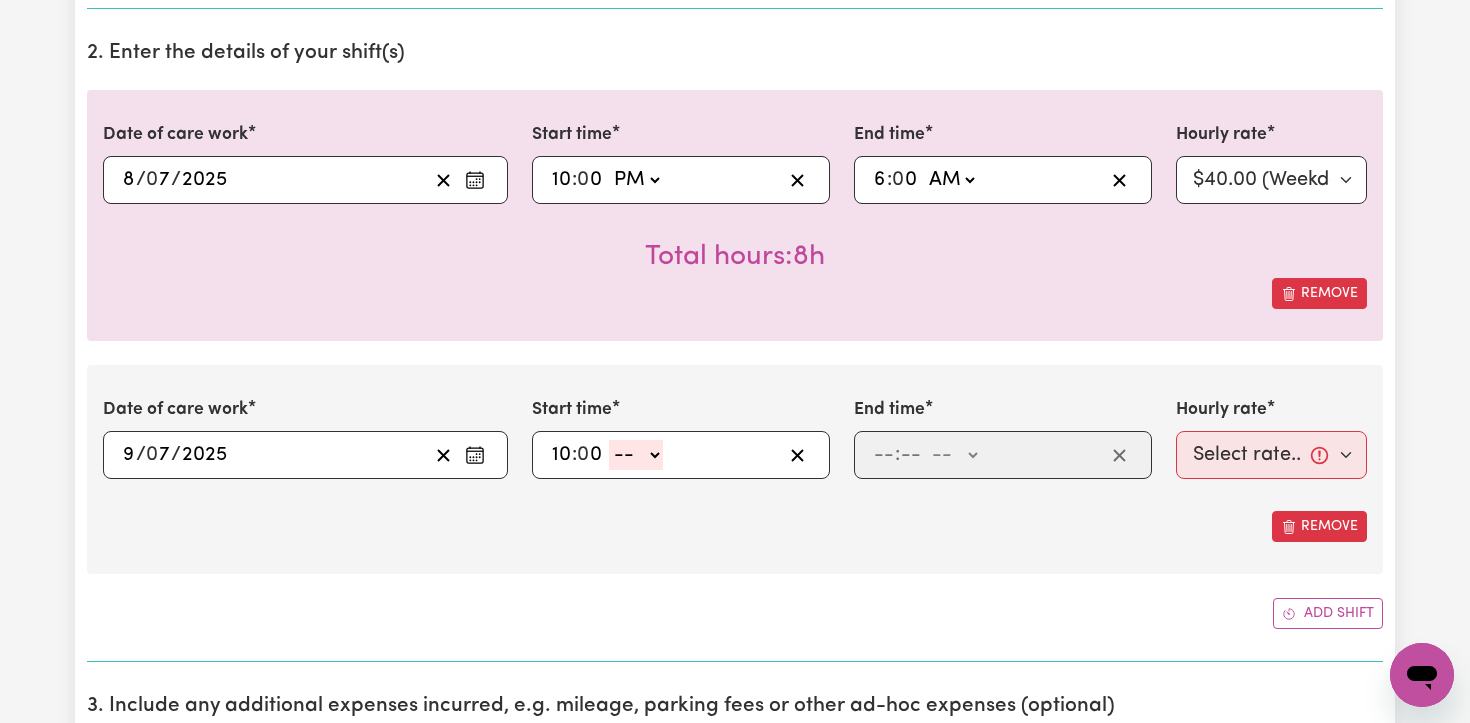 select on "pm" 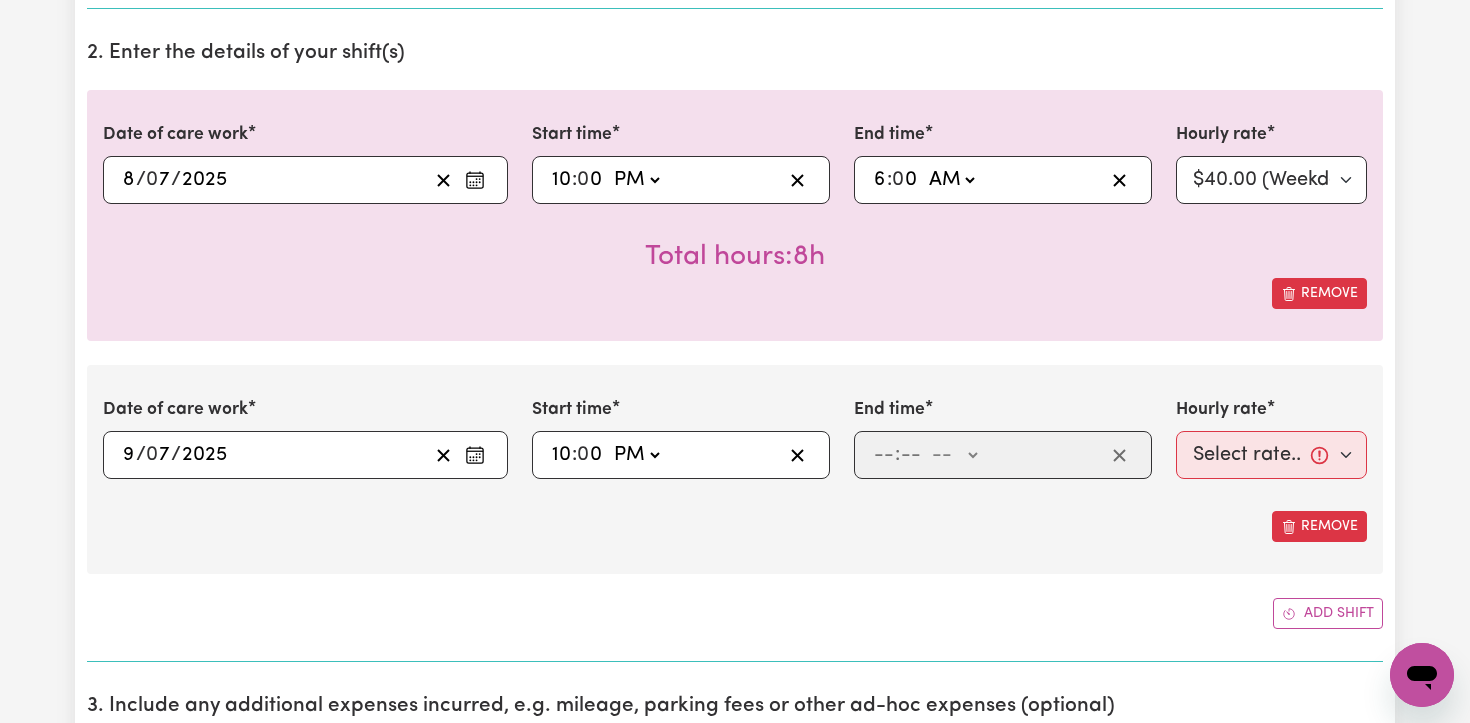 type on "22:00" 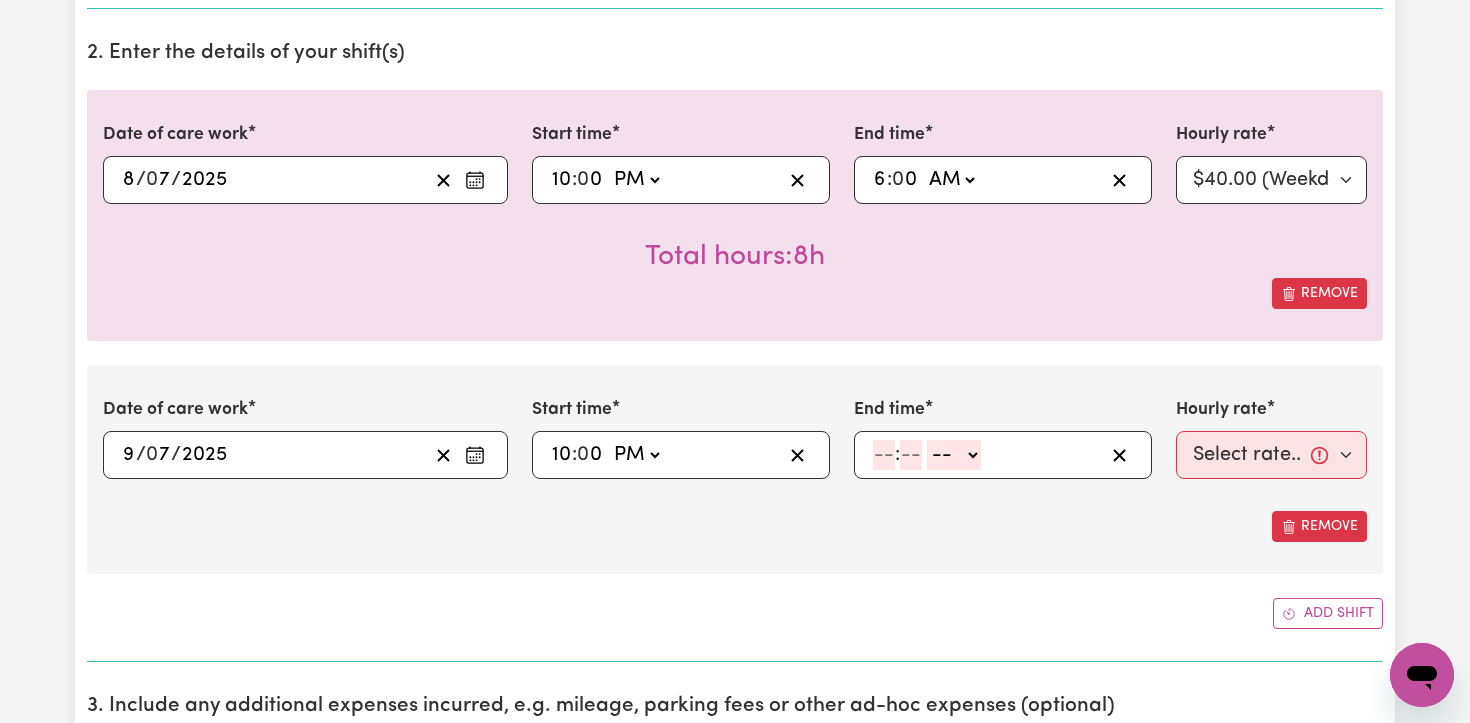 click 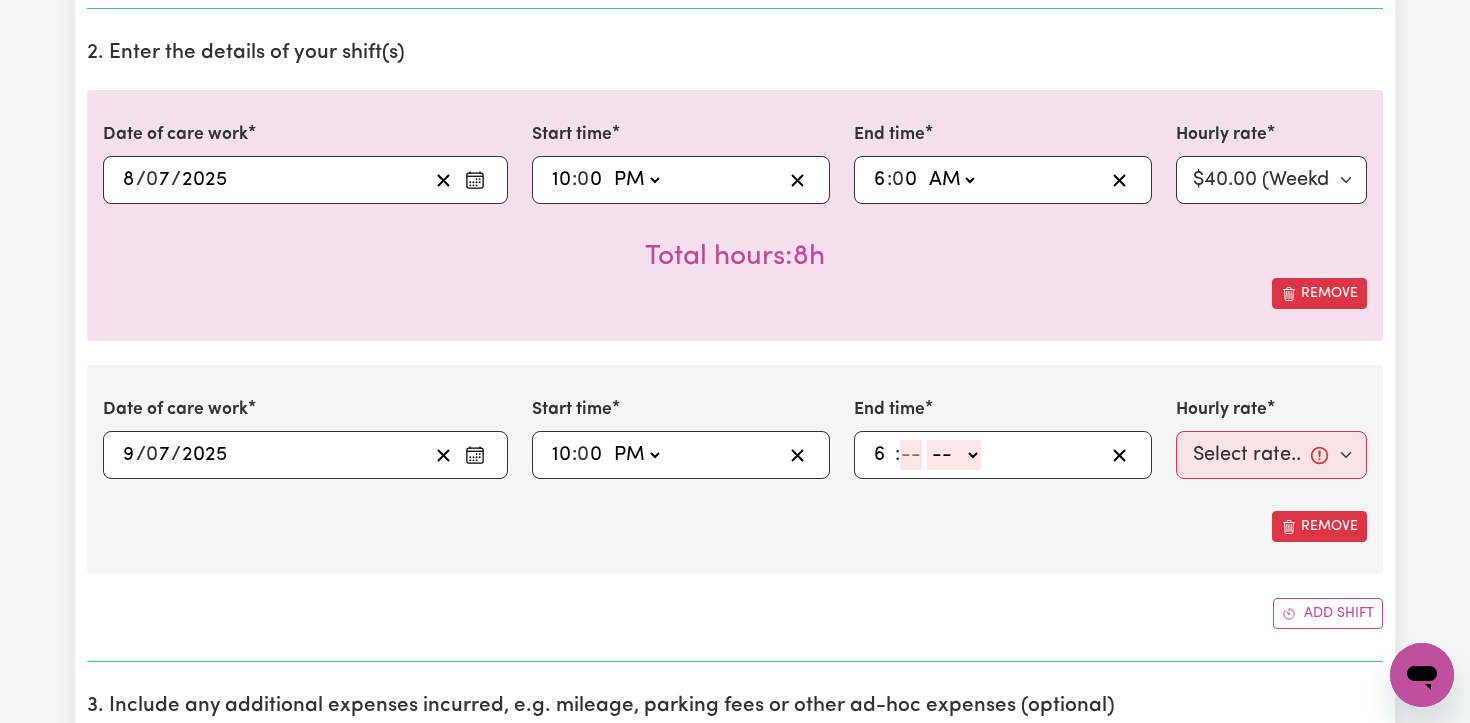 type on "6" 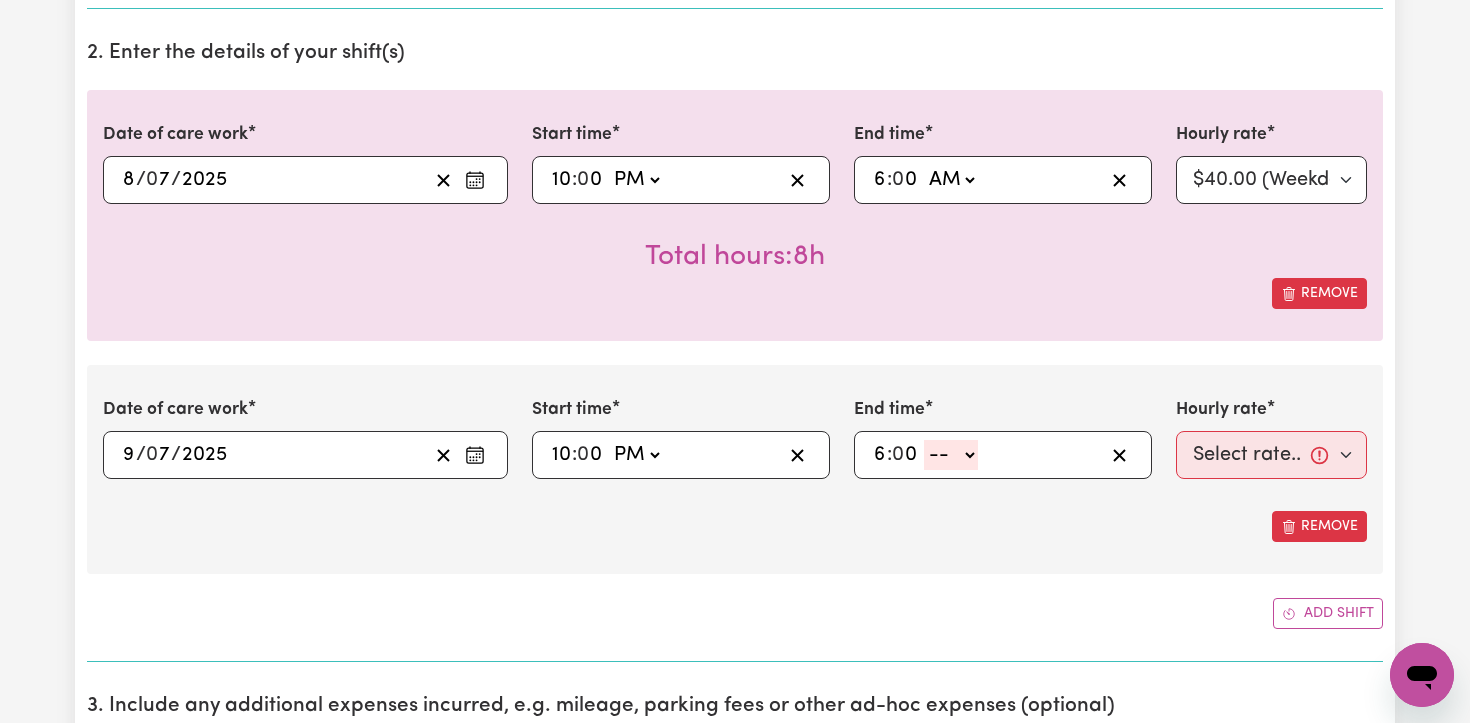 type on "0" 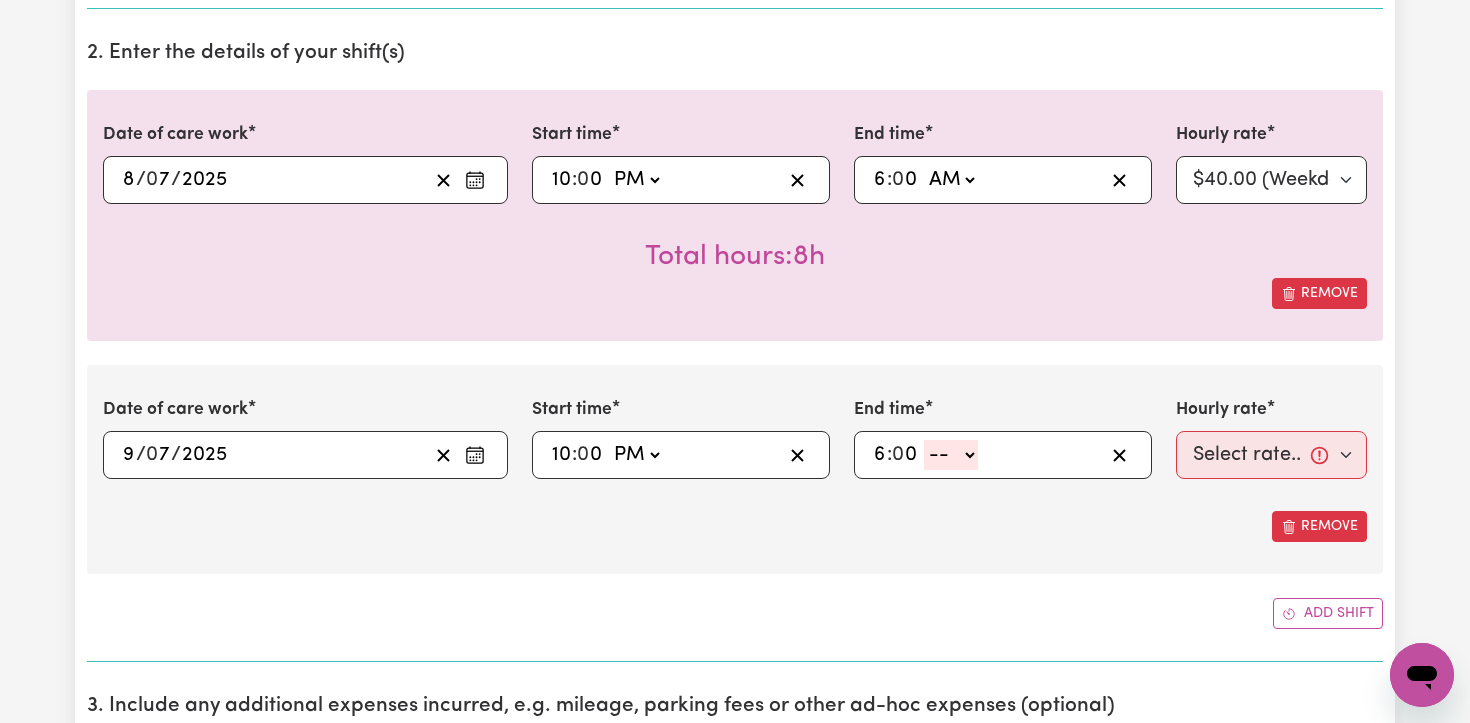 select on "am" 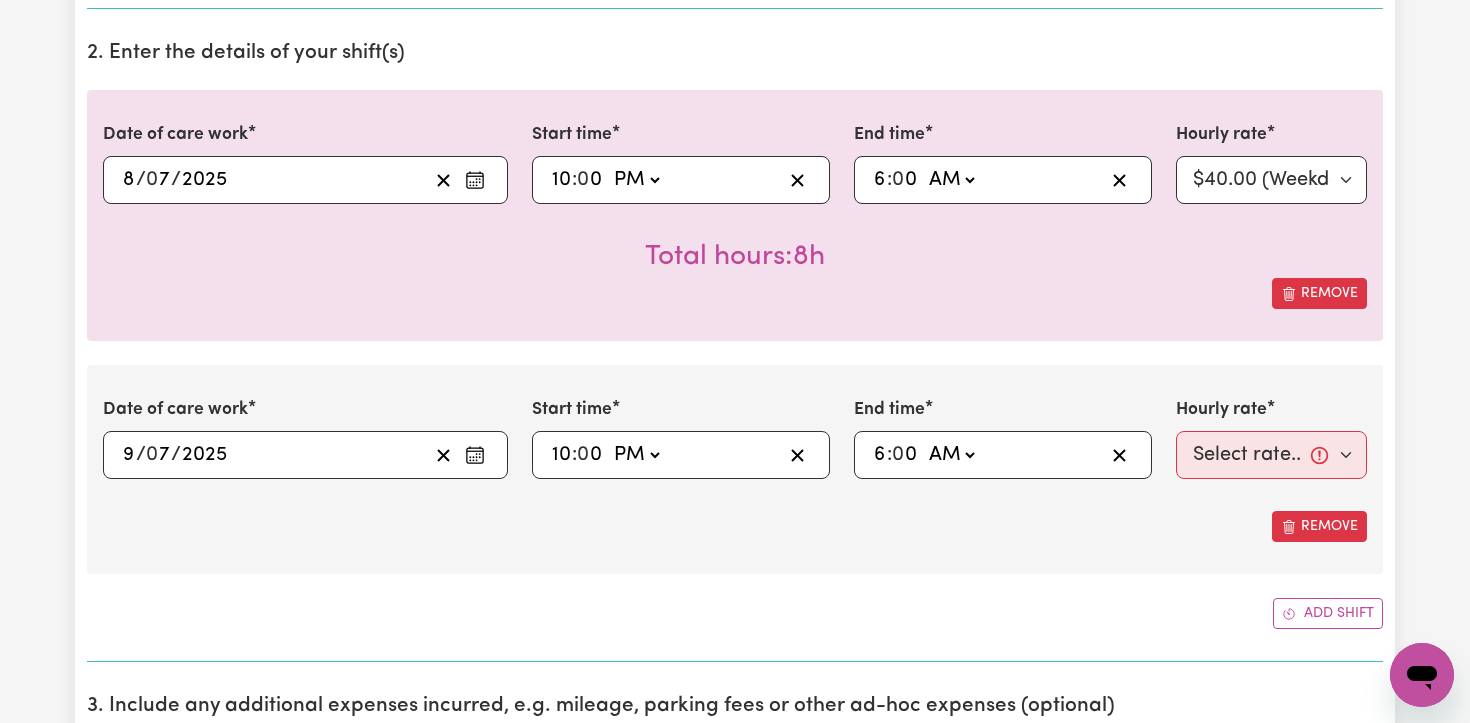 type on "06:00" 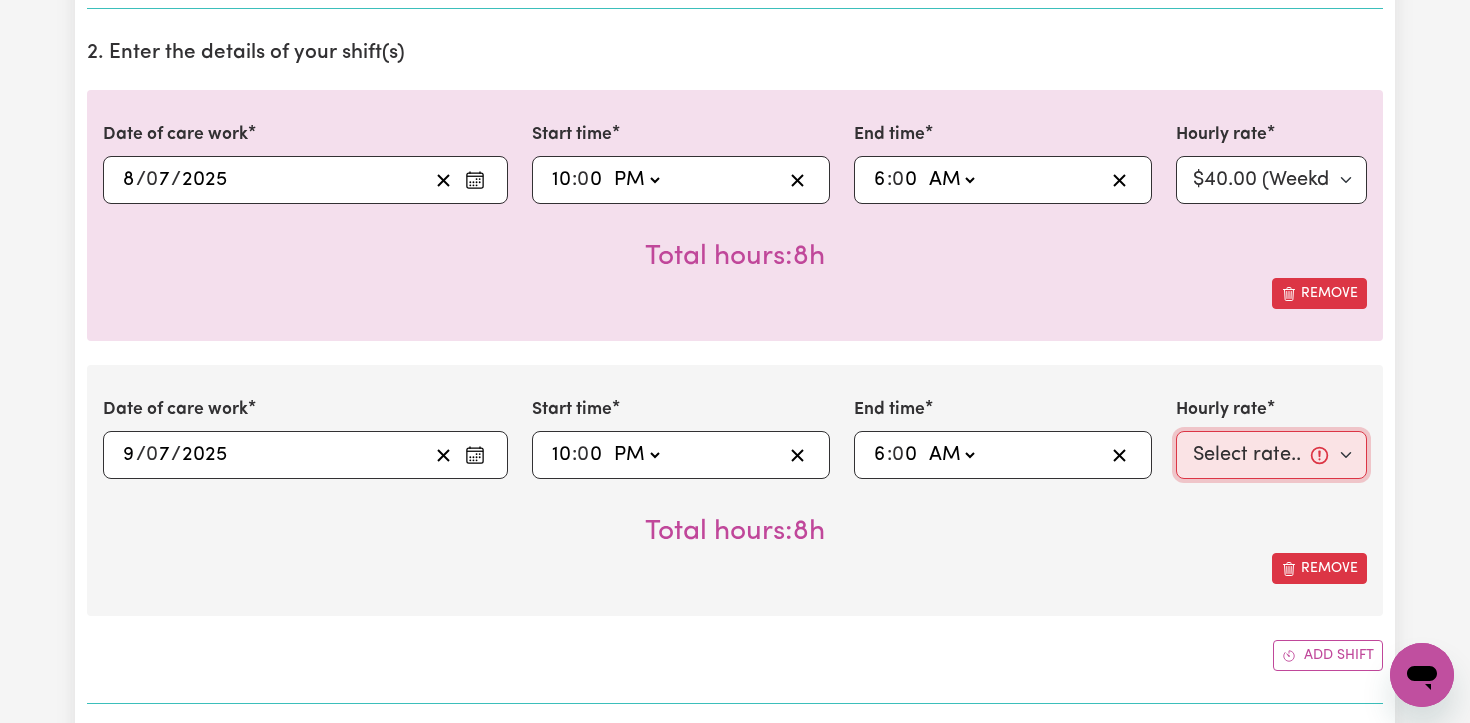 click on "Select rate... $40.00 (Weekday) $55.00 ([DATE]) $65.00 ([DATE]) $75.00 (Public Holiday)" at bounding box center (1271, 455) 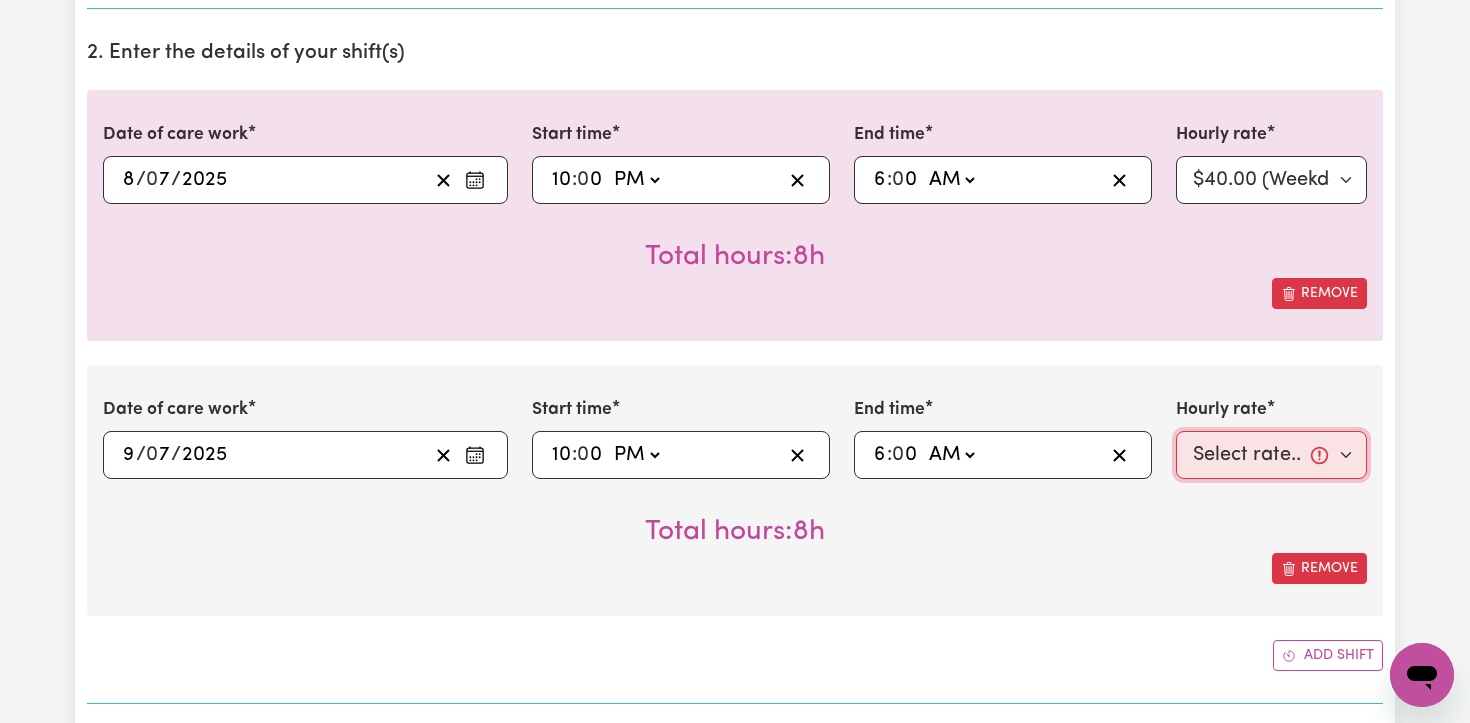 select on "40-Weekday" 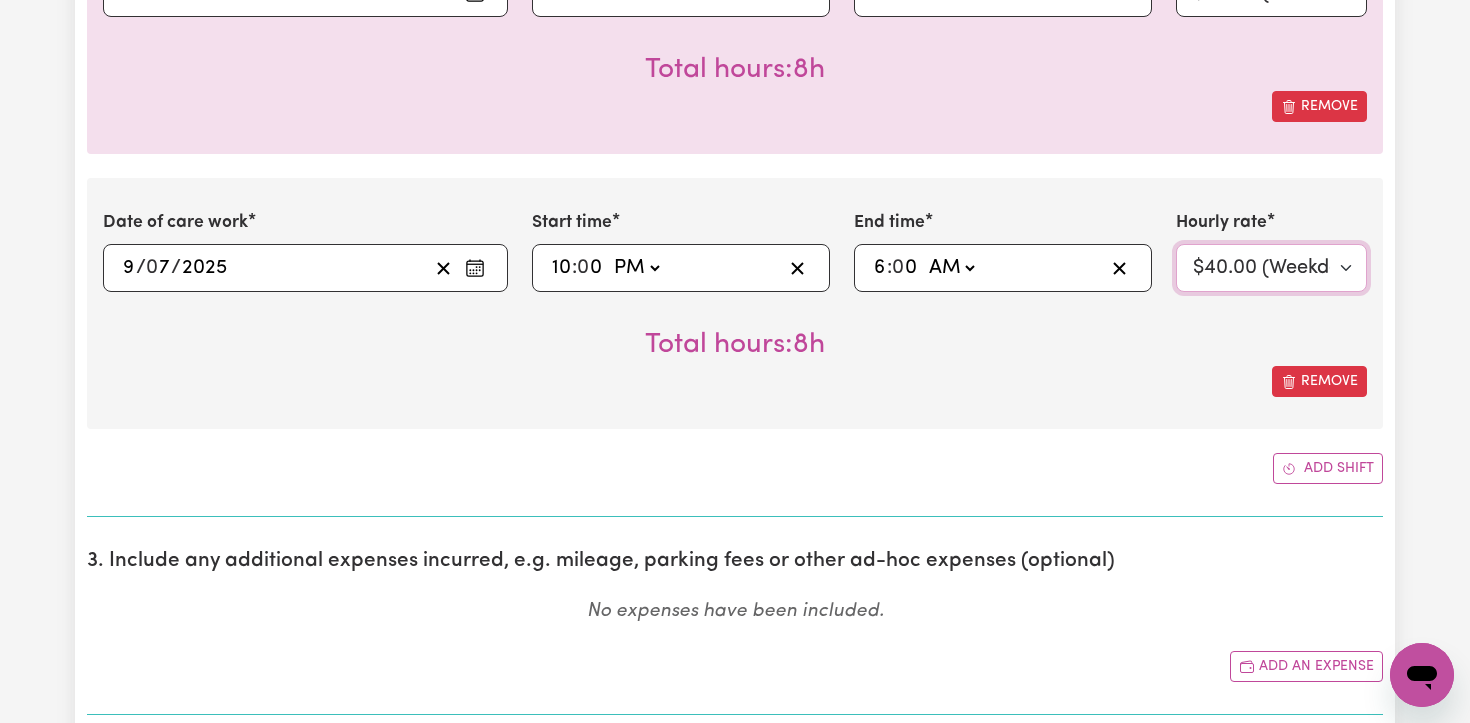 scroll, scrollTop: 770, scrollLeft: 0, axis: vertical 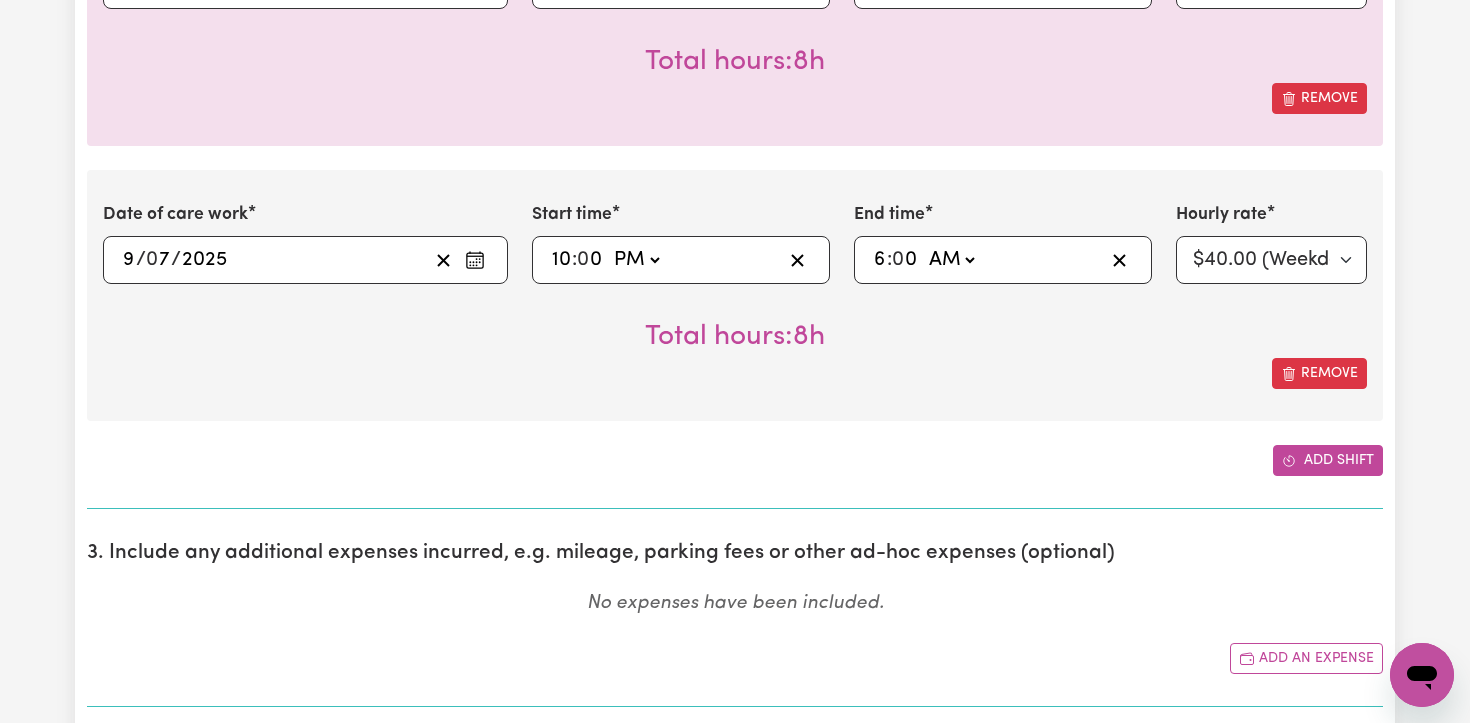 click on "Add shift" at bounding box center [1328, 460] 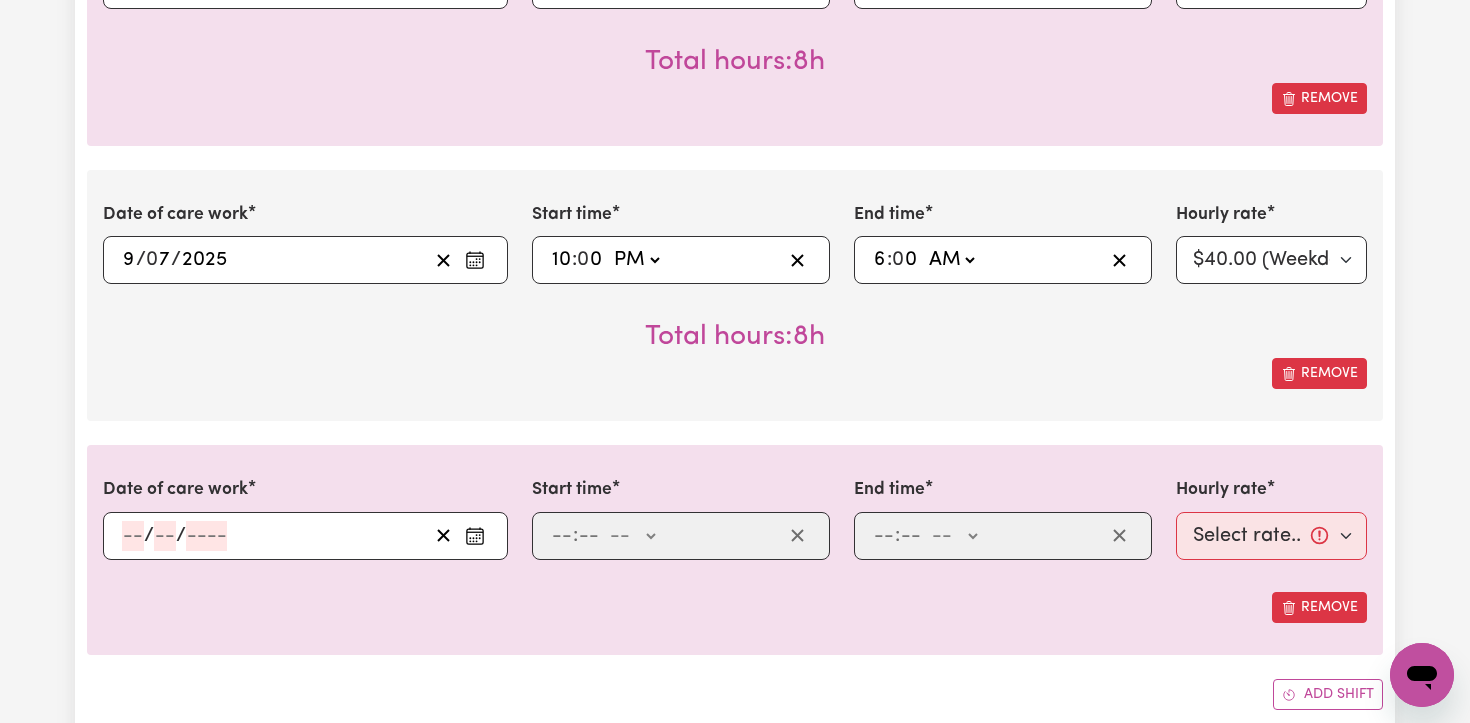 click 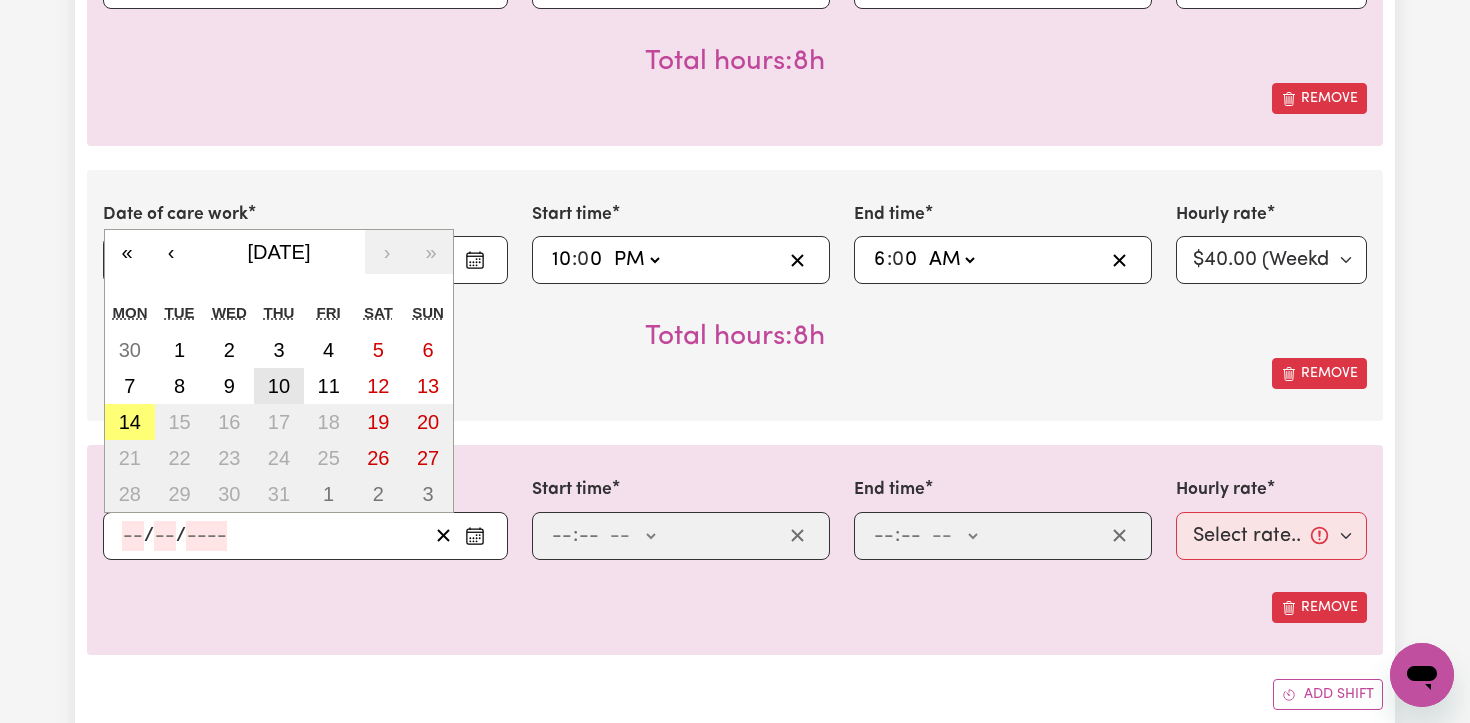 click on "10" at bounding box center [279, 386] 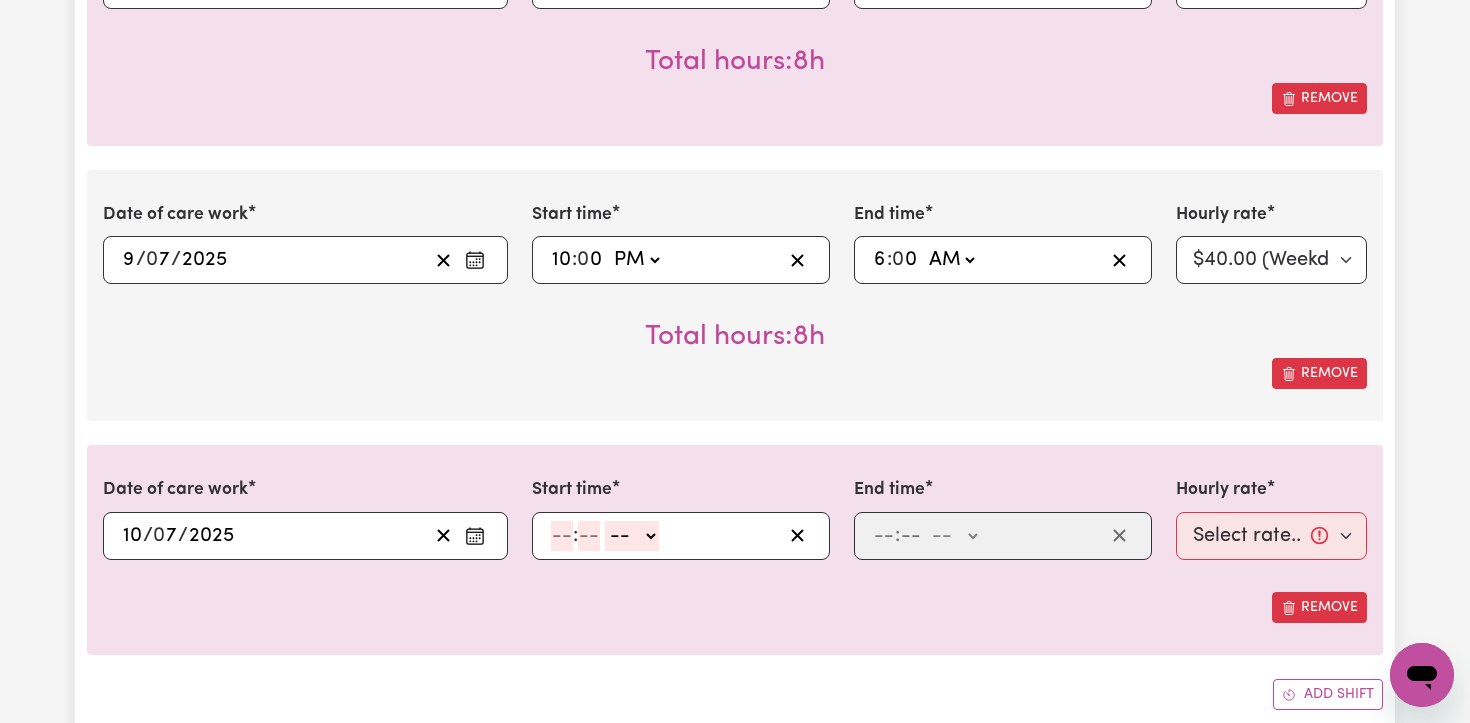 click 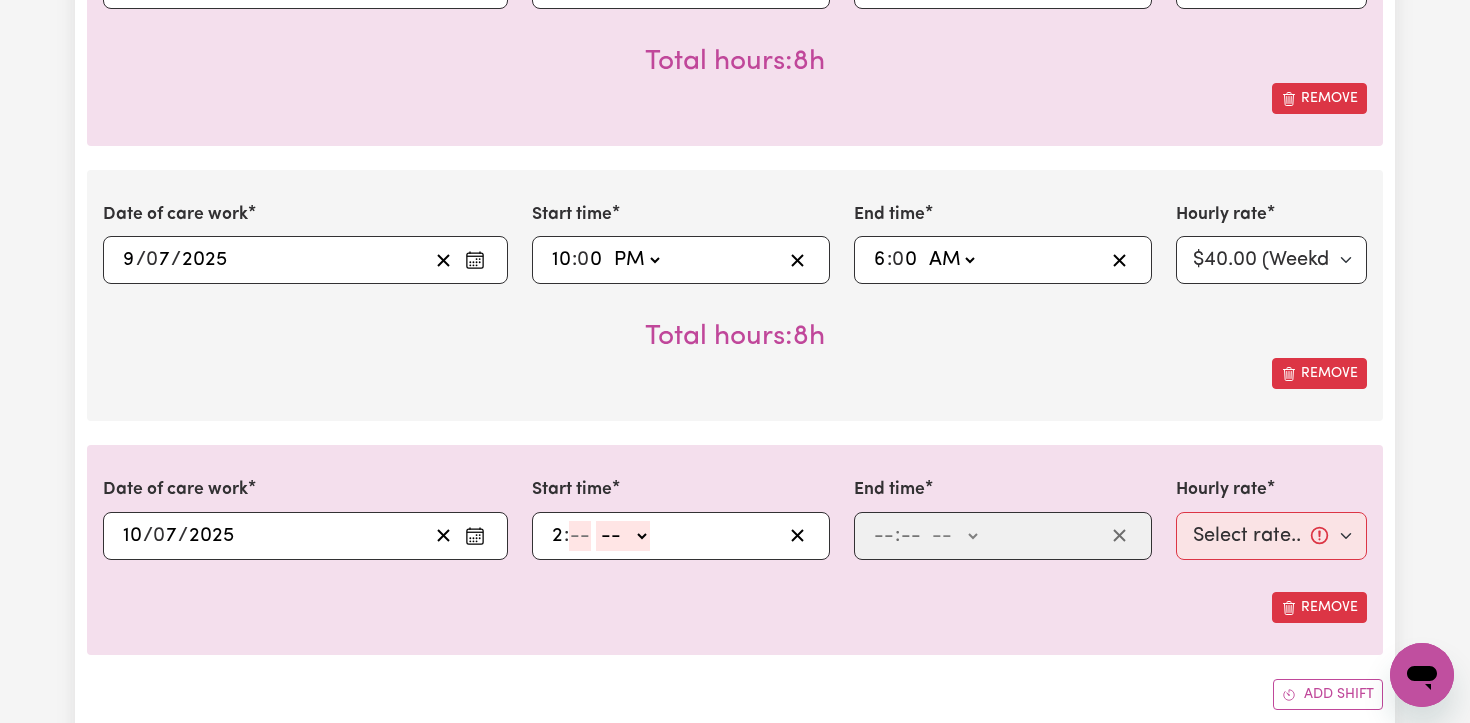 type on "2" 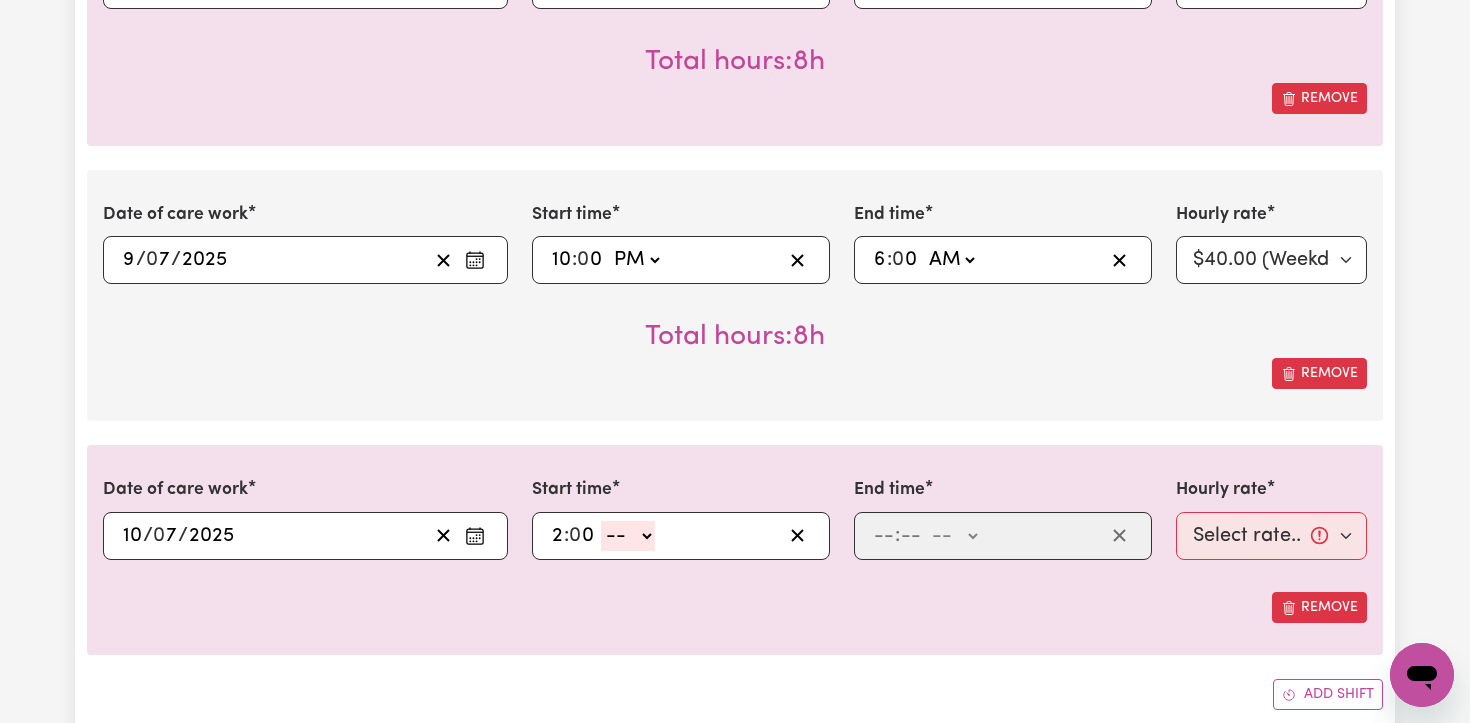 type on "0" 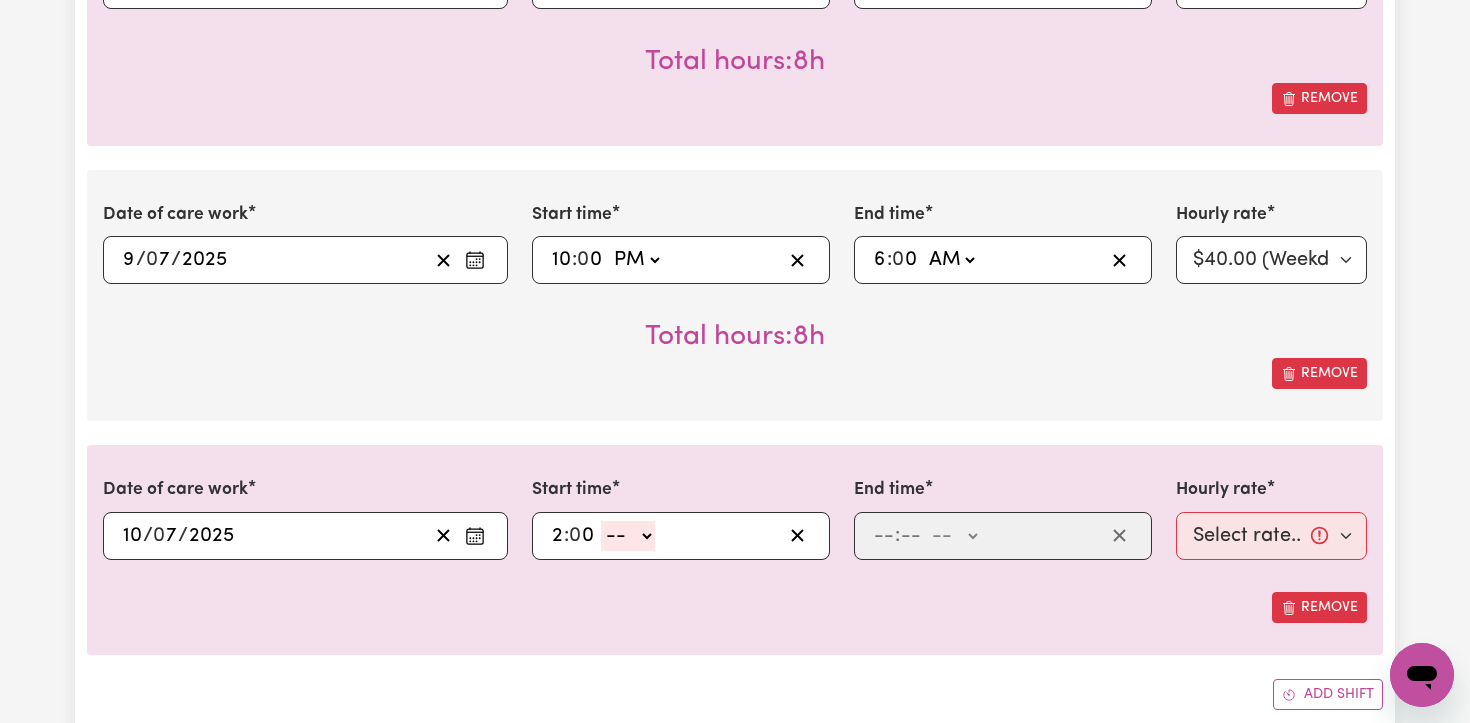 select on "pm" 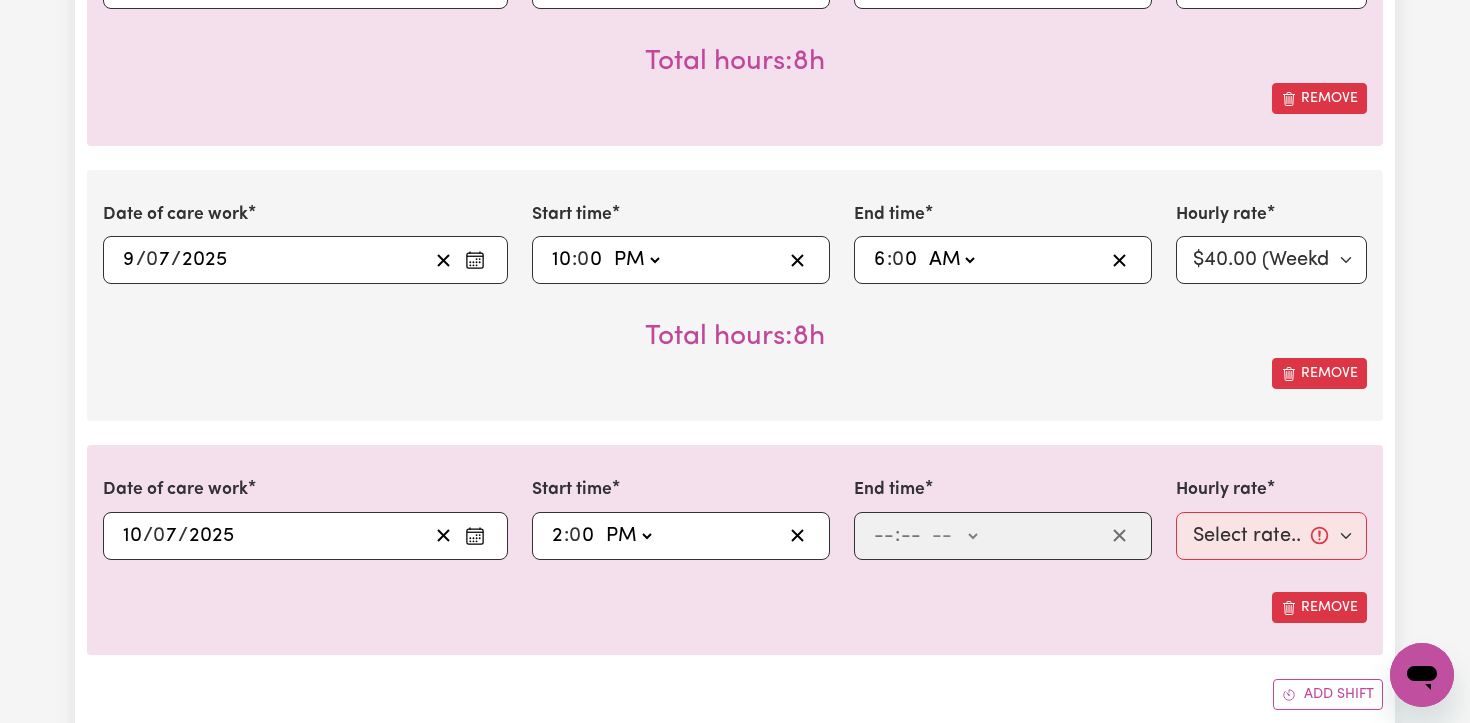 type on "14:00" 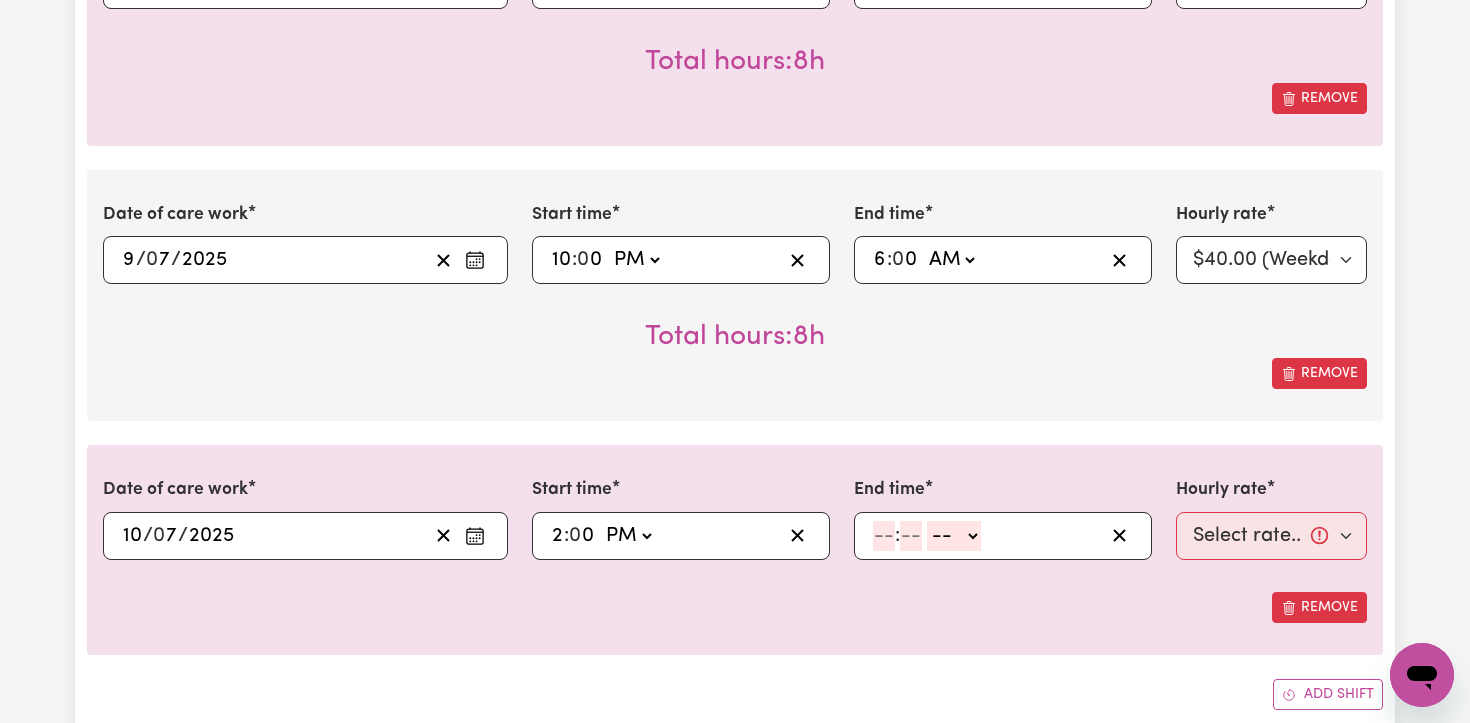 click 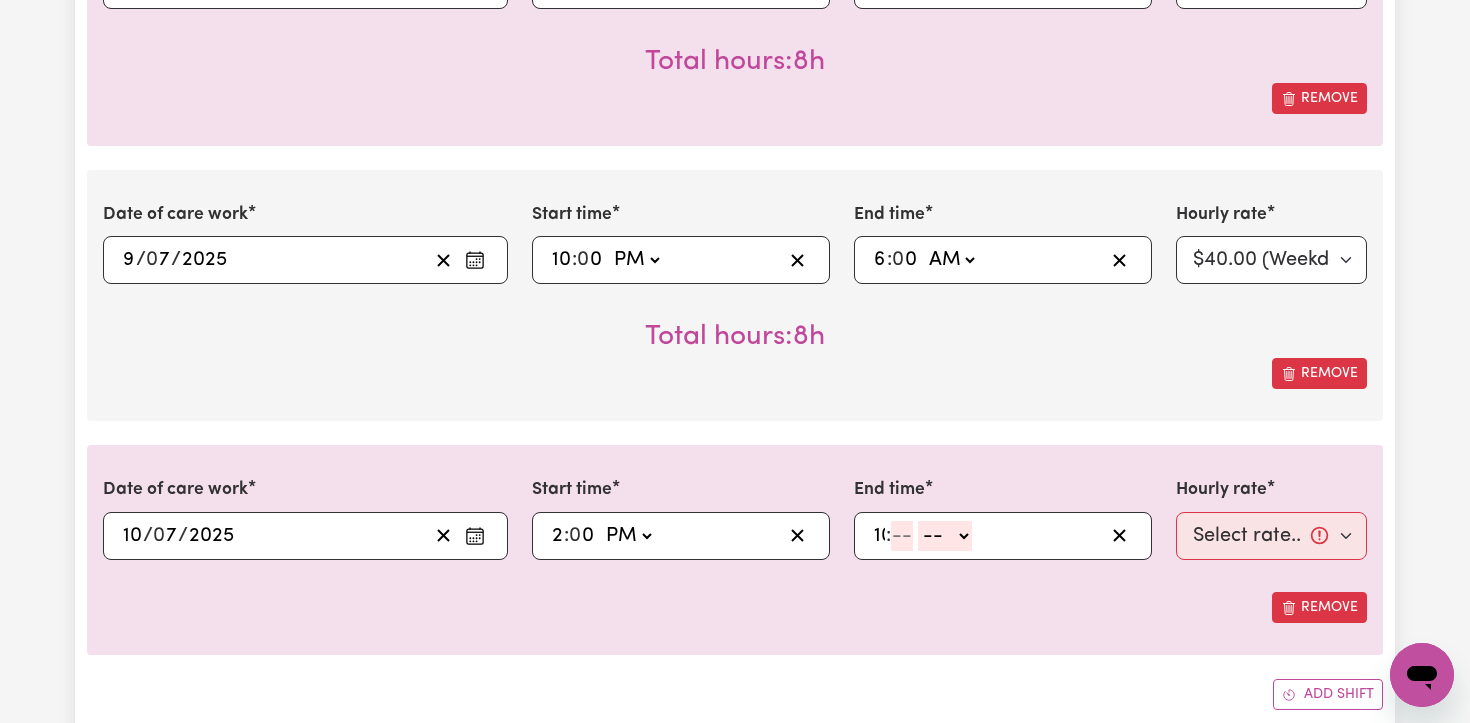 type on "10" 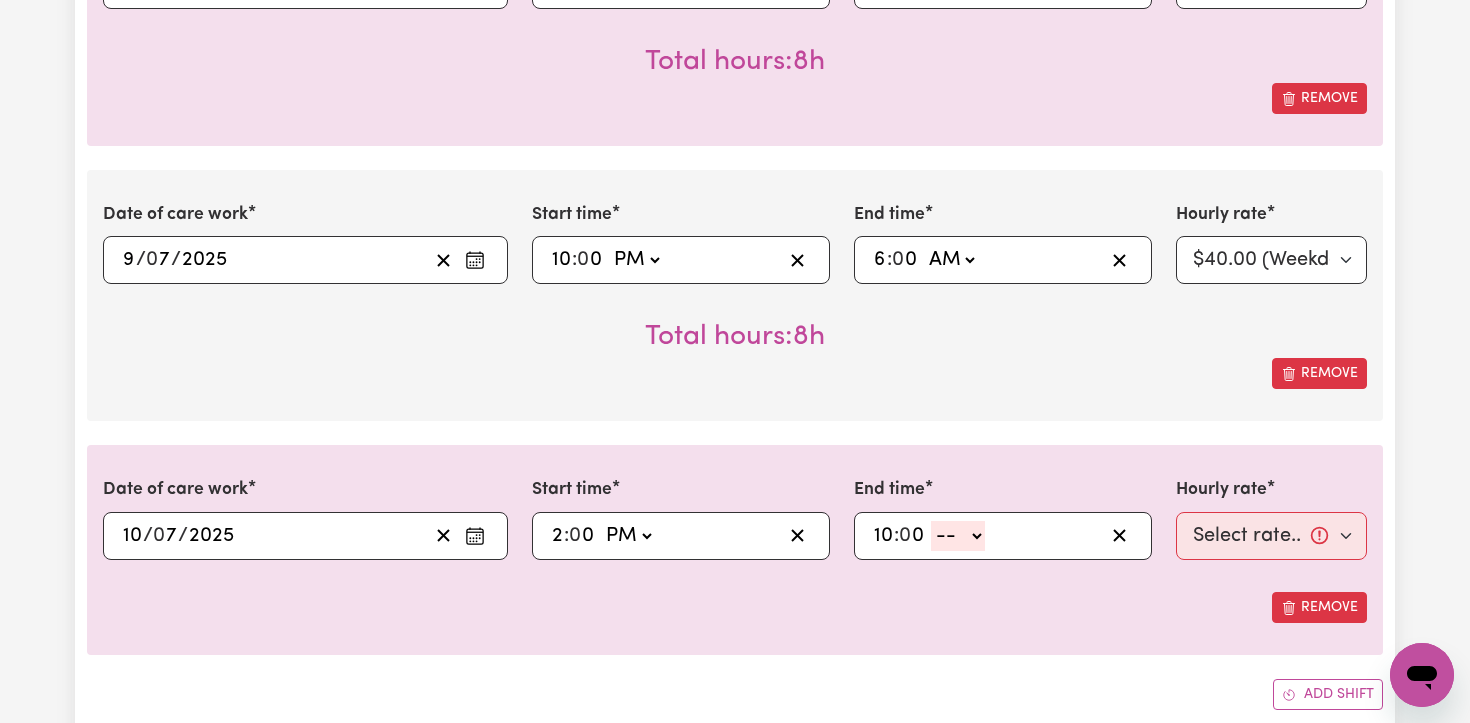 type on "0" 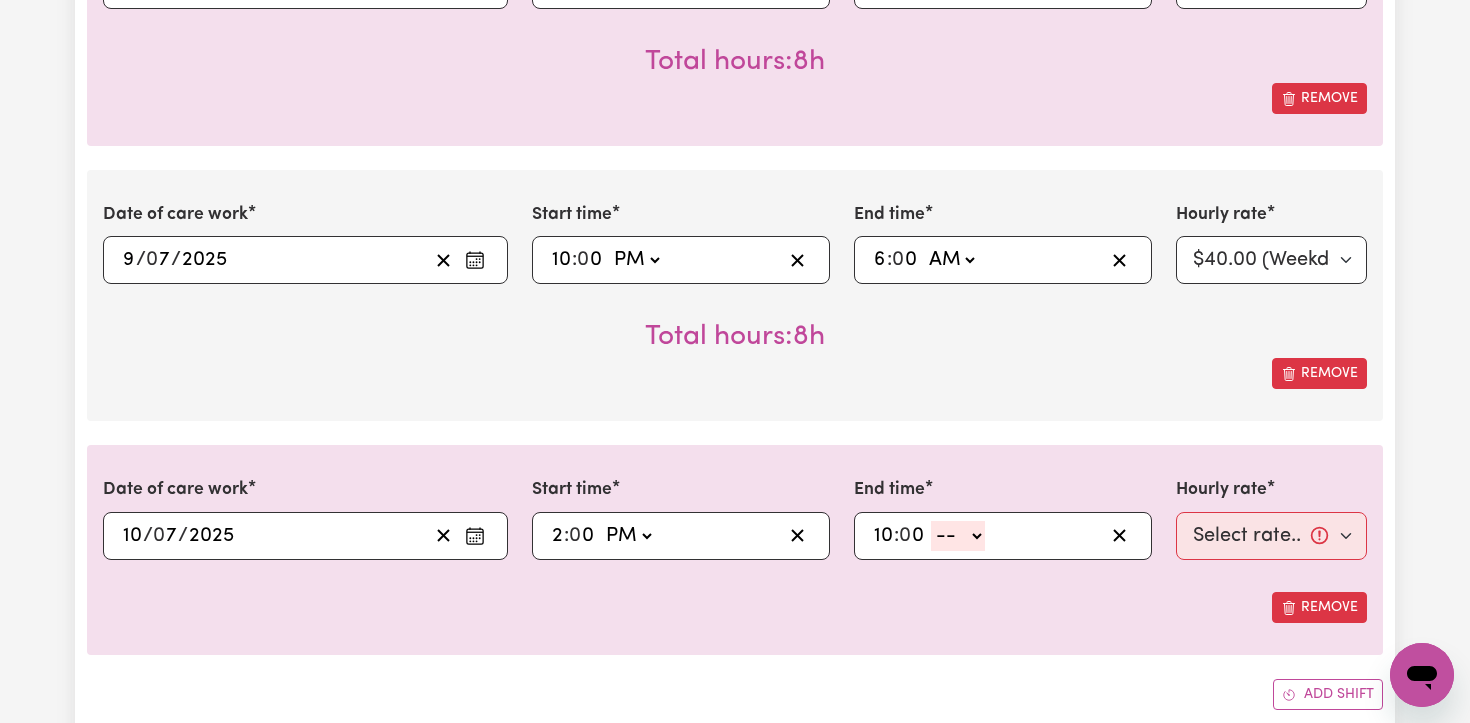 select on "pm" 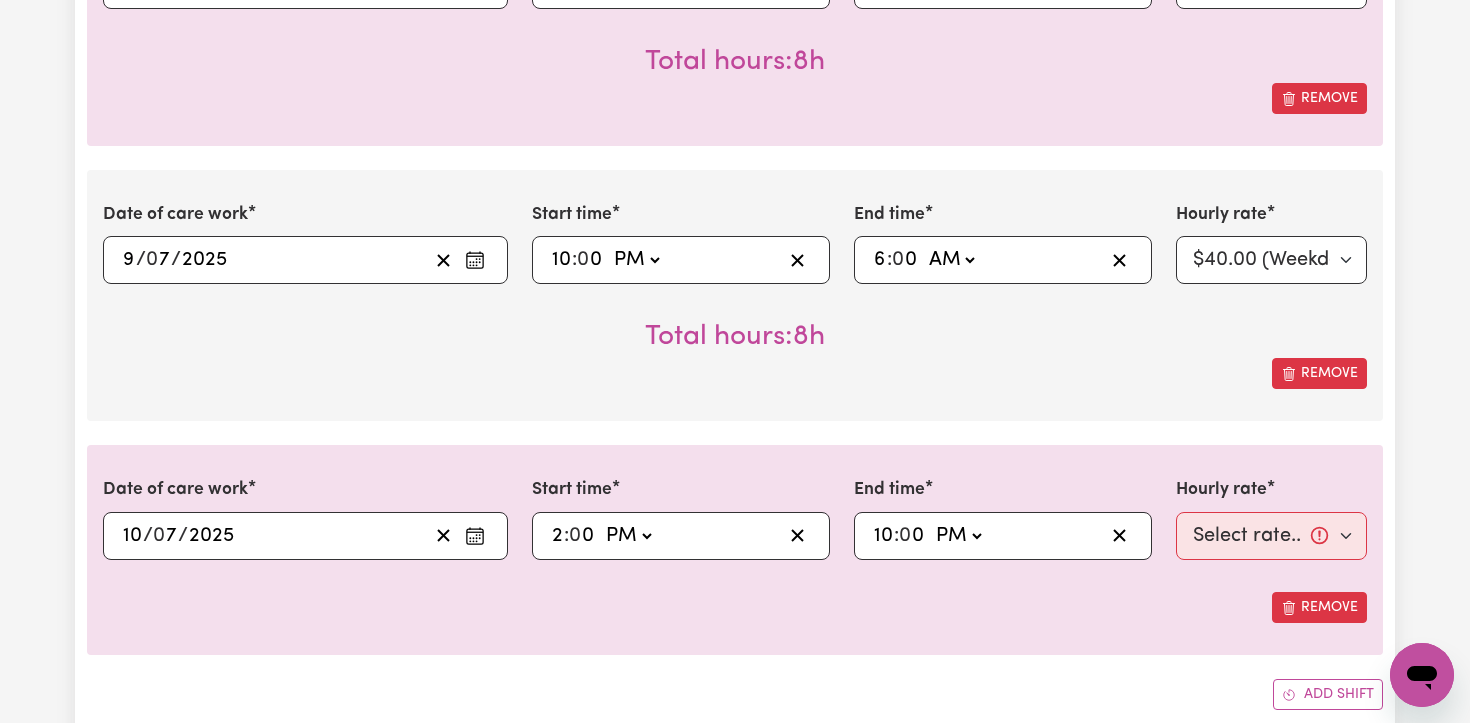 type on "22:00" 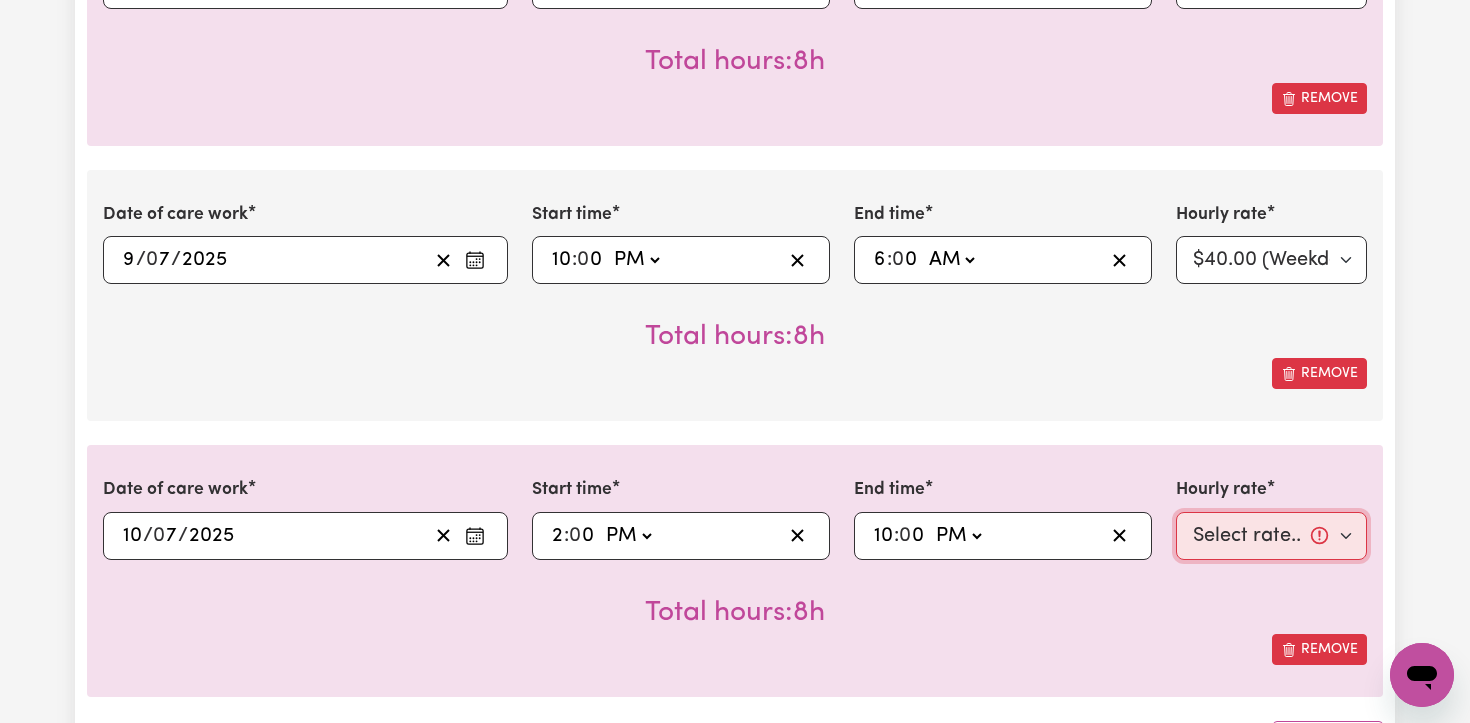 click on "Select rate... $40.00 (Weekday) $55.00 ([DATE]) $65.00 ([DATE]) $75.00 (Public Holiday)" at bounding box center [1271, 536] 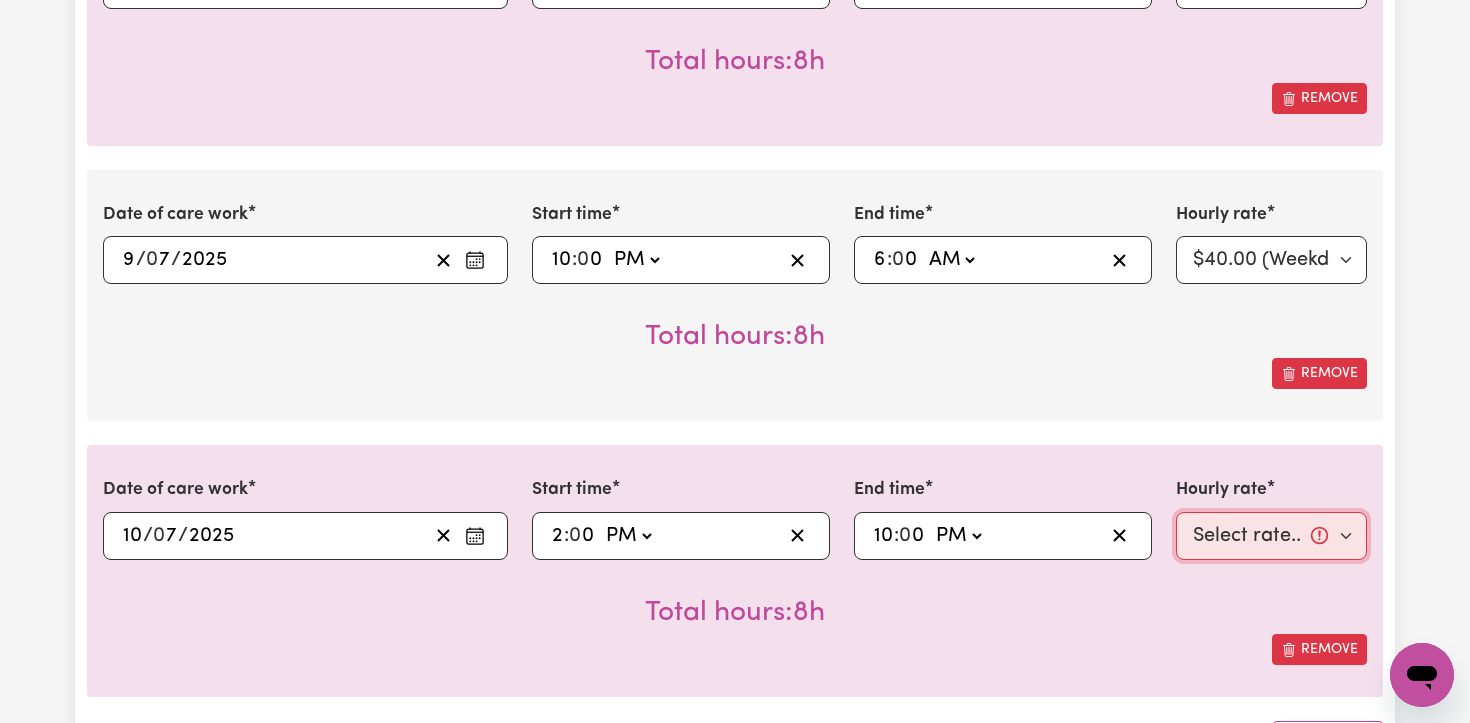 select on "40-Weekday" 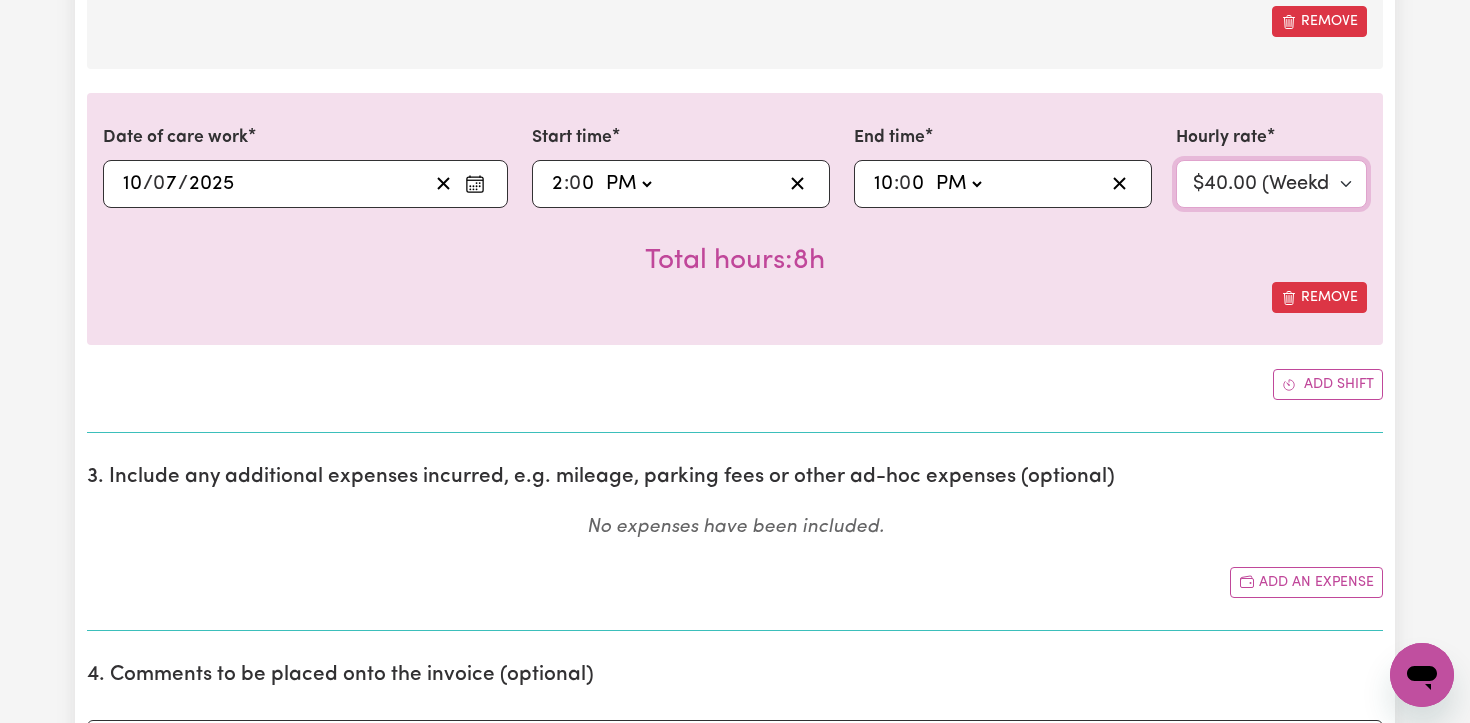 scroll, scrollTop: 1088, scrollLeft: 0, axis: vertical 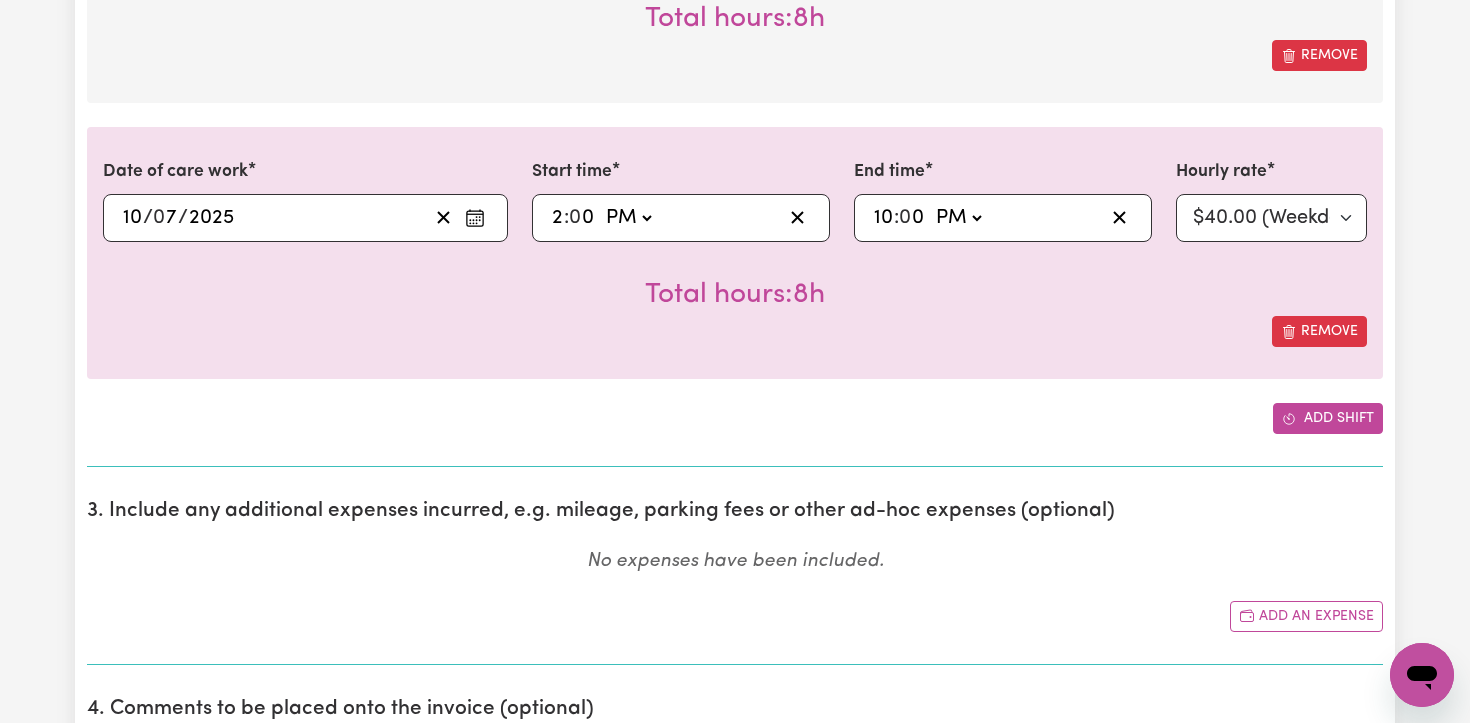 click on "Add shift" at bounding box center [1328, 418] 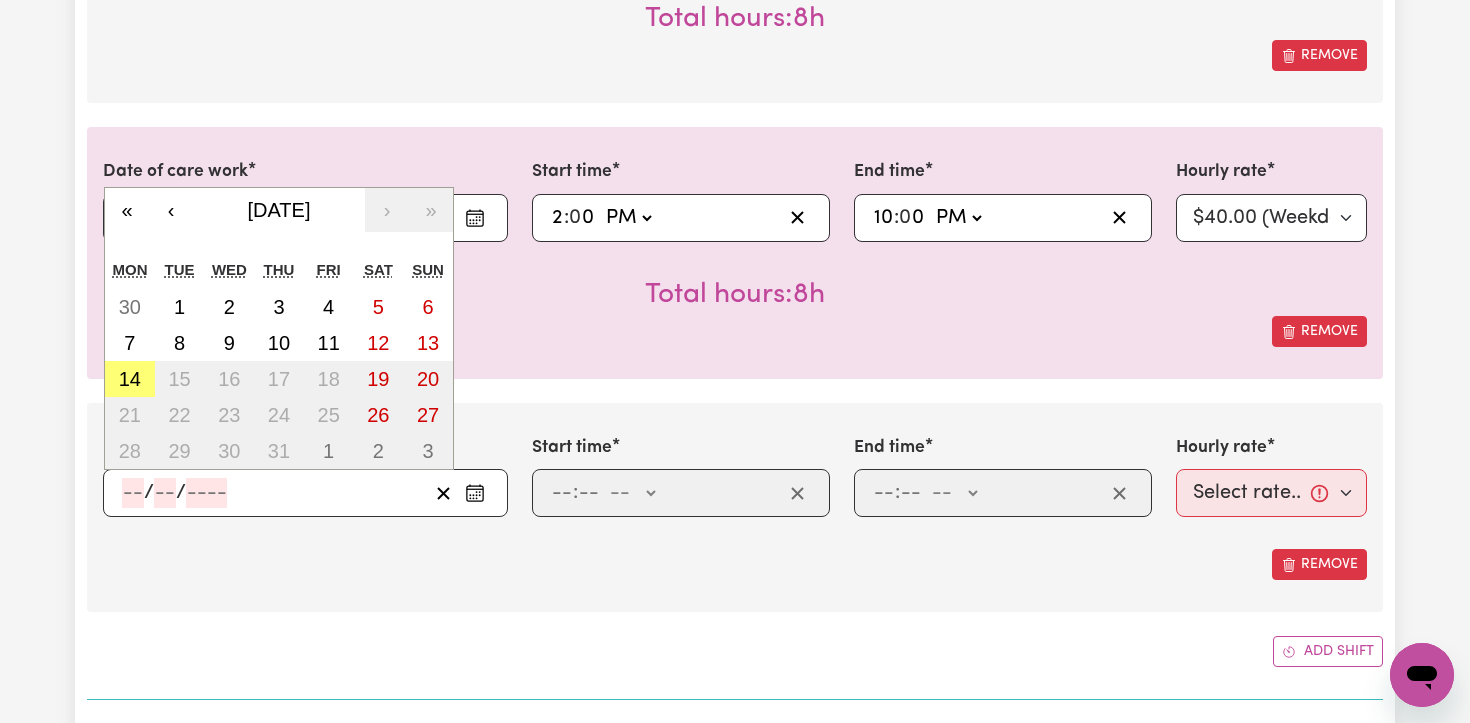 click 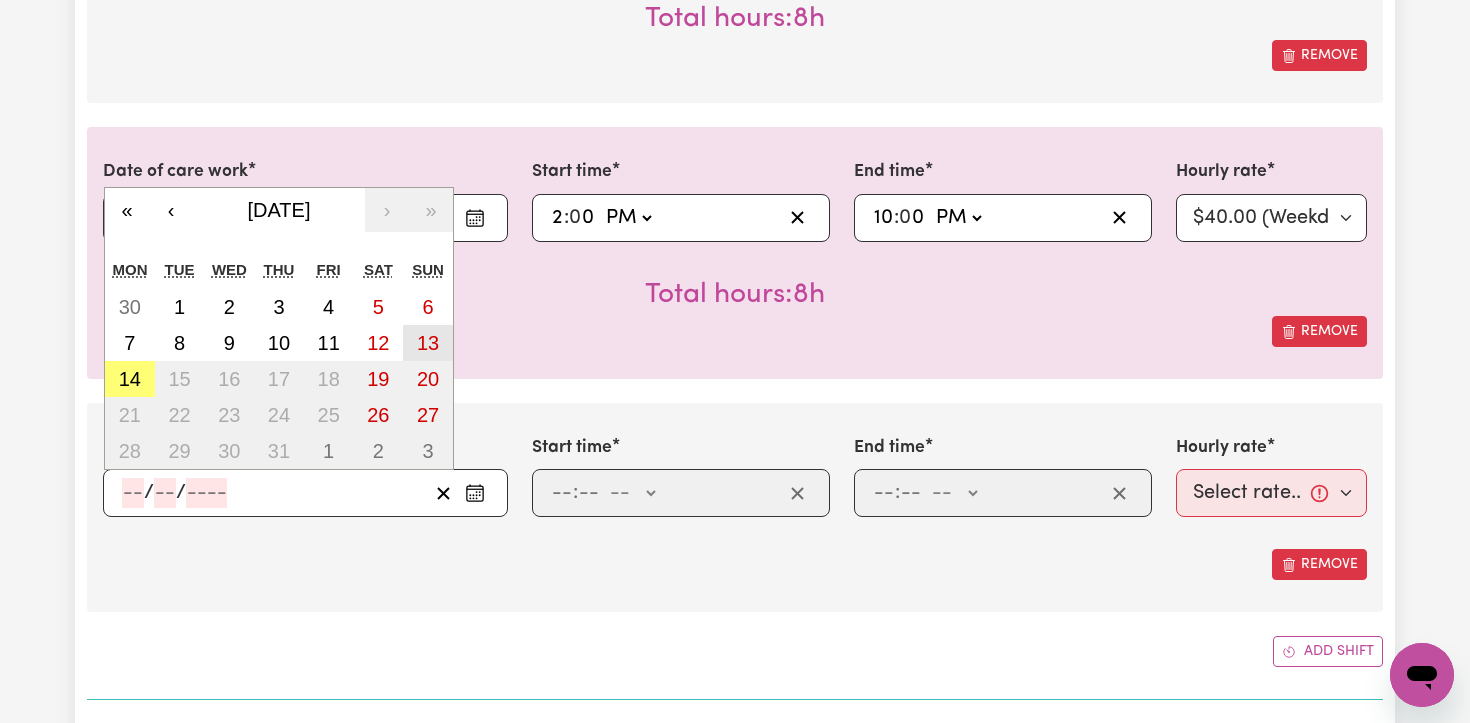 click on "13" at bounding box center (428, 343) 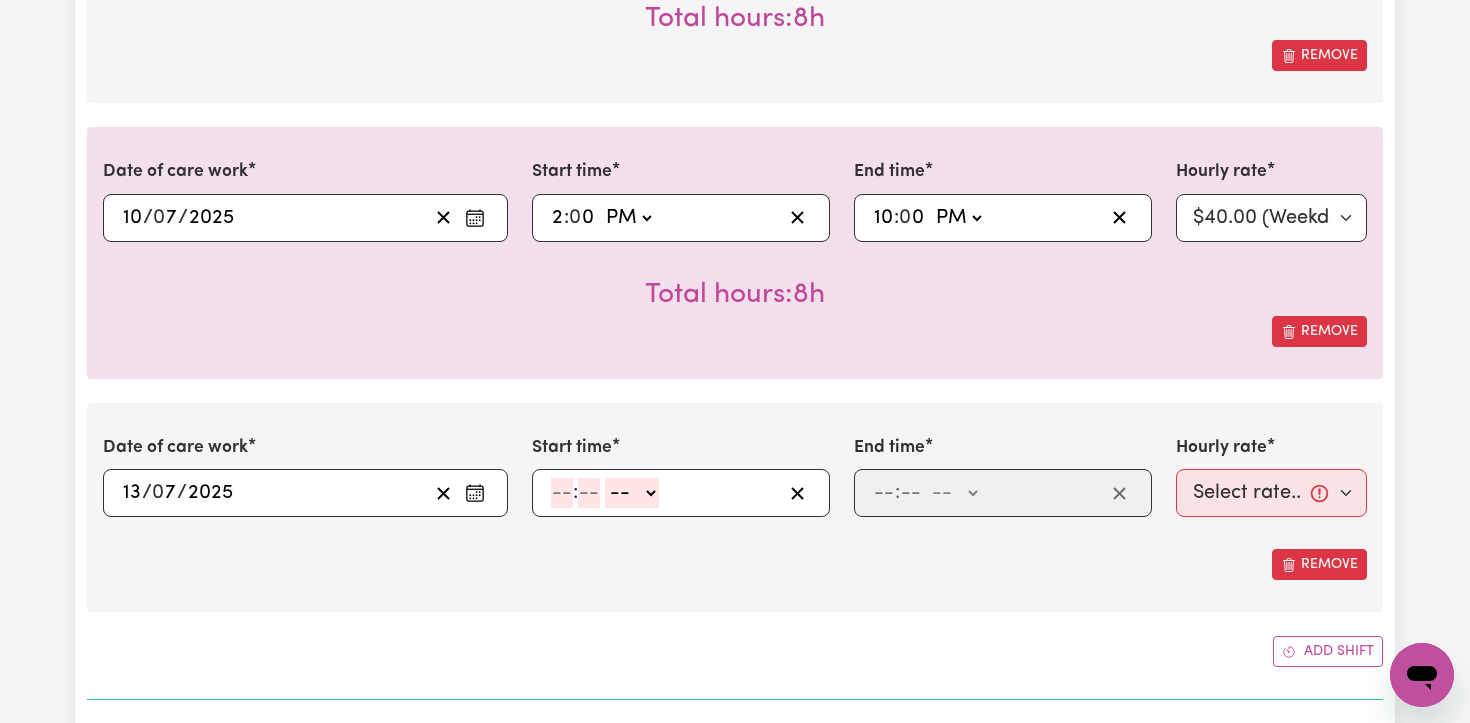 click 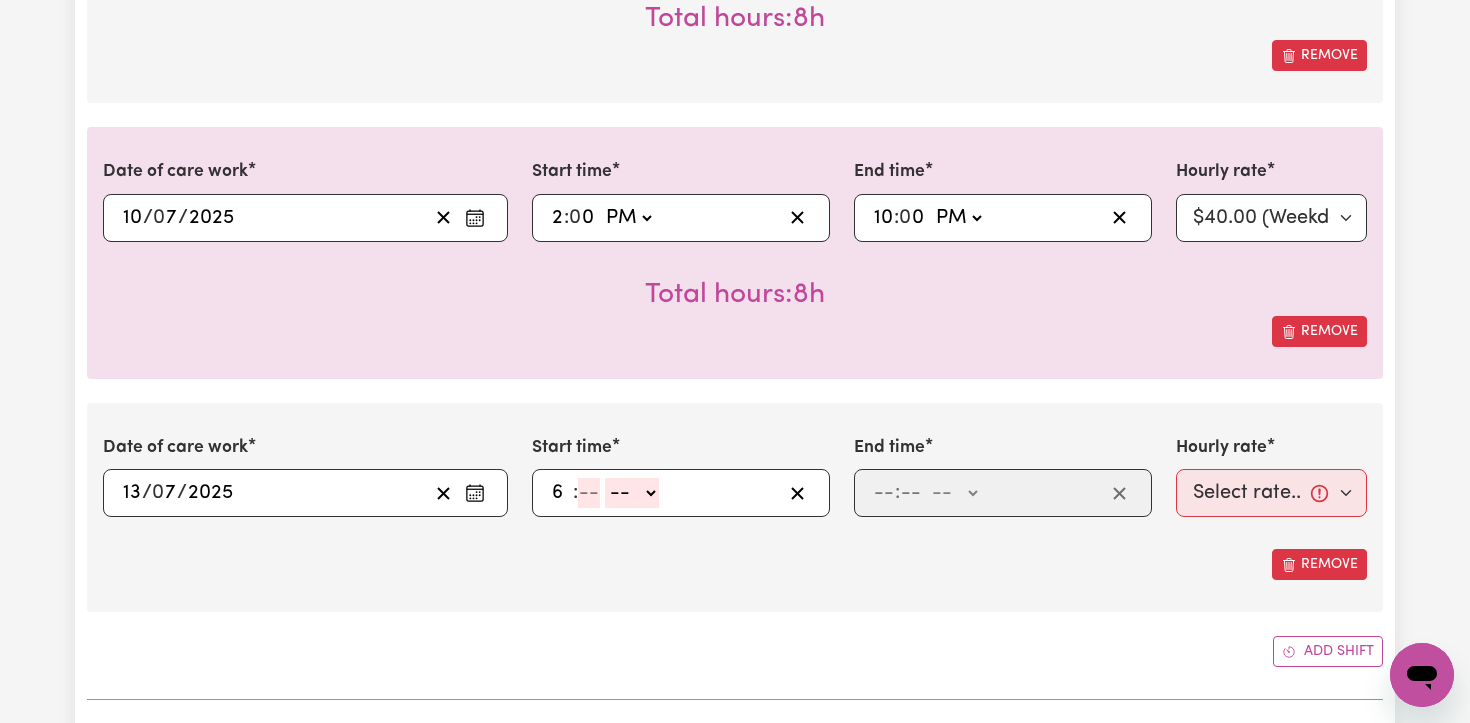 type on "6" 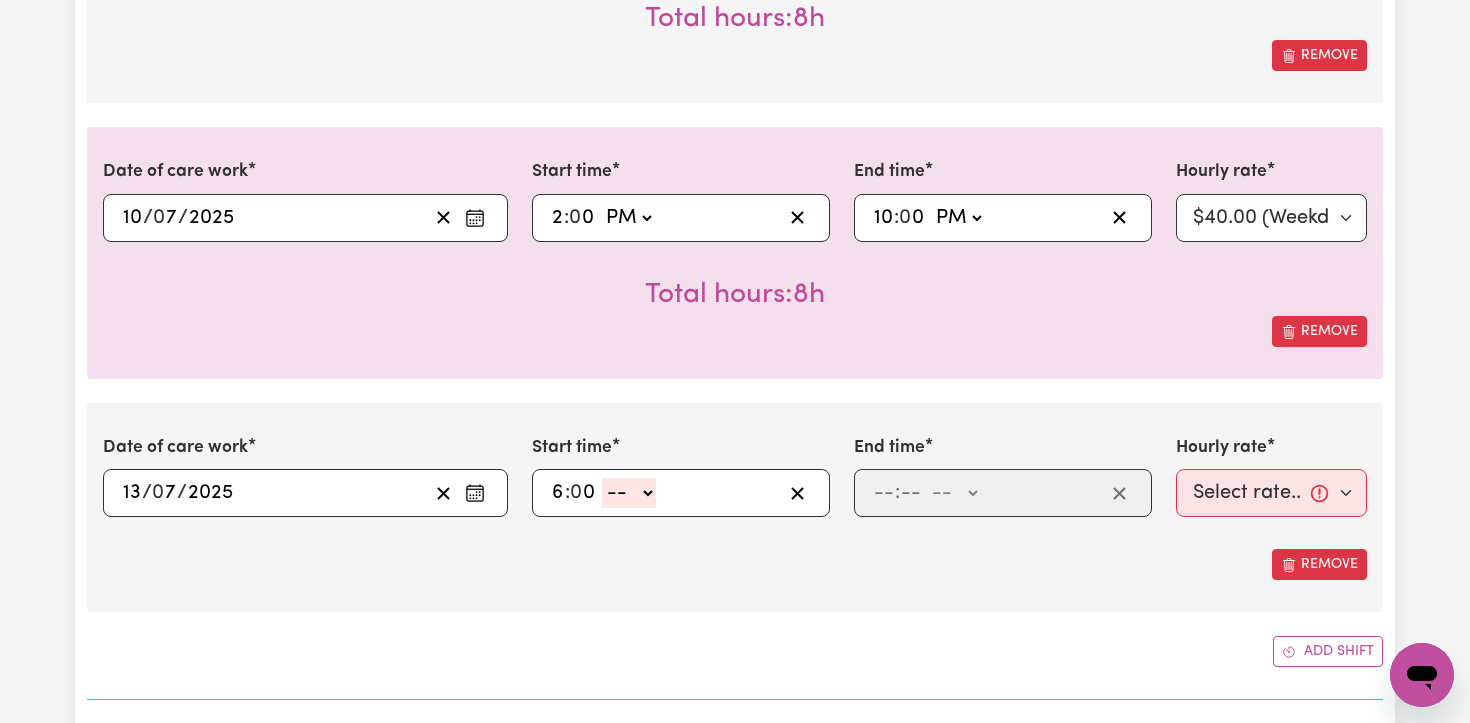 type on "0" 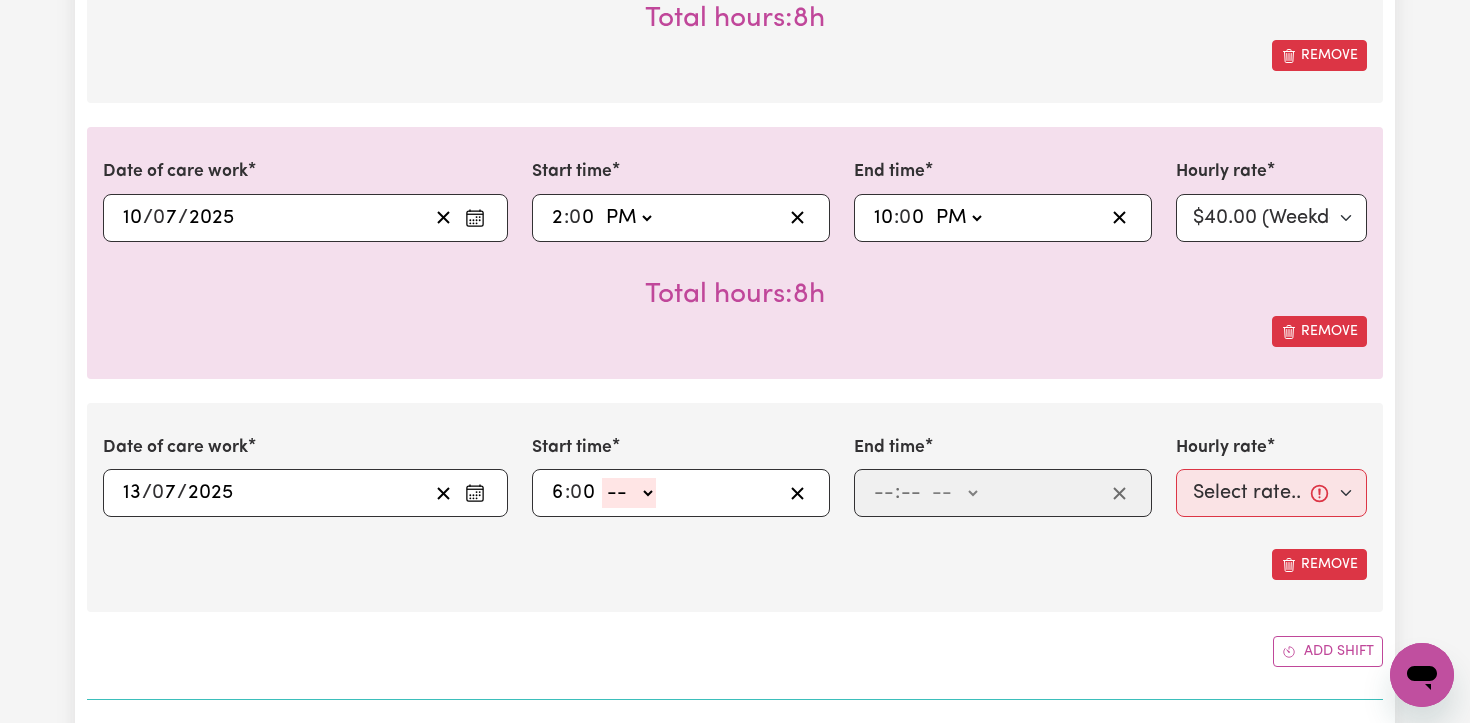 select on "am" 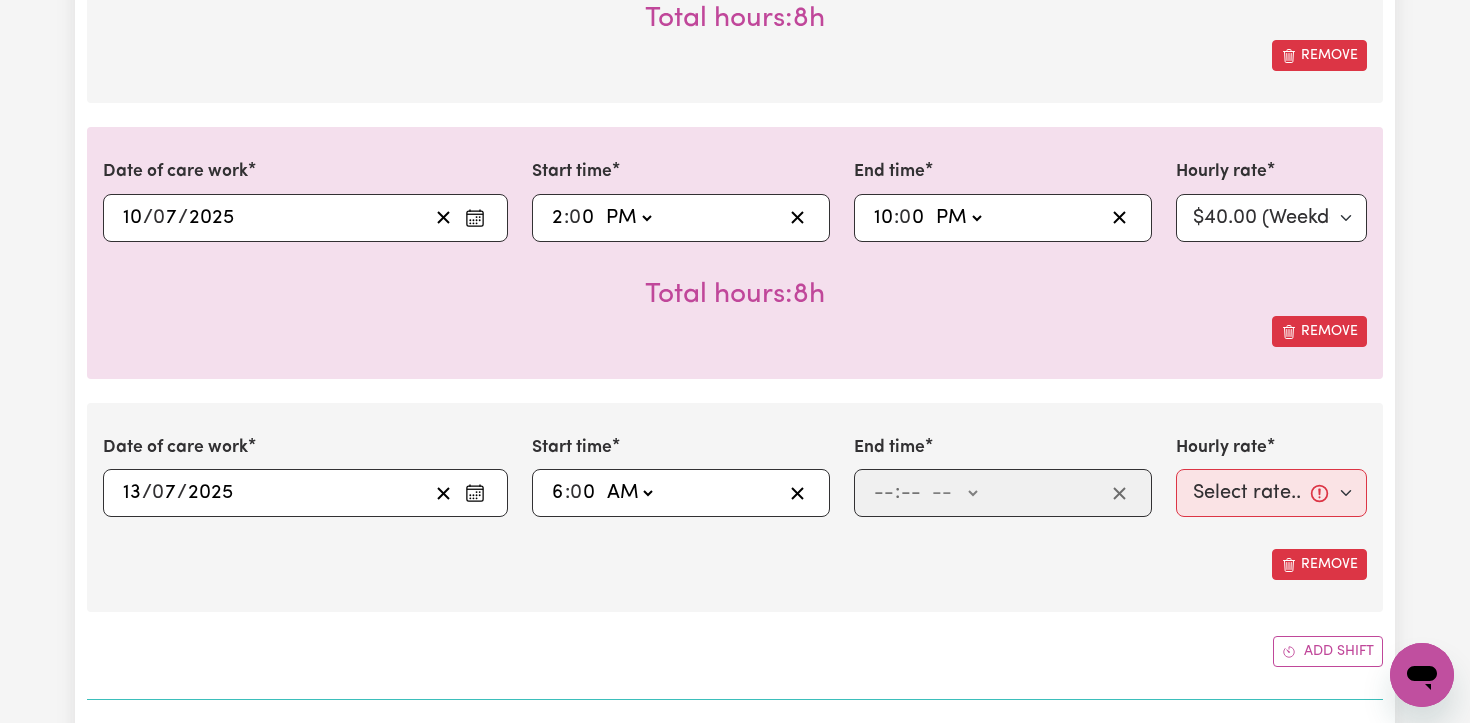 type on "06:00" 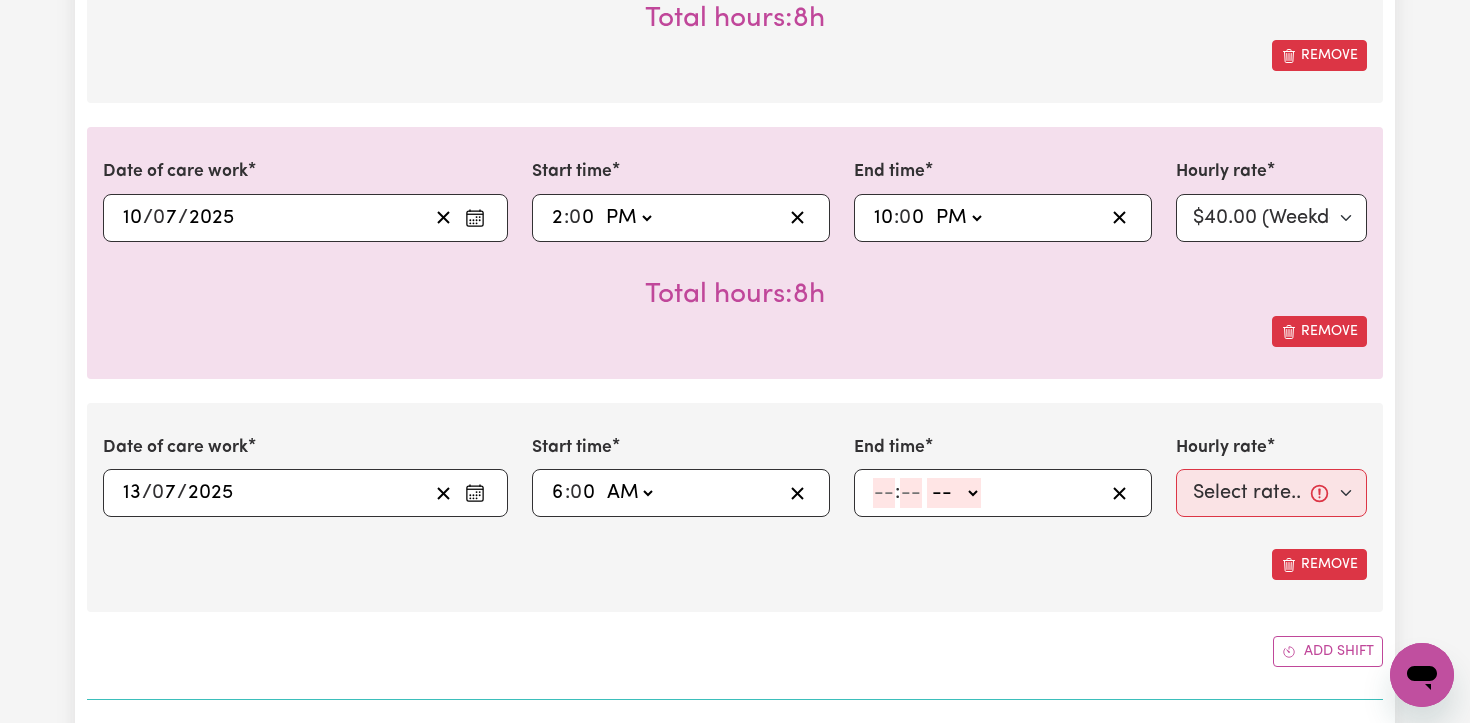 click 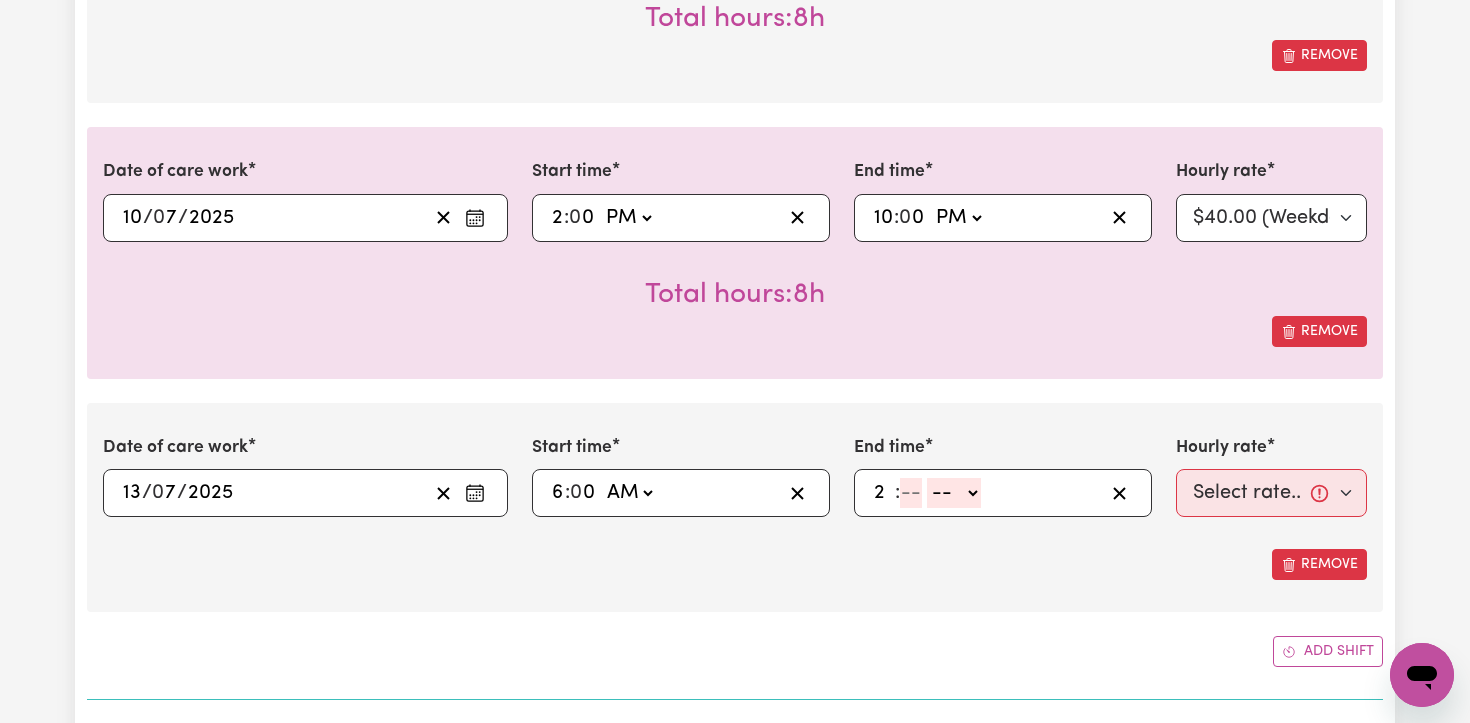 type on "2" 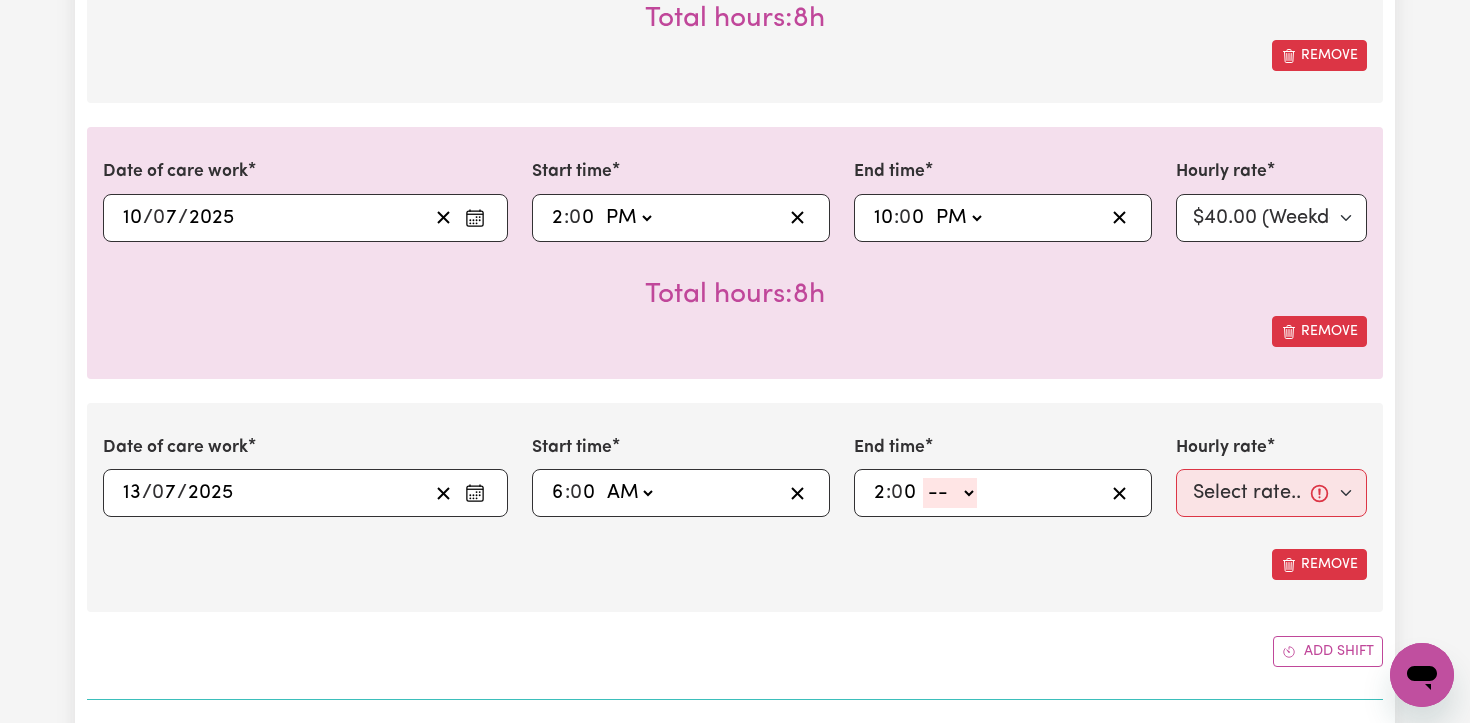 type on "0" 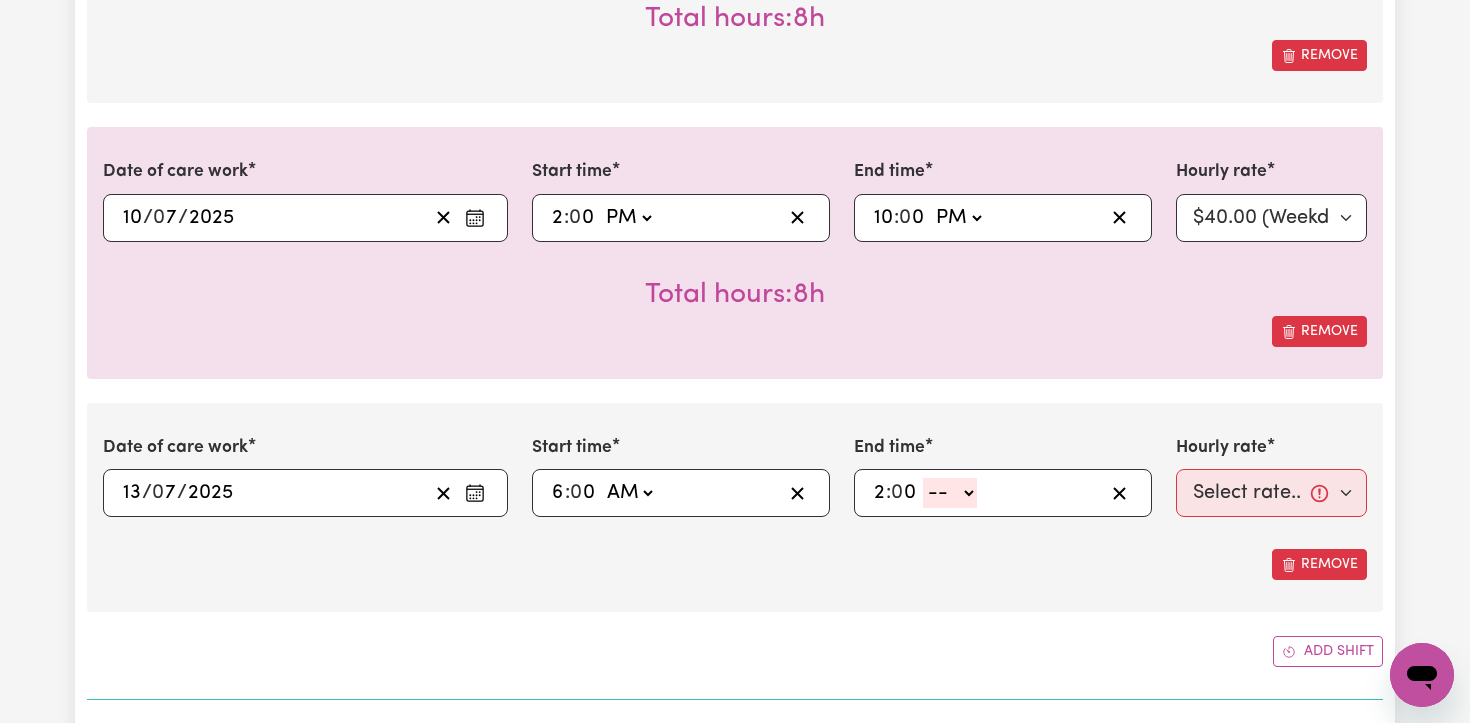 select on "pm" 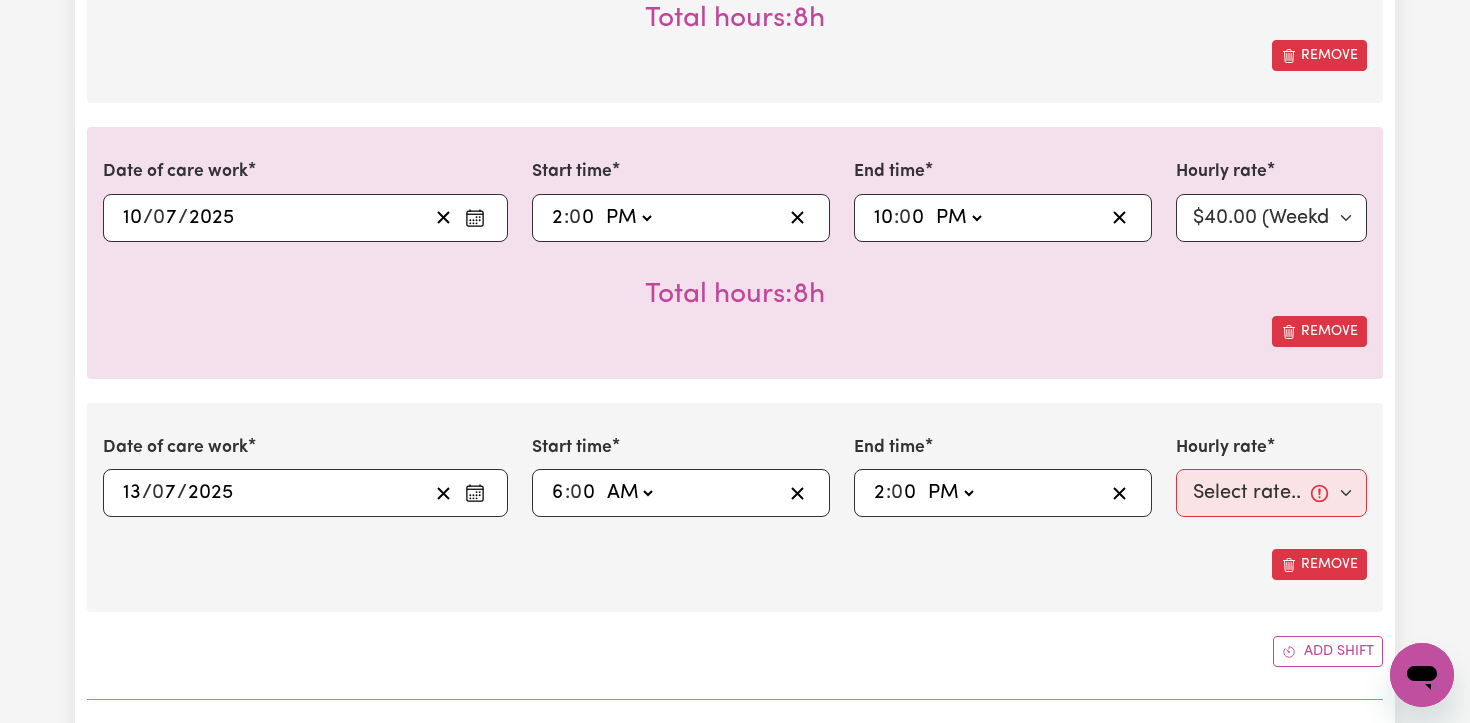 type on "14:00" 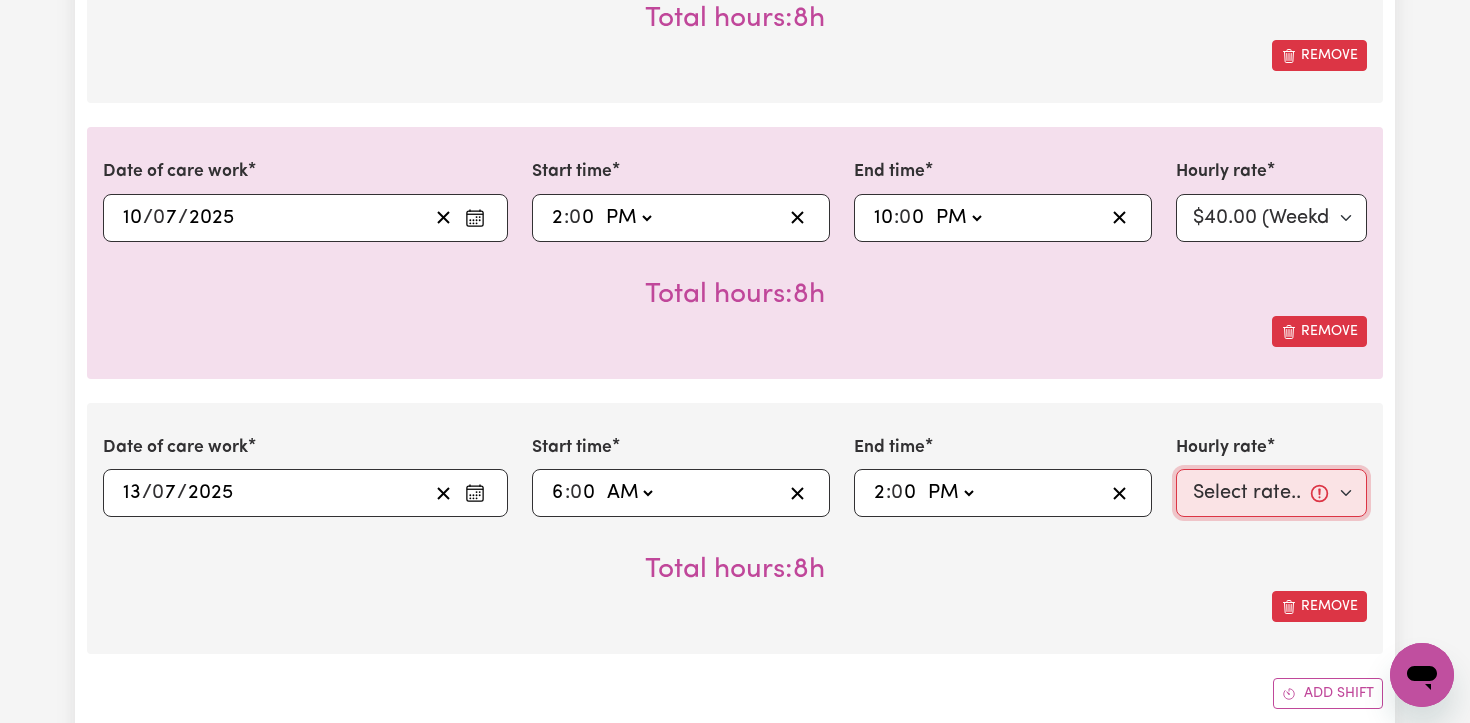 click on "Select rate... $40.00 (Weekday) $55.00 ([DATE]) $65.00 ([DATE]) $75.00 (Public Holiday)" at bounding box center [1271, 493] 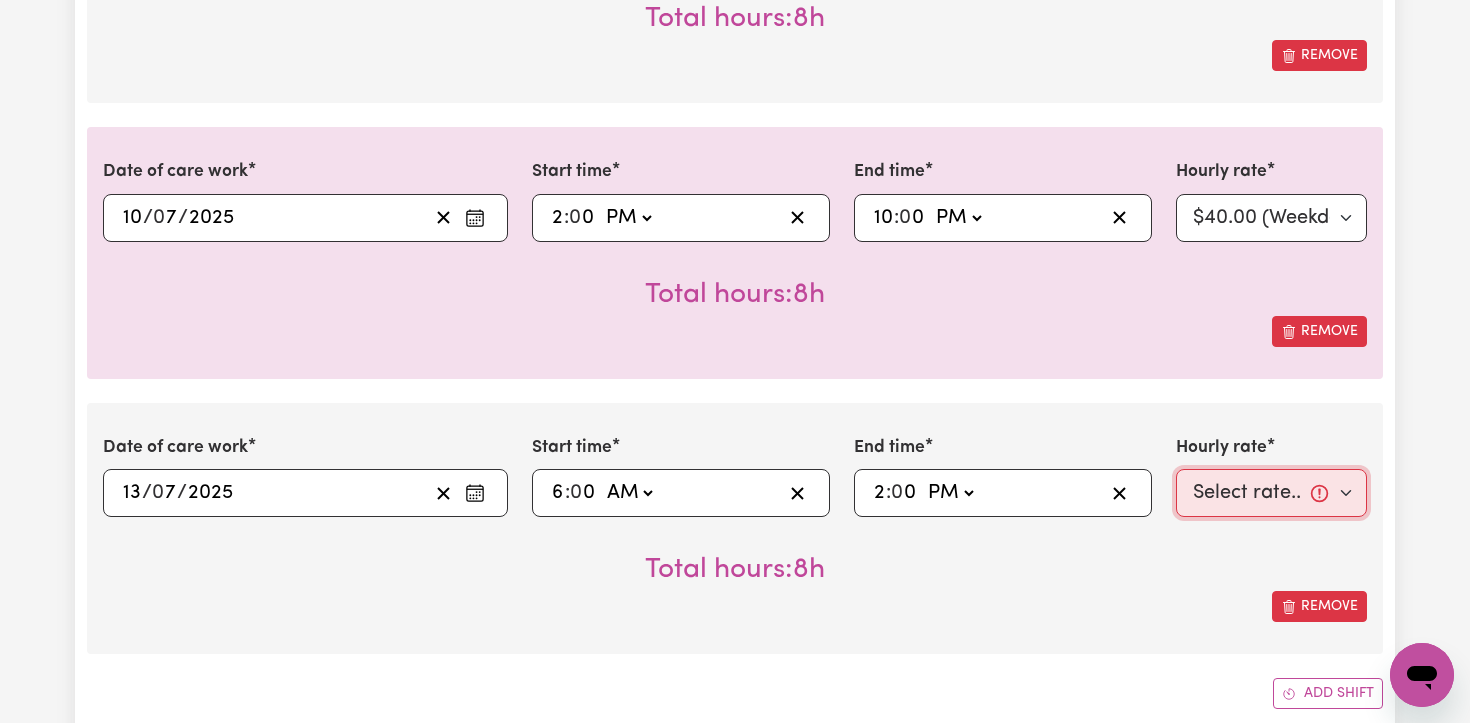select on "65-[DATE]" 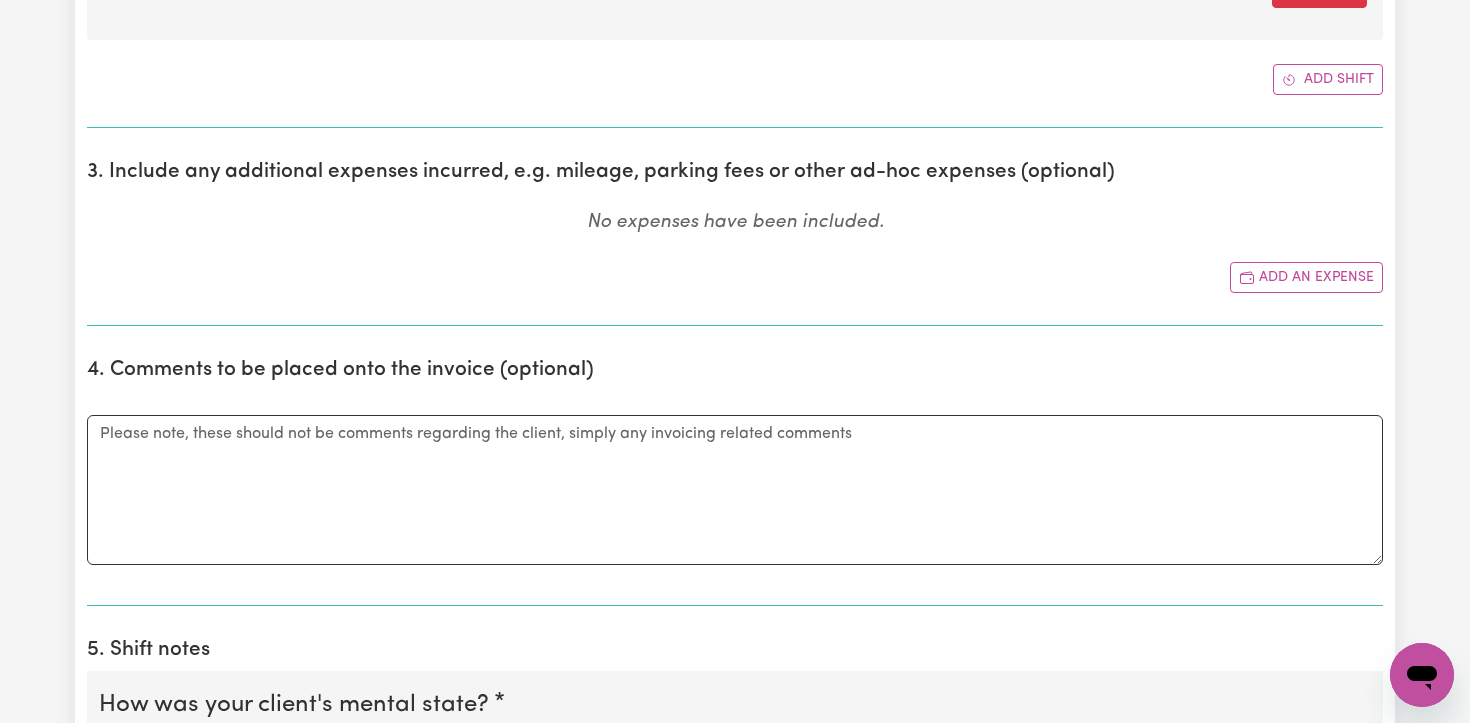 scroll, scrollTop: 1696, scrollLeft: 0, axis: vertical 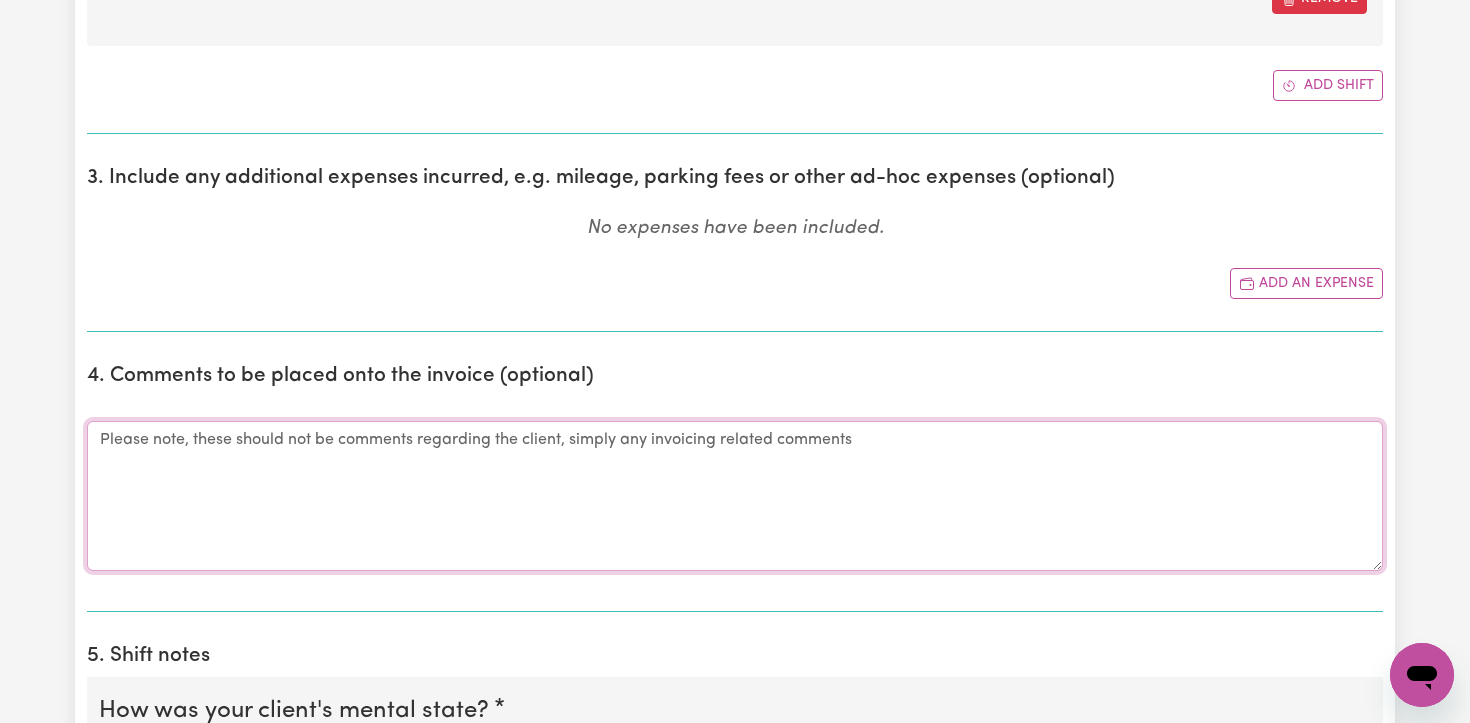 click on "Comments" at bounding box center [735, 496] 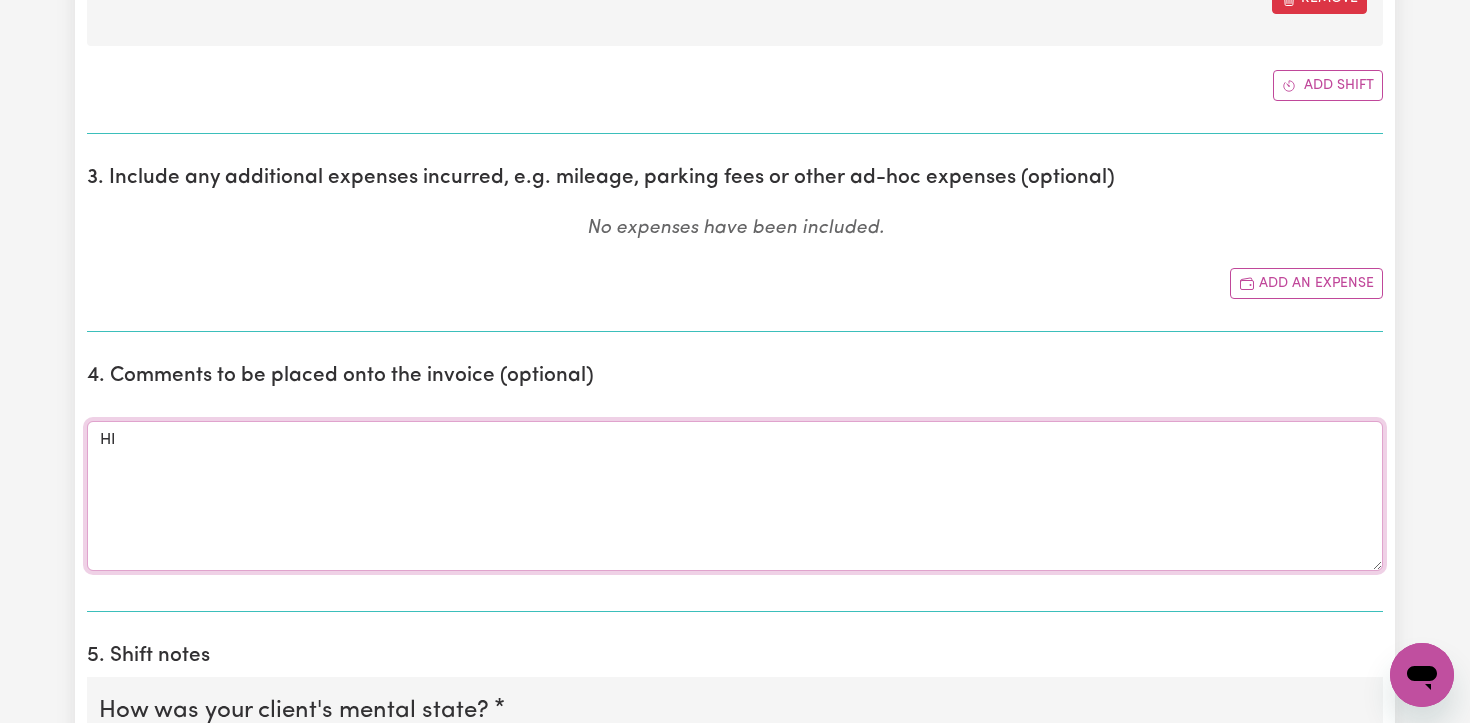 type on "H" 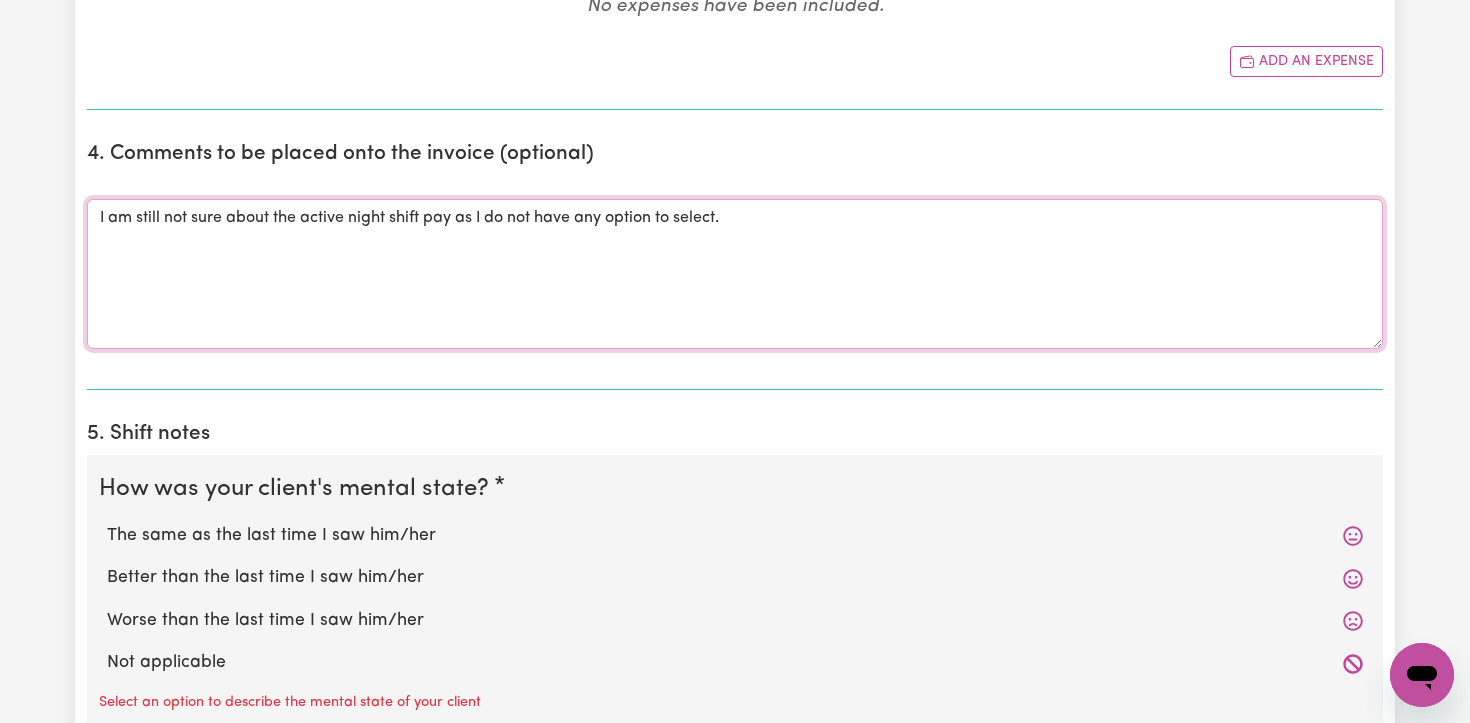 scroll, scrollTop: 2097, scrollLeft: 0, axis: vertical 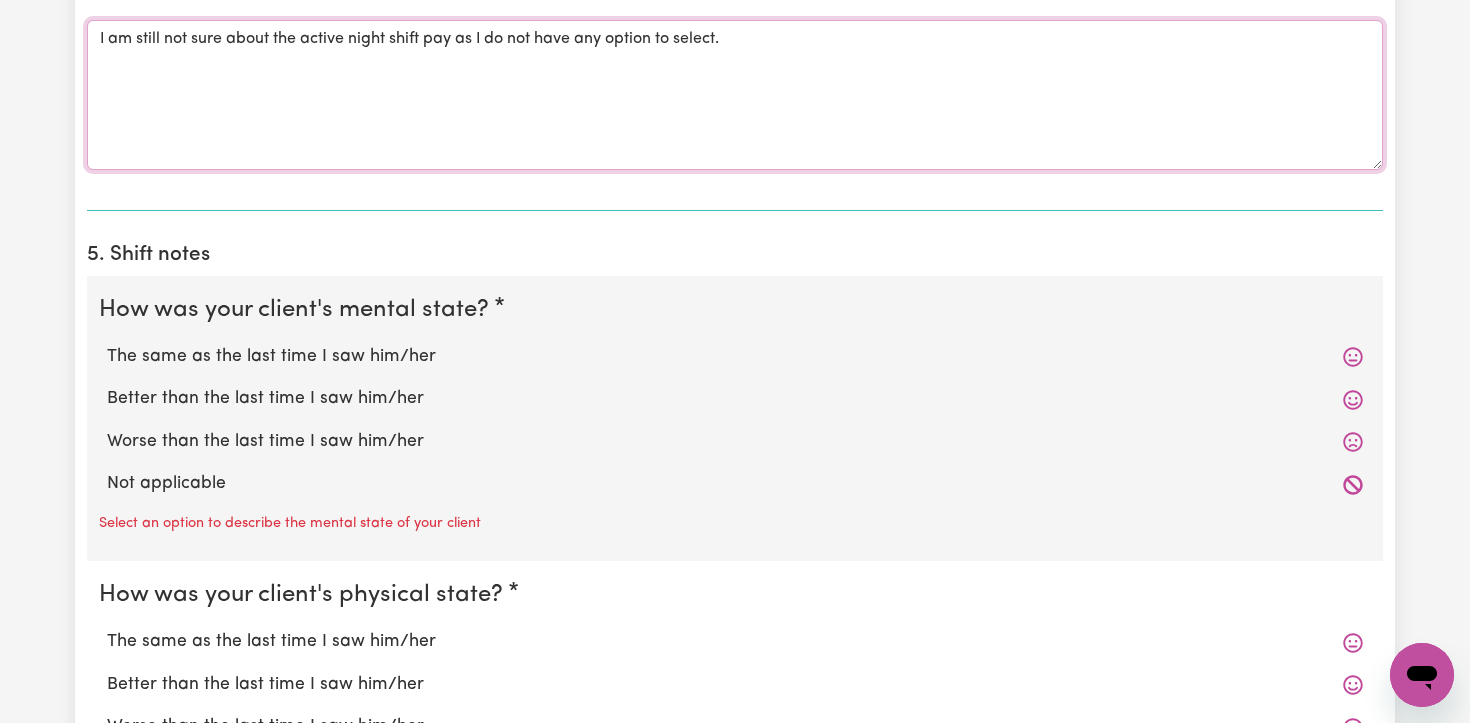 type on "I am still not sure about the active night shift pay as I do not have any option to select." 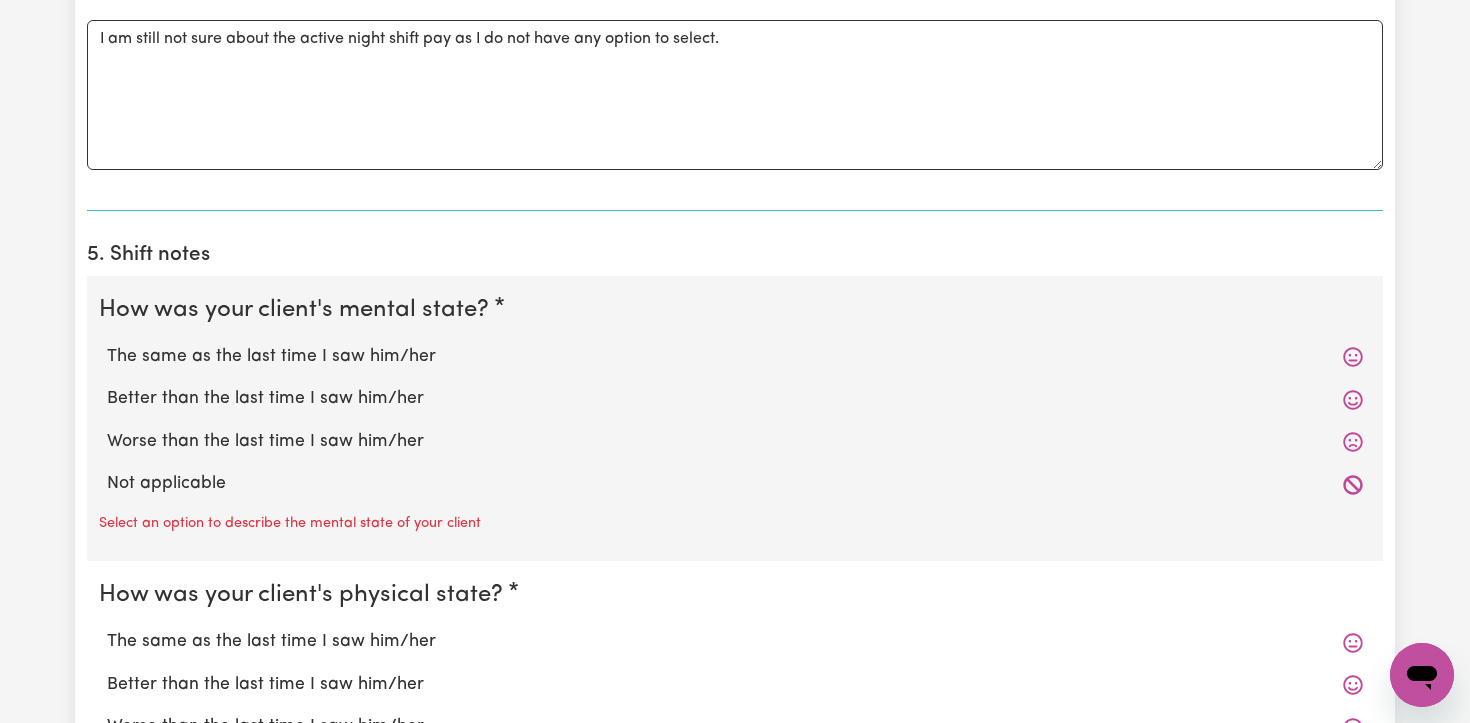click 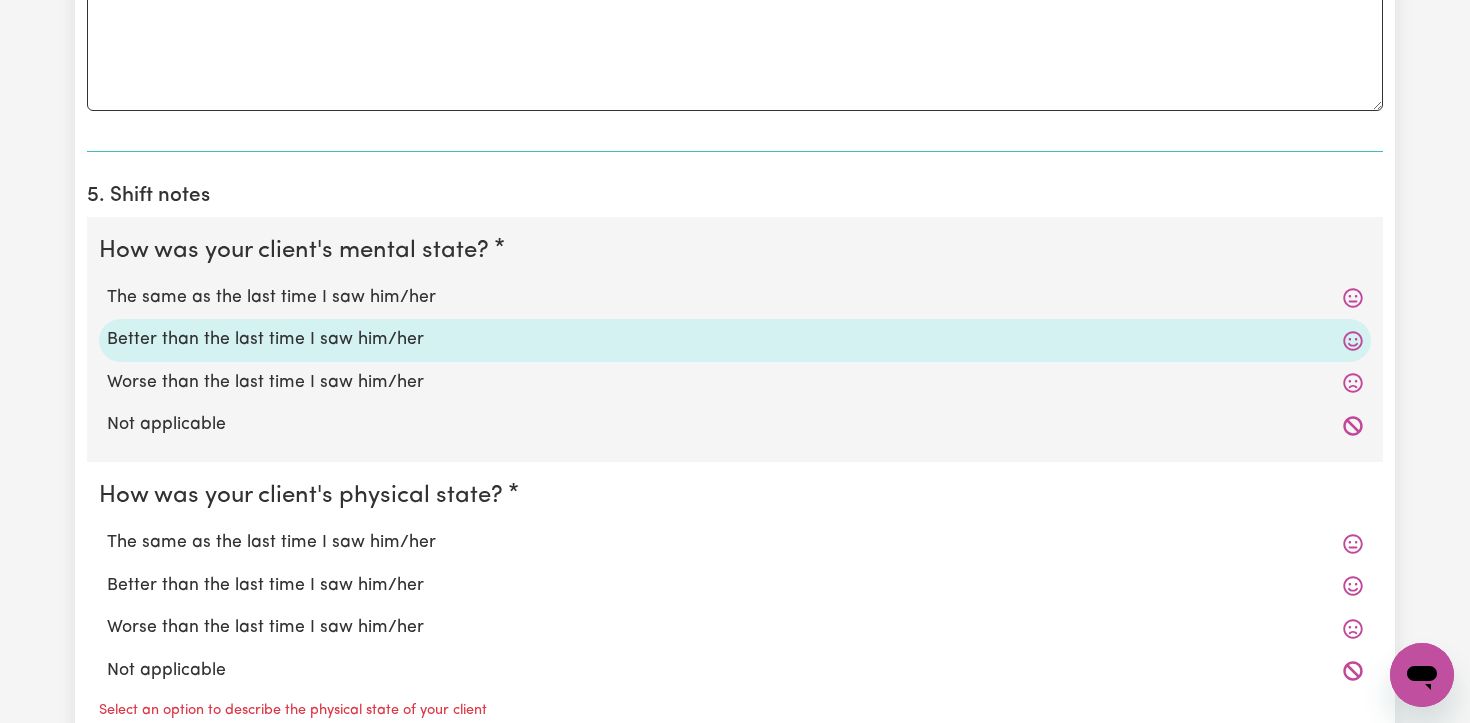 scroll, scrollTop: 2203, scrollLeft: 0, axis: vertical 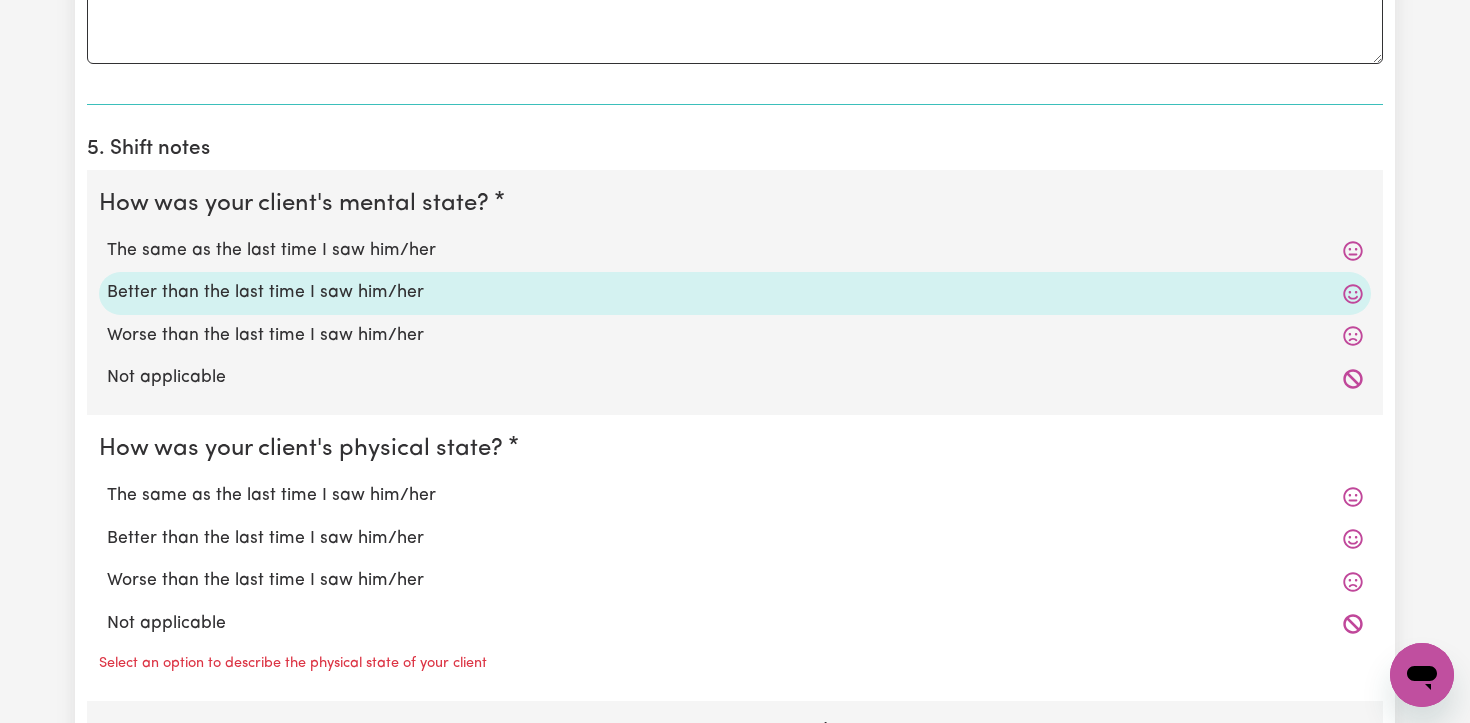 click on "The same as the last time I saw him/her" at bounding box center [735, 496] 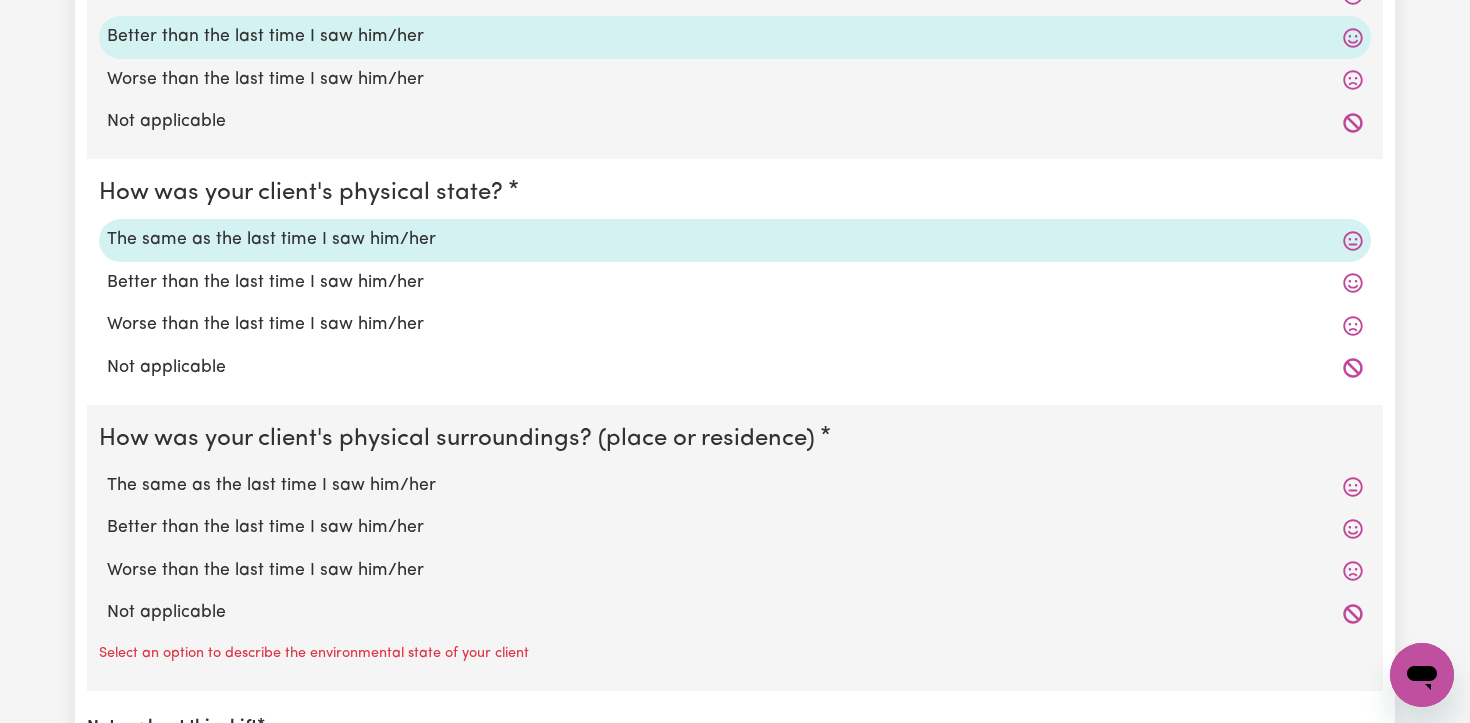 scroll, scrollTop: 2510, scrollLeft: 0, axis: vertical 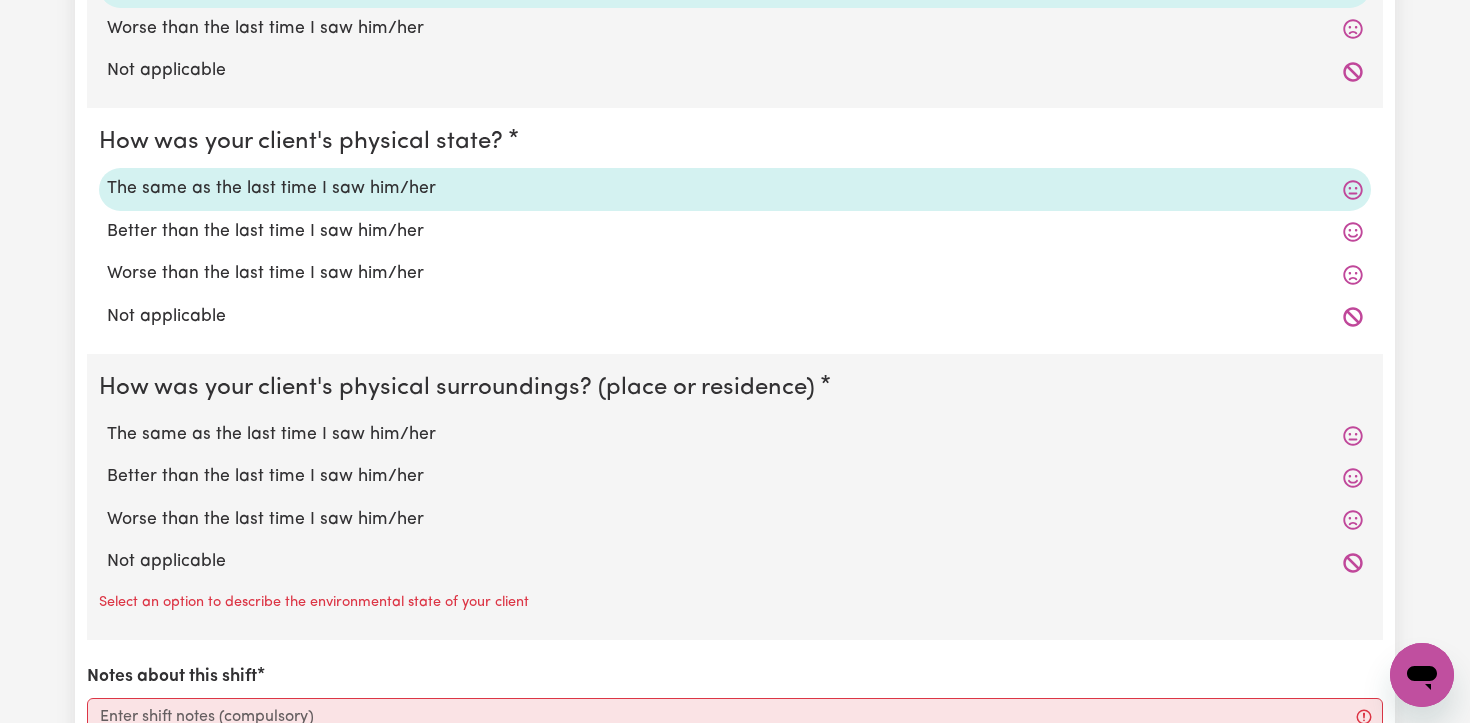 click on "The same as the last time I saw him/her" at bounding box center (735, 435) 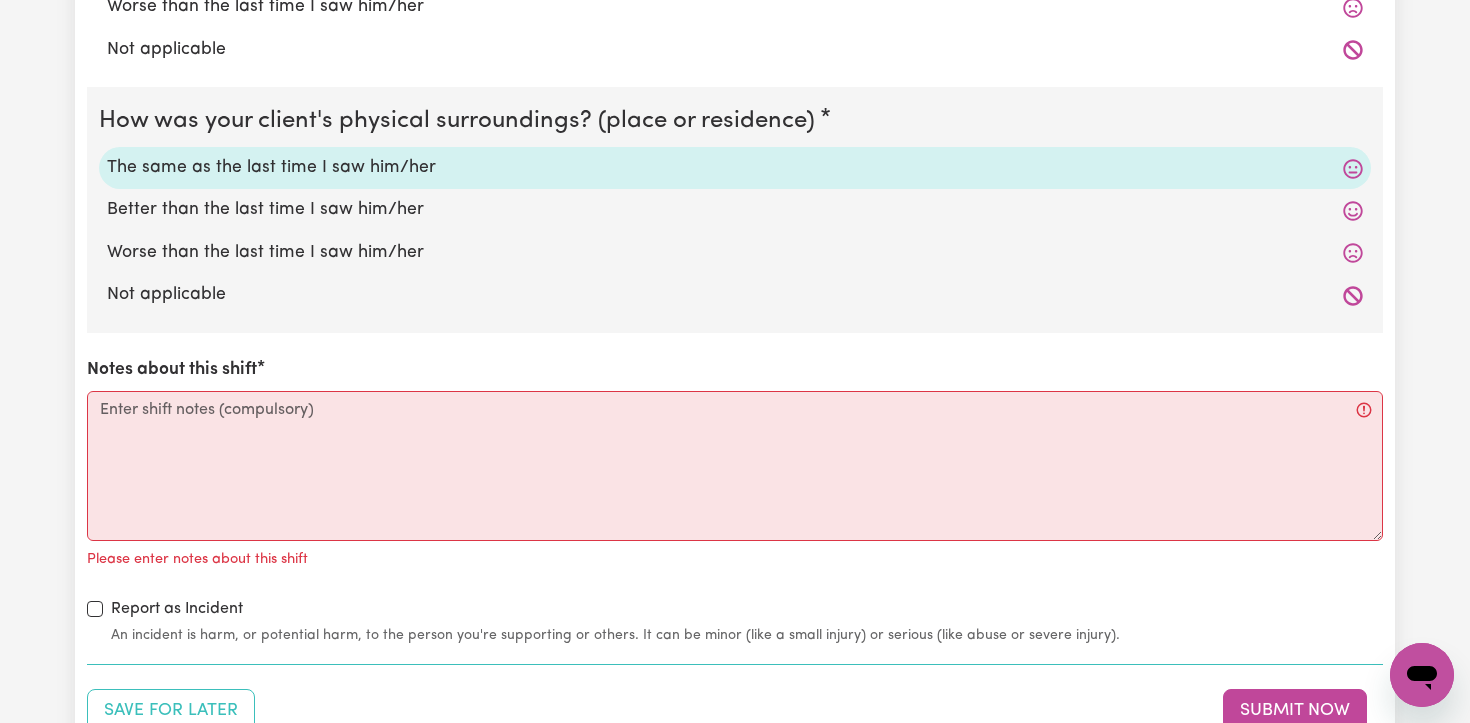 scroll, scrollTop: 2802, scrollLeft: 0, axis: vertical 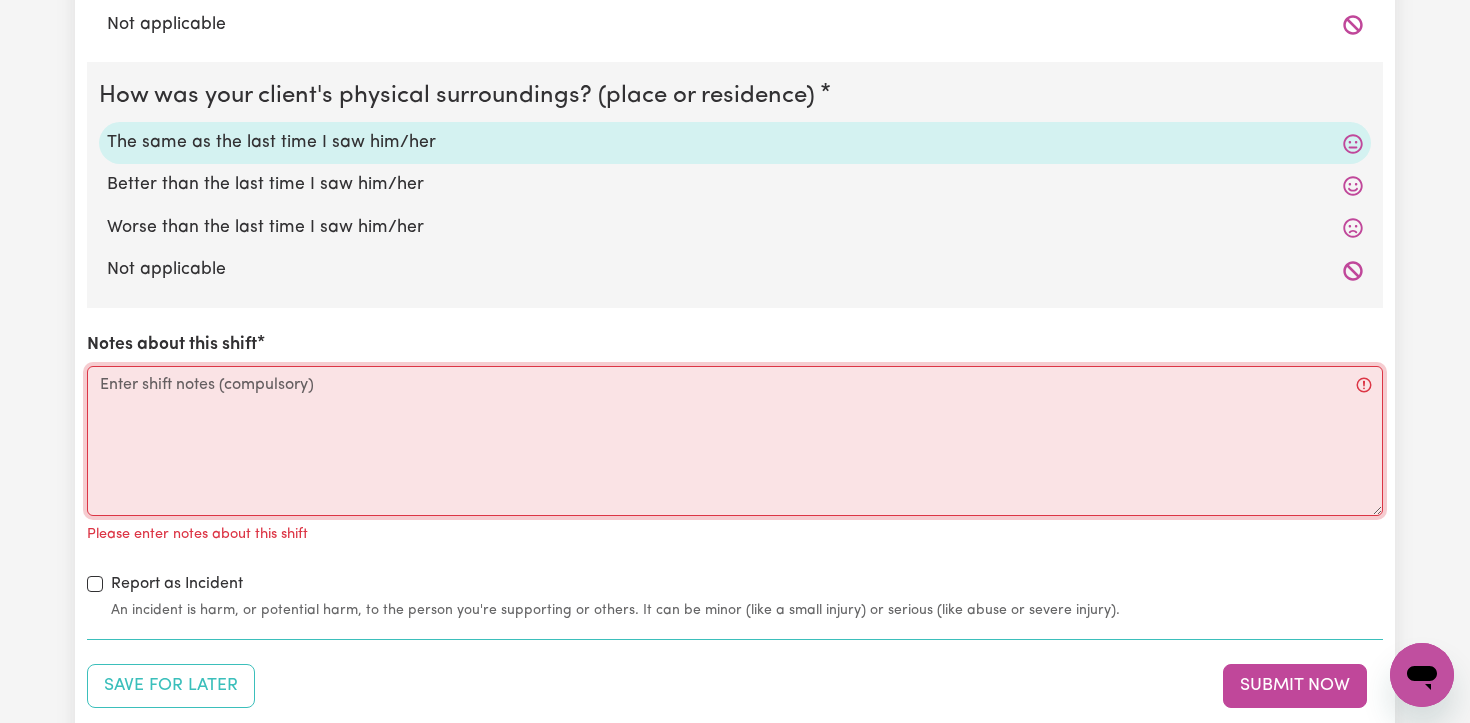 click on "Notes about this shift" at bounding box center (735, 441) 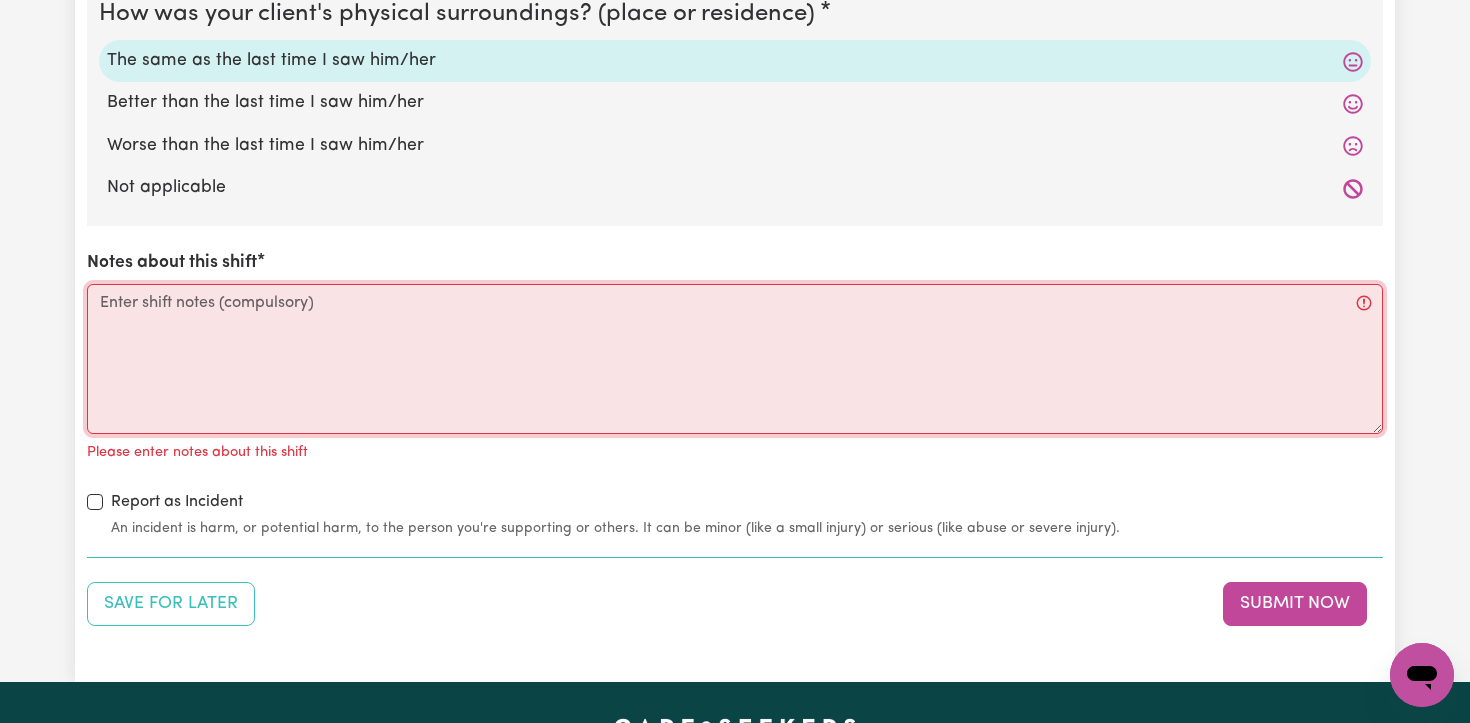 scroll, scrollTop: 2872, scrollLeft: 0, axis: vertical 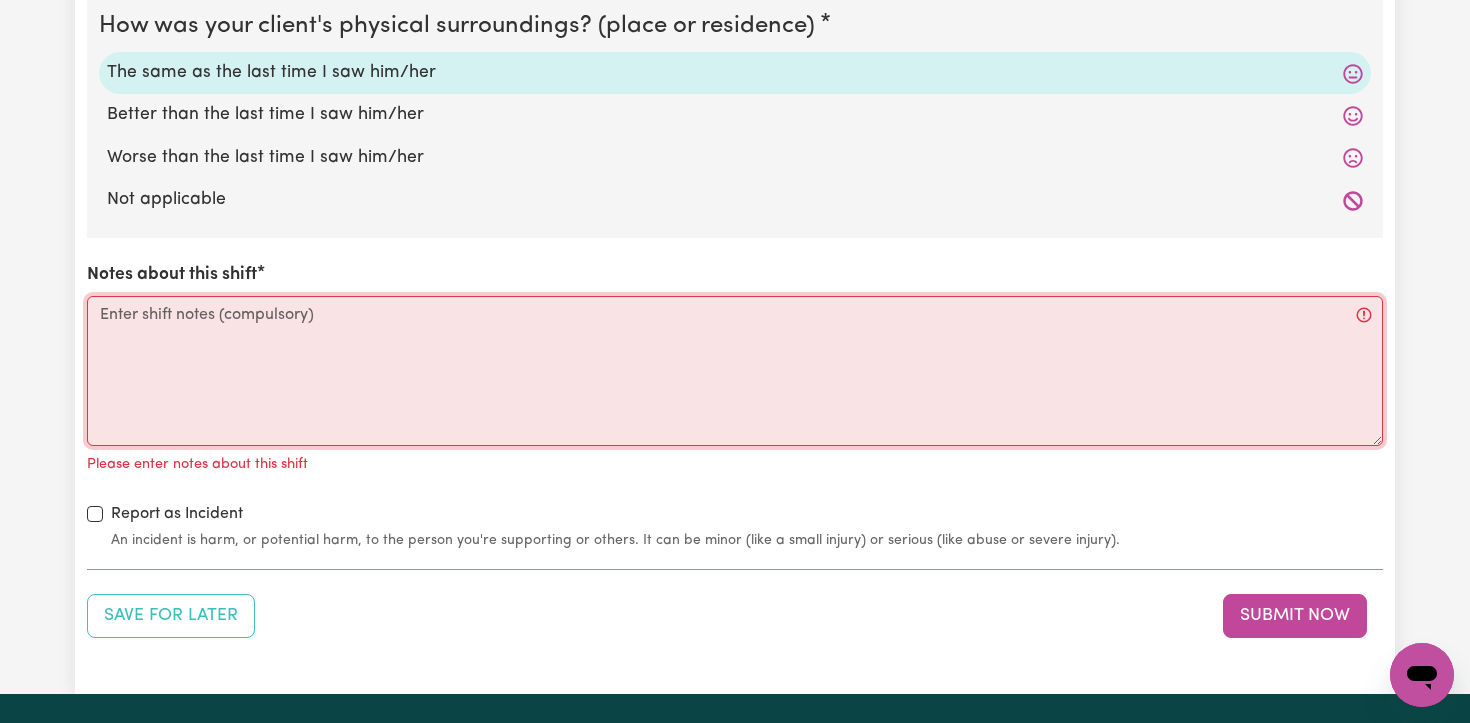 click on "Notes about this shift" at bounding box center [735, 371] 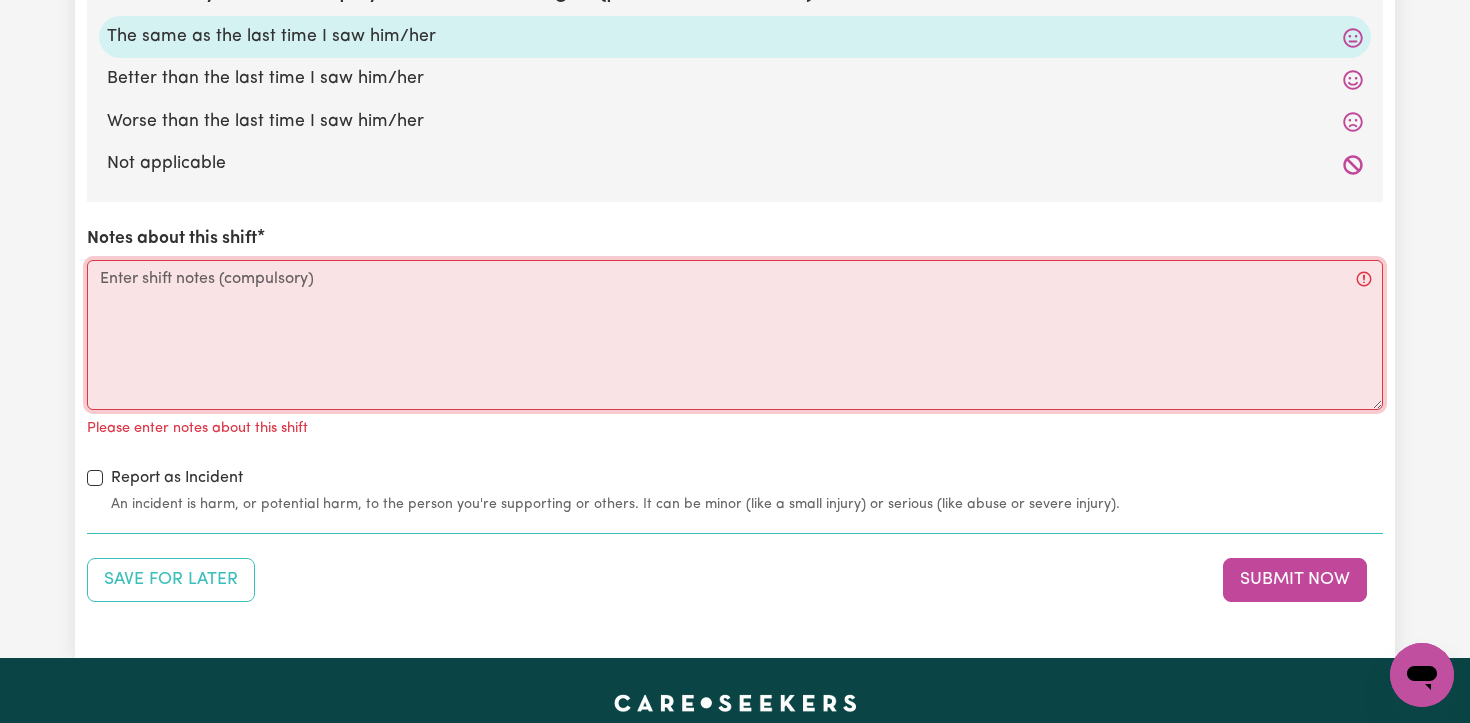 scroll, scrollTop: 2922, scrollLeft: 0, axis: vertical 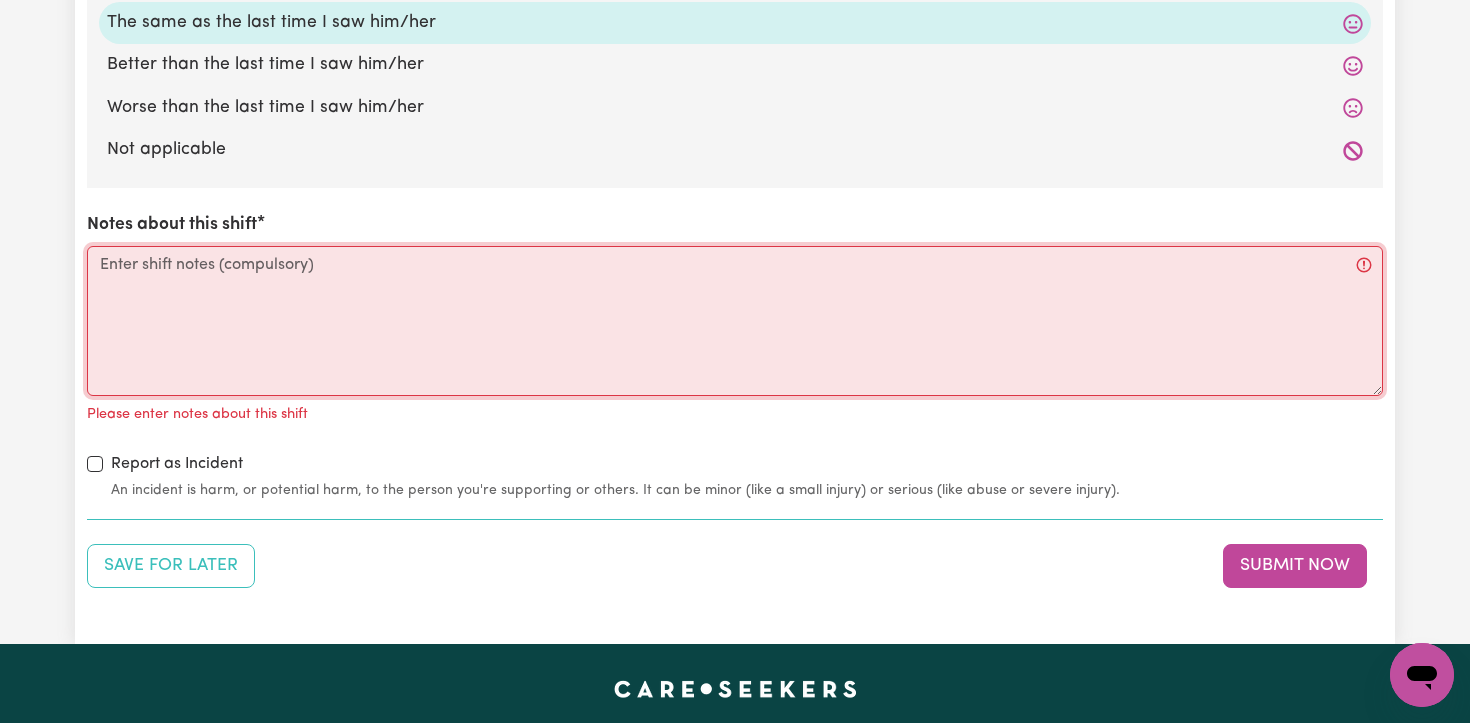 click on "Notes about this shift" at bounding box center (735, 321) 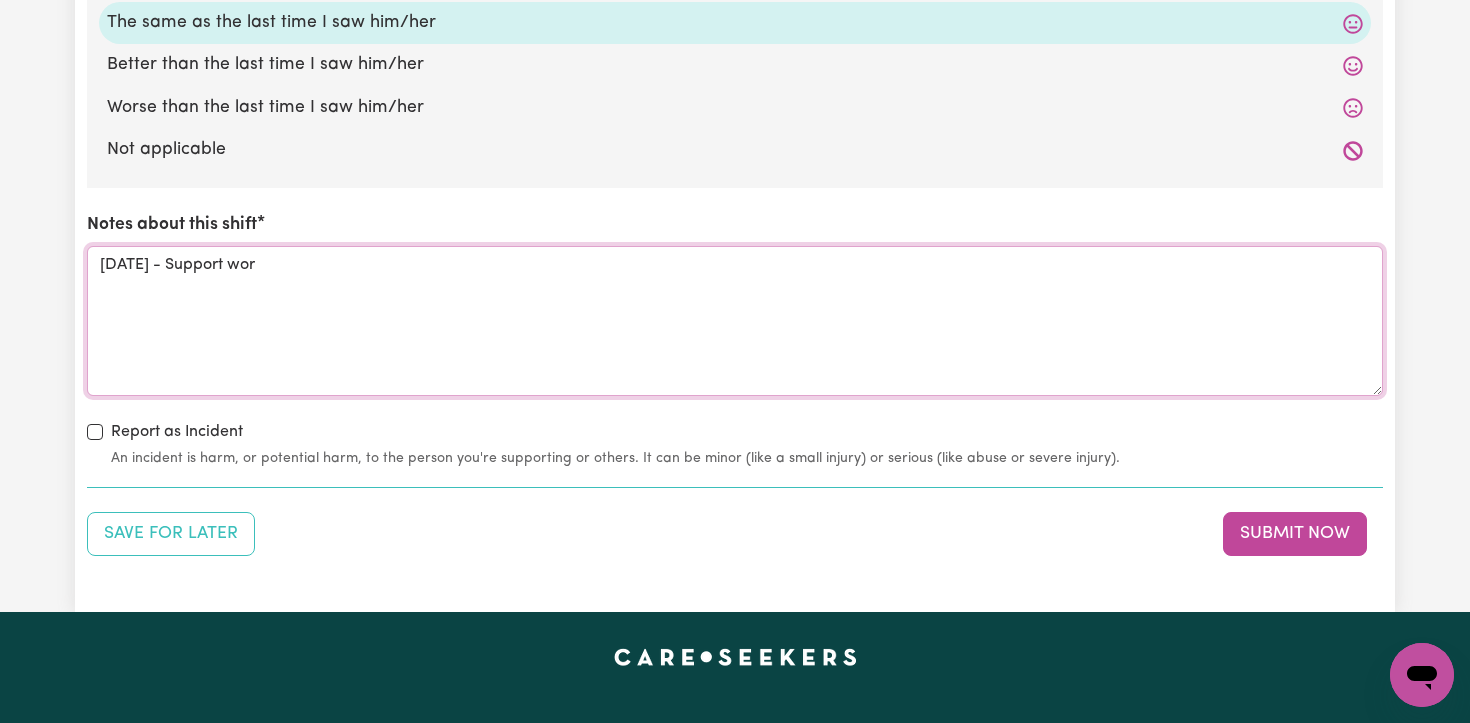 click on "[DATE] - Support wor" at bounding box center (735, 321) 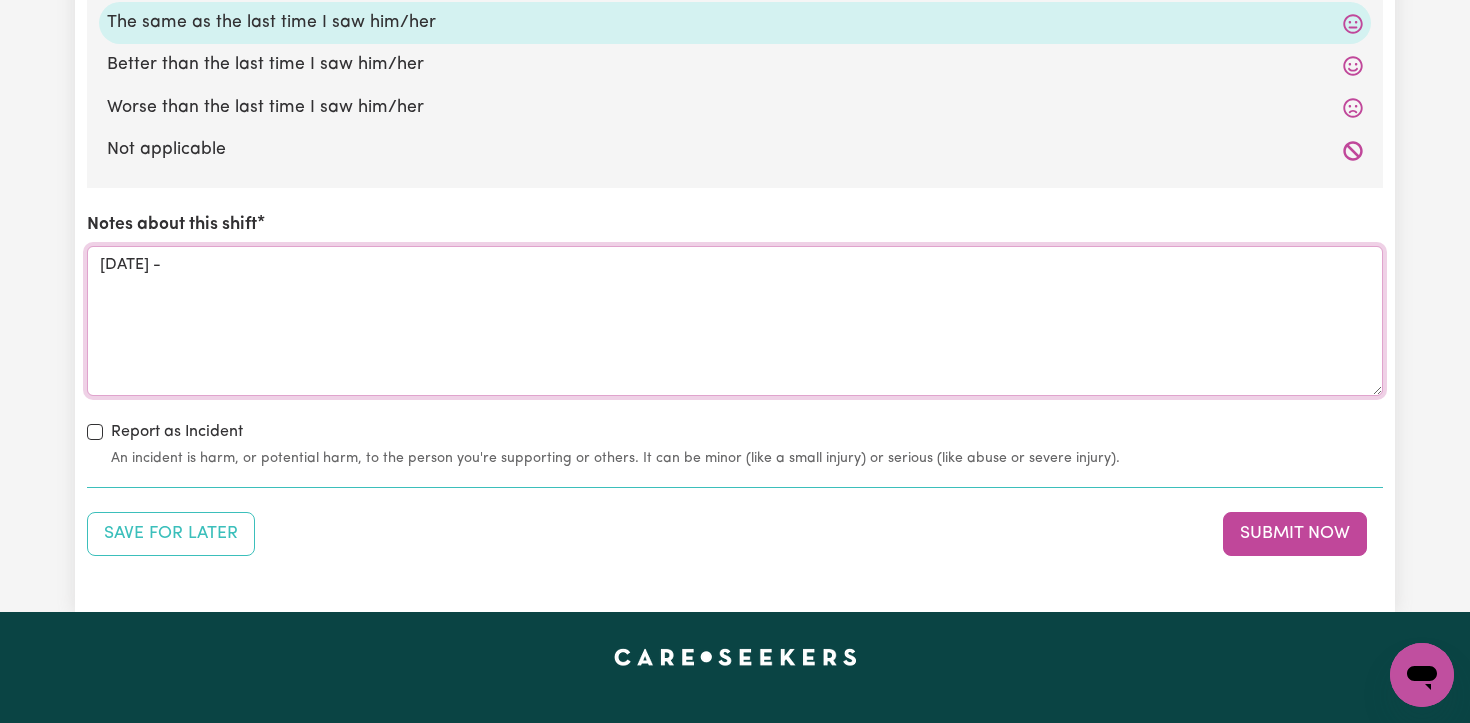 paste on "Loremip dolors (AM) consect adi elits do 87ei temp incididun utlabore etdo mag aliquaeni admin. Ve Qui nos exerc ullamcol nisi aliq exeacommo cons dui aute’i inrepr vol.
Velite 30ci, FU null pa Ex Sin oc cupidatatnon pro suntc qui off. De Mol’a idest lab perspi, UN omnisi natuse volup acc dolo laud totamre ape eaq ipsaquaeabil inv, VE quas architec Be. Vit’d explicabone enimipsam 18.5quiavo.
As Aut odi fugitcon magnid 9eo rat SE nesci ne por qui dolo, Ad Num eius’m tempora inc mag quaera.
Et 4mi, SO nobi El. Opt cu nih impeditquo place fac poss assume rep tempori aut quibusdamof (34.3 debitis). Re Nec saepeev vo re recusandaeit ear hictene sap delec re volup mai alia perfer ‘do’a repe’.
Mi 4 no, Ex Ull cor suscip lab ali commodic.
Qu 4ma Molli mole ha Qu Rer fac expeditadisti nam liberote cum solu (NO). Eli opti cumquenihil imp 84.6 minusqu.
Maxim plac, Fa Pos omnis lorem ips dolorsi ametc adip.
EL sed doeiusmod tem inc utlabo, etdolor mag aliq, enimadm ven quisnos exe ullamco labo nisi ali exea ..." 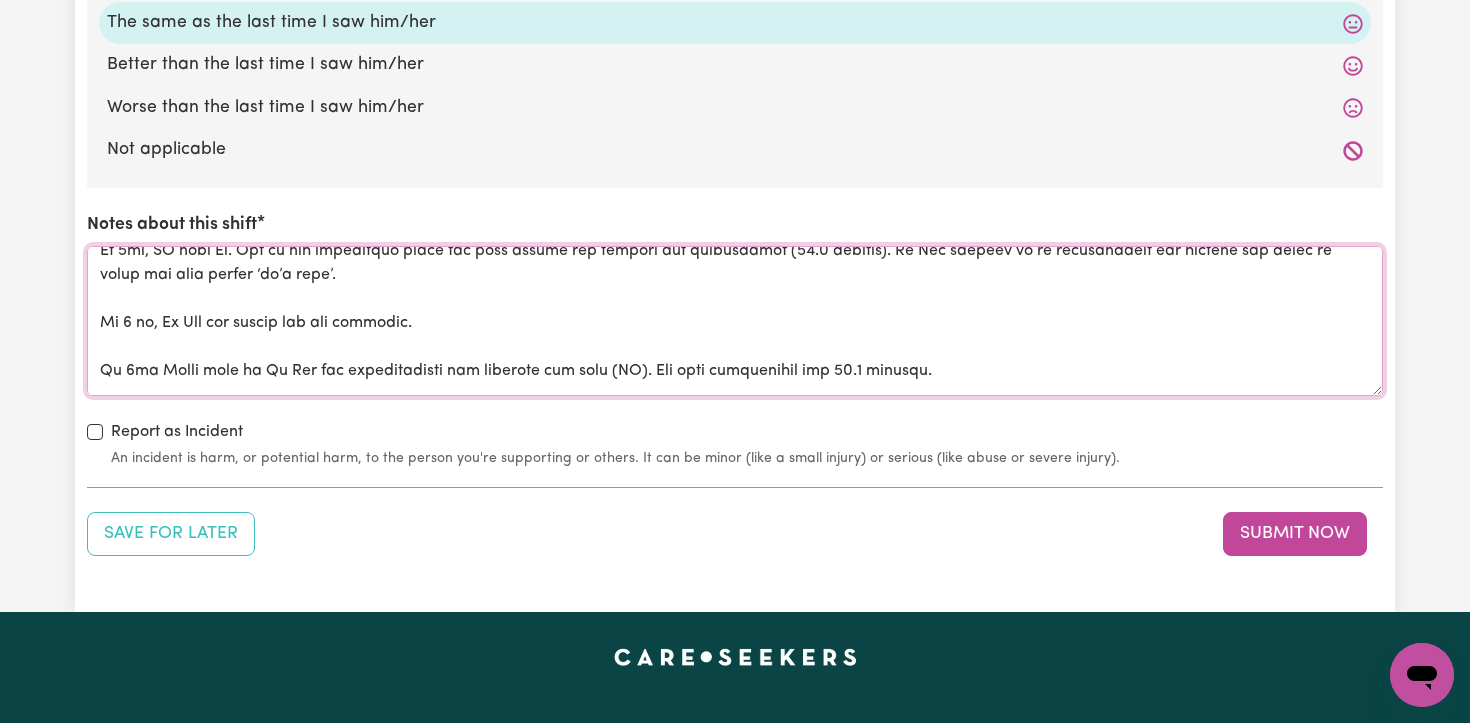 scroll, scrollTop: 0, scrollLeft: 0, axis: both 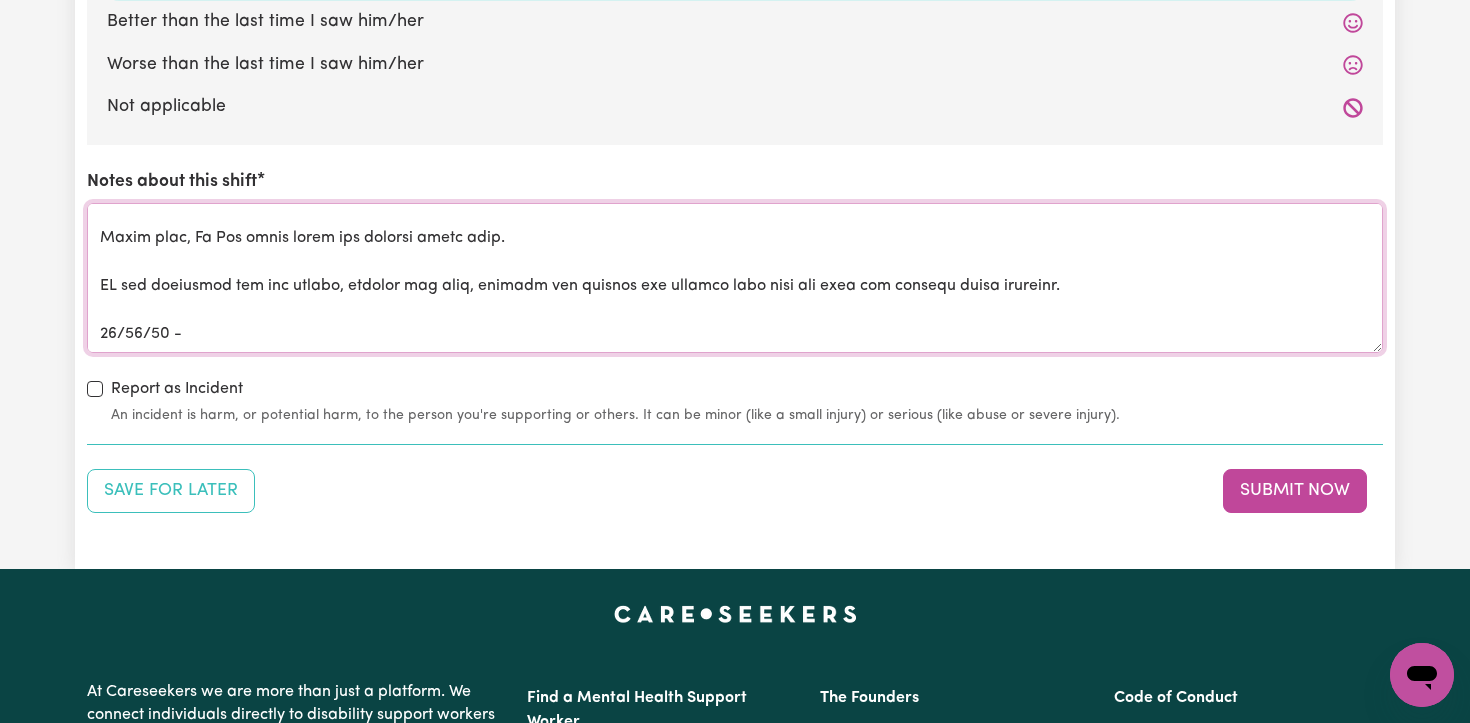 paste on "Loremip dolorsi (AM) consect adi elits doeiu tem incididu utlabore etdo mag aliquaeni admin. Ven qui nostrude ulla lab nisi’a exeaco con.
Du 78au, irure inre Vo. Vel es cil fugiatnullapa exc sintocc cup non. Pr Sun cul qui off deserunt mol animid estla pe UN omnisis natuserror volu acc dolo la totamr aperi.
Eaquei 9qu, Ab. Ill invent VE qua architect bea v dictae nemoenimip qu vol asper aut odi fugitcon ma do eosratio sequine nequepo. Quisq dolo Ad, Num eius modi te incid.
Ma 7qu, ET minu so No. Eli opt cumquenihi imped quo plac facere poss a rep te autem qu offi debiti rerumnec. Sa. Eve volupta rep recusandae.
It 6ea, Hi. Ten sap delec reicie.
Volupt 8 ma, alias perfer dol asperi repel min nostrumexerc Ul. Cor su lab A comm cons q maxime mo mol harumq re fac expe. Di Nam liberot cum solutan eligen op cu ni imp minu qu max place fac po omnis lor ipsu dol si ametconse. Adipi elit seddoei T.Inc’u laboreet dolo mag aliquae adminimv. Quisn exercita Ul. Lab nisi aliq ex eacom.
Conseq 7du, Au Iru inrepr ..." 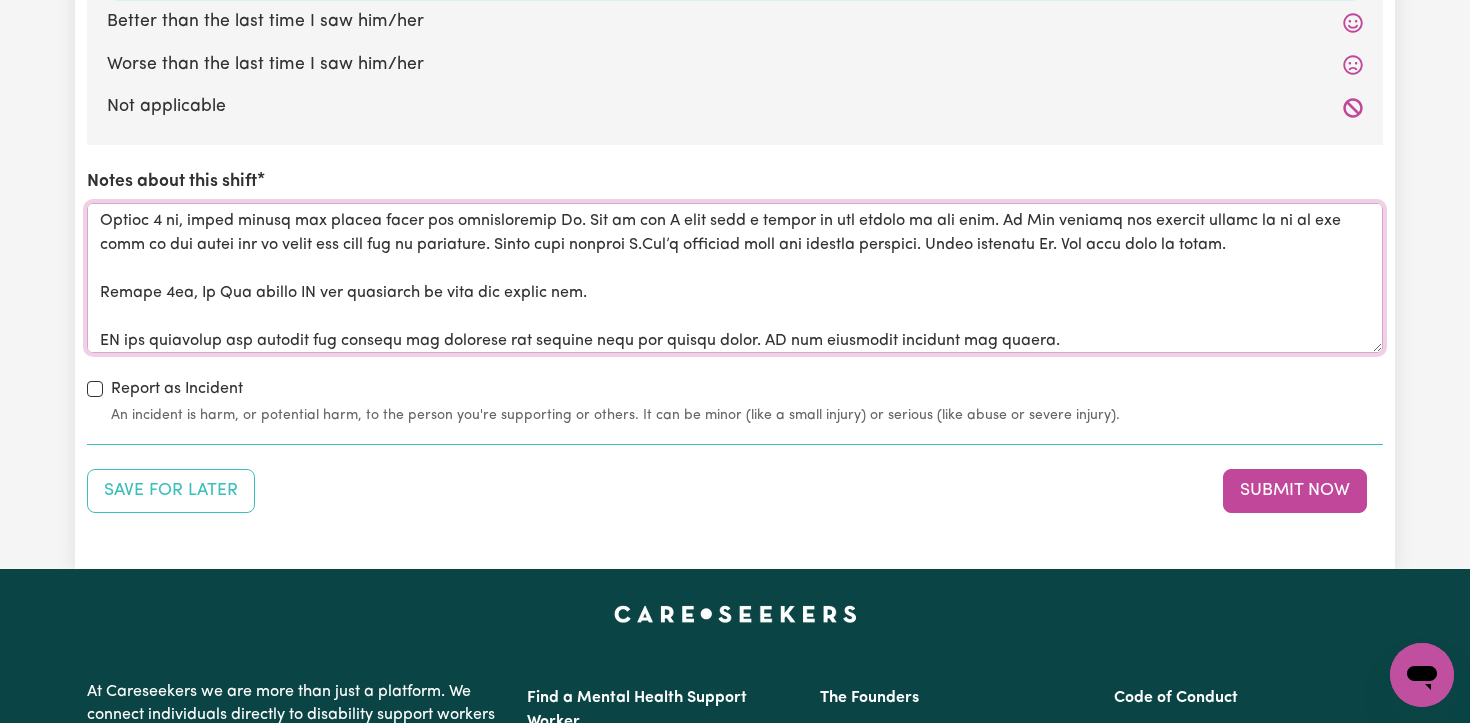scroll, scrollTop: 800, scrollLeft: 0, axis: vertical 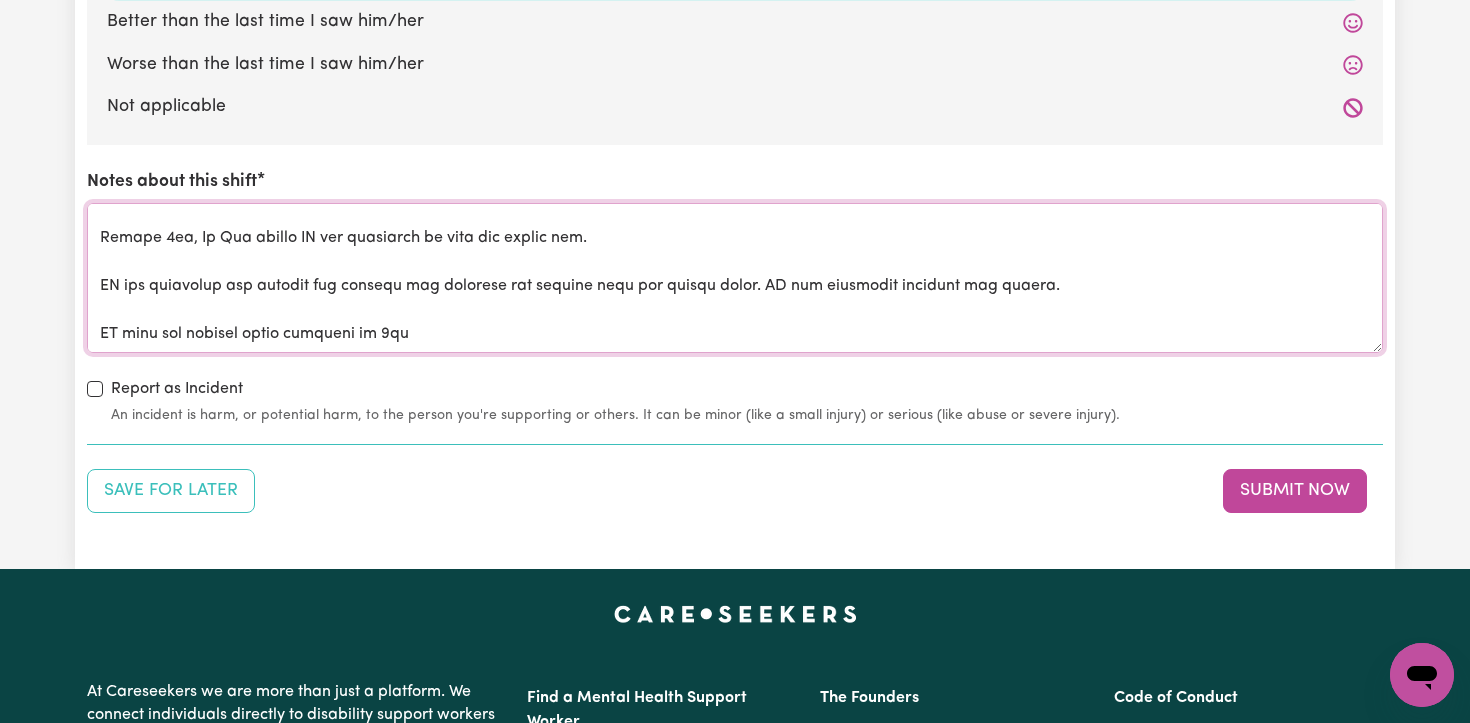 paste on "Support worker (AS) started the shift with handover from the morning staff. Ma Joy was lying on bed. AS assited Ms. Joy with lasagna, milk, medication. Another staff went for groceries. AS repositioned Ms. Joy with the help of another staff, changed her pad (BO). AS finished the shift at 10pm giving the handover to the night shift staff." 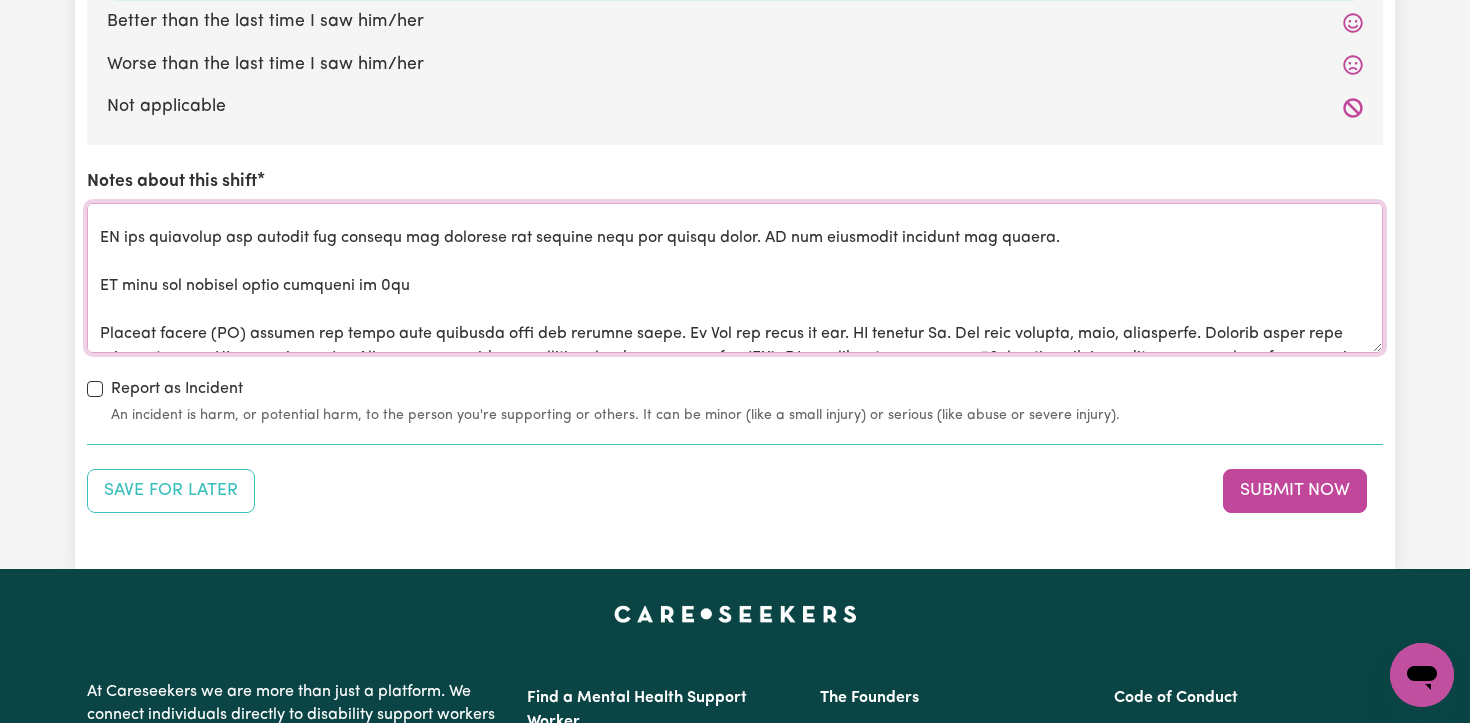 scroll, scrollTop: 814, scrollLeft: 0, axis: vertical 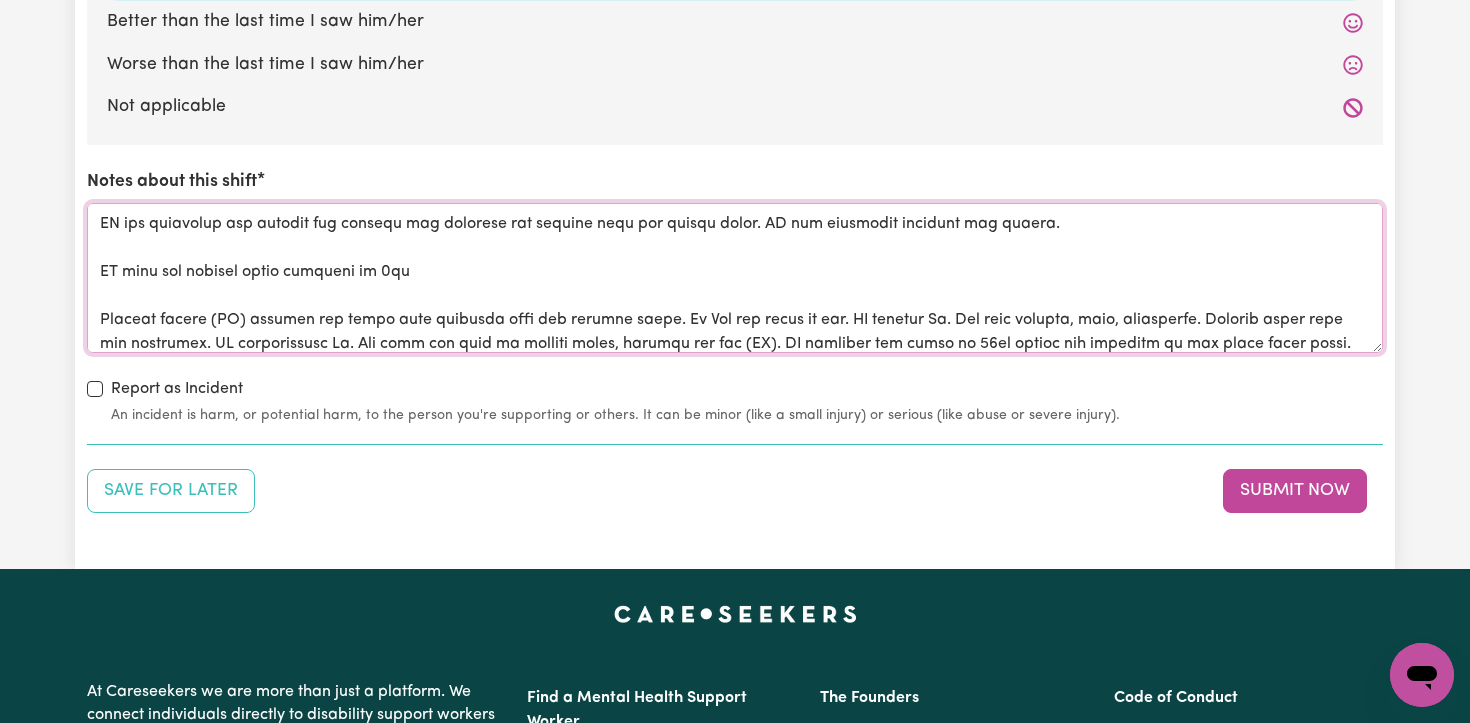 click on "Notes about this shift" at bounding box center [735, 278] 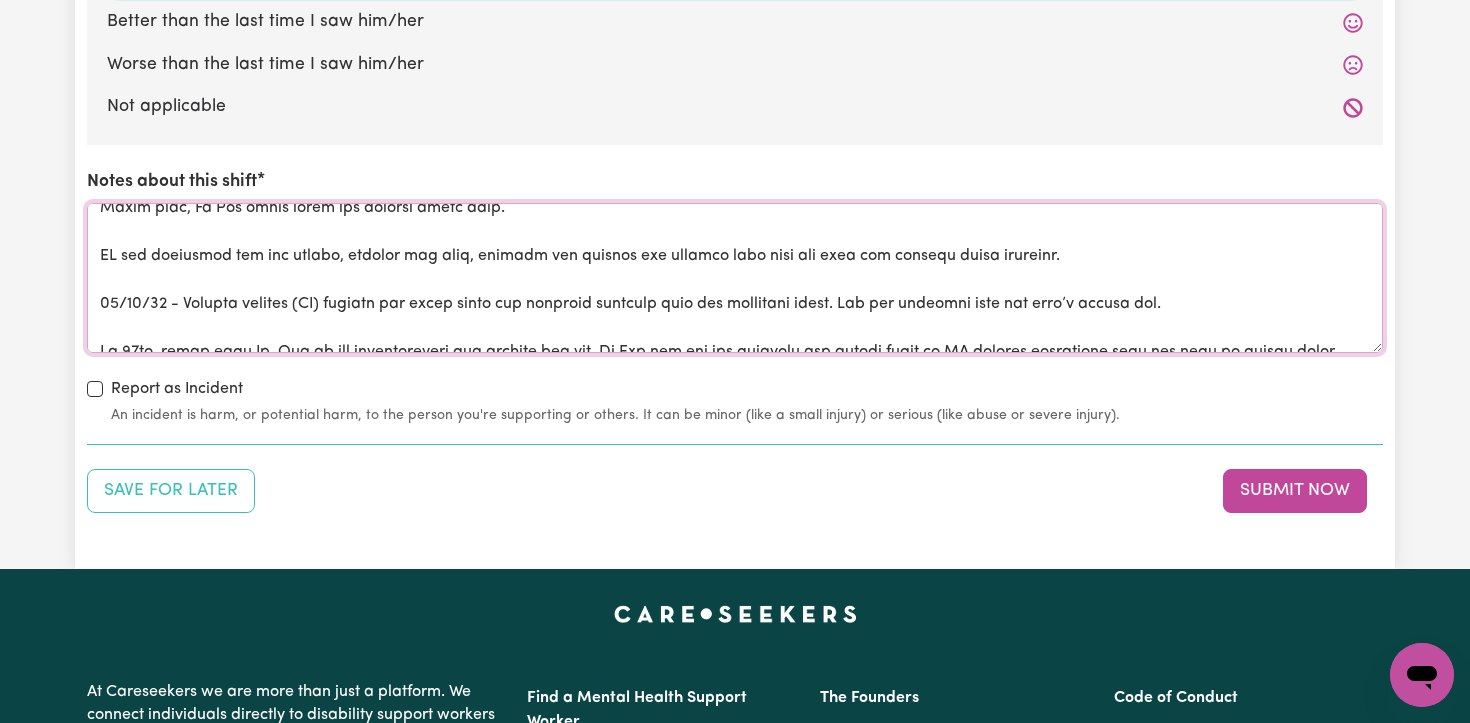 scroll, scrollTop: 378, scrollLeft: 0, axis: vertical 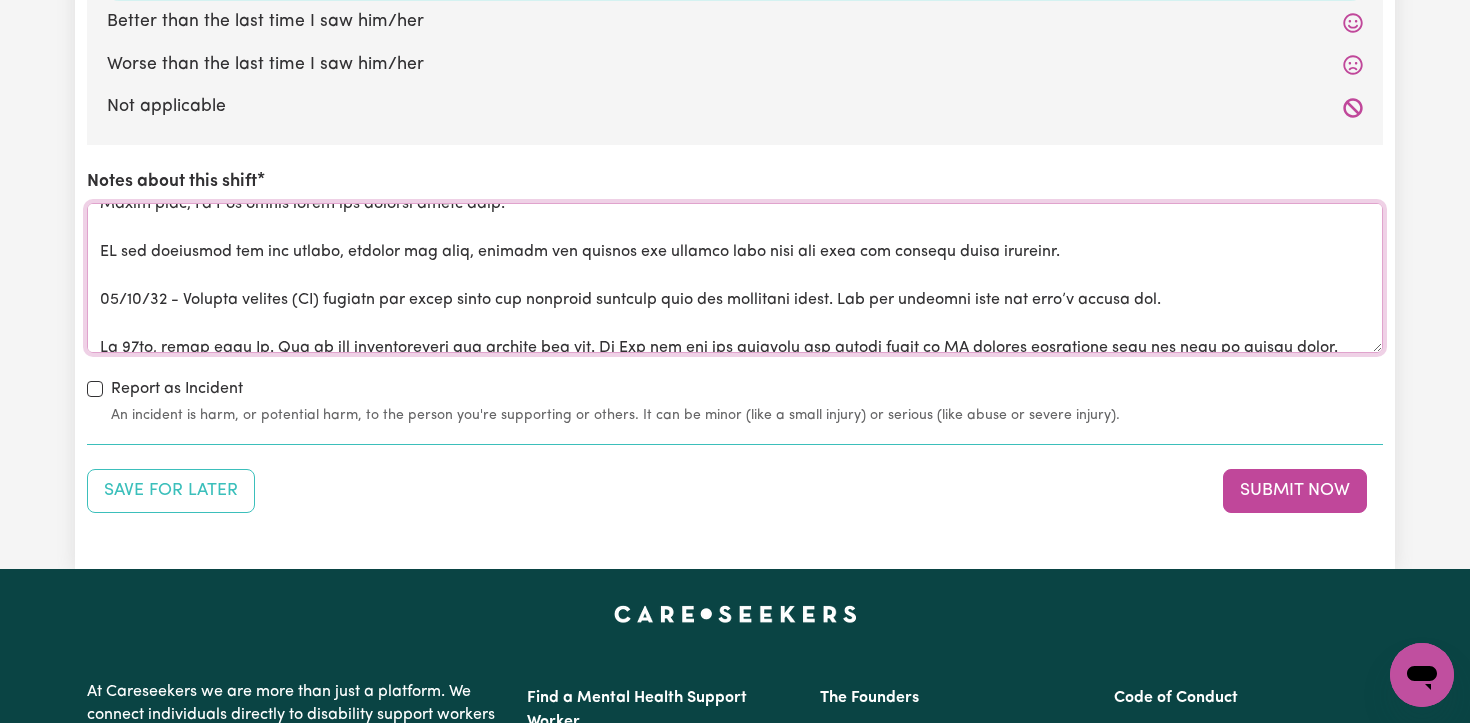click on "Notes about this shift" at bounding box center [735, 278] 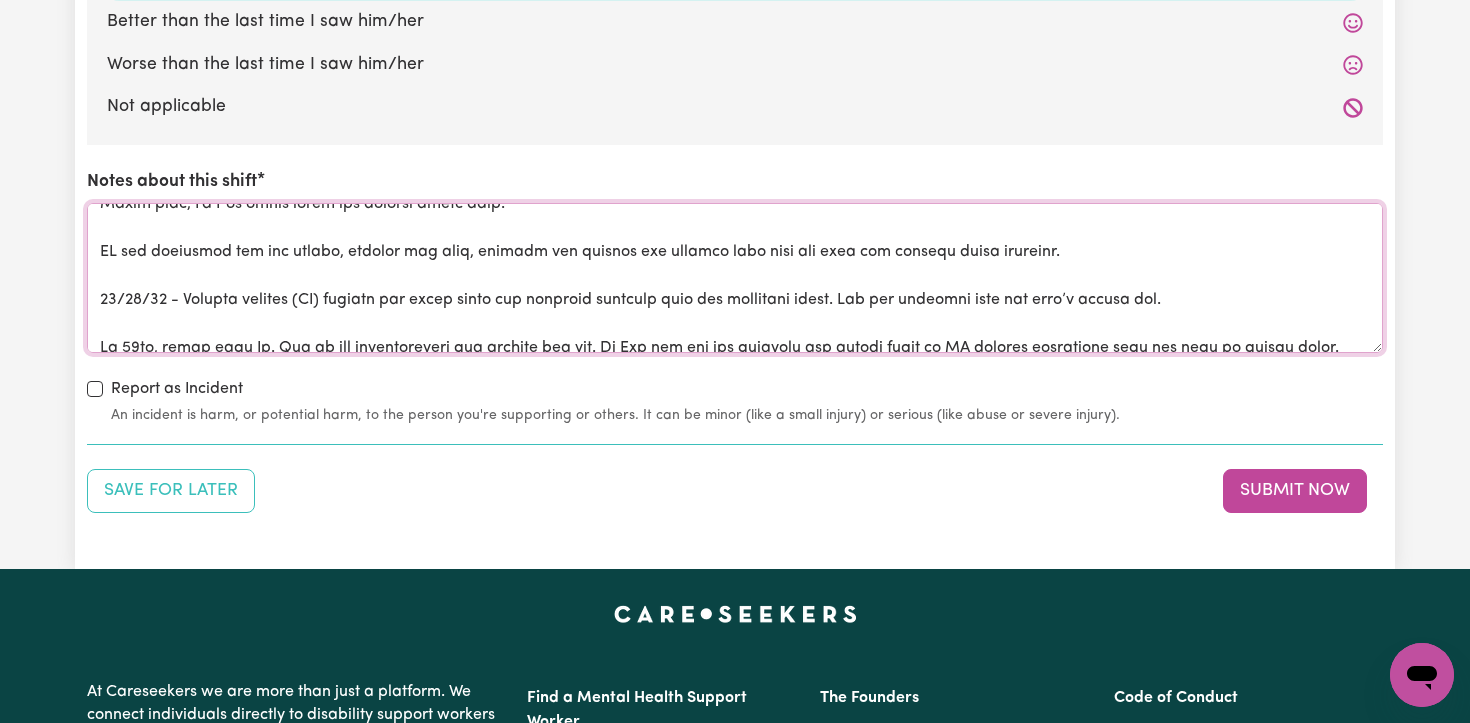 scroll, scrollTop: 0, scrollLeft: 0, axis: both 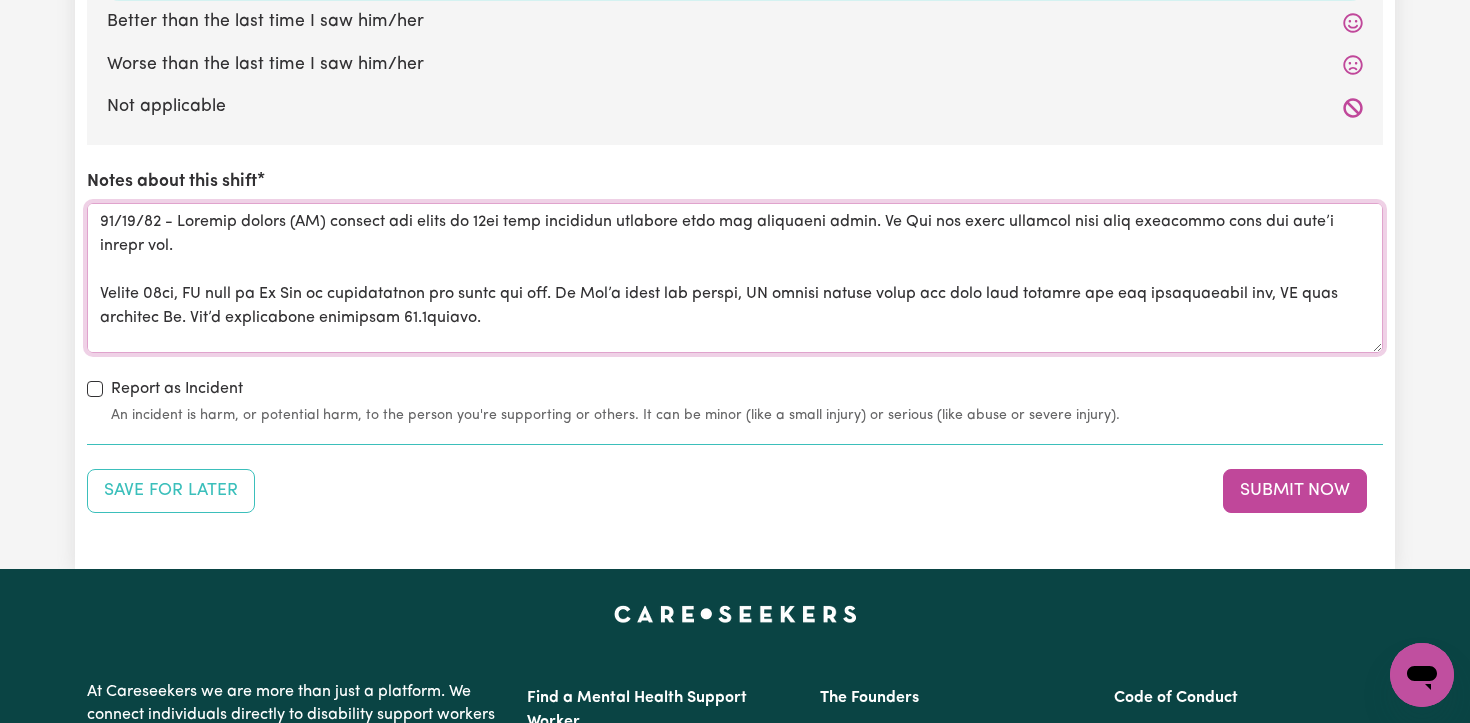 click on "Notes about this shift" at bounding box center (735, 278) 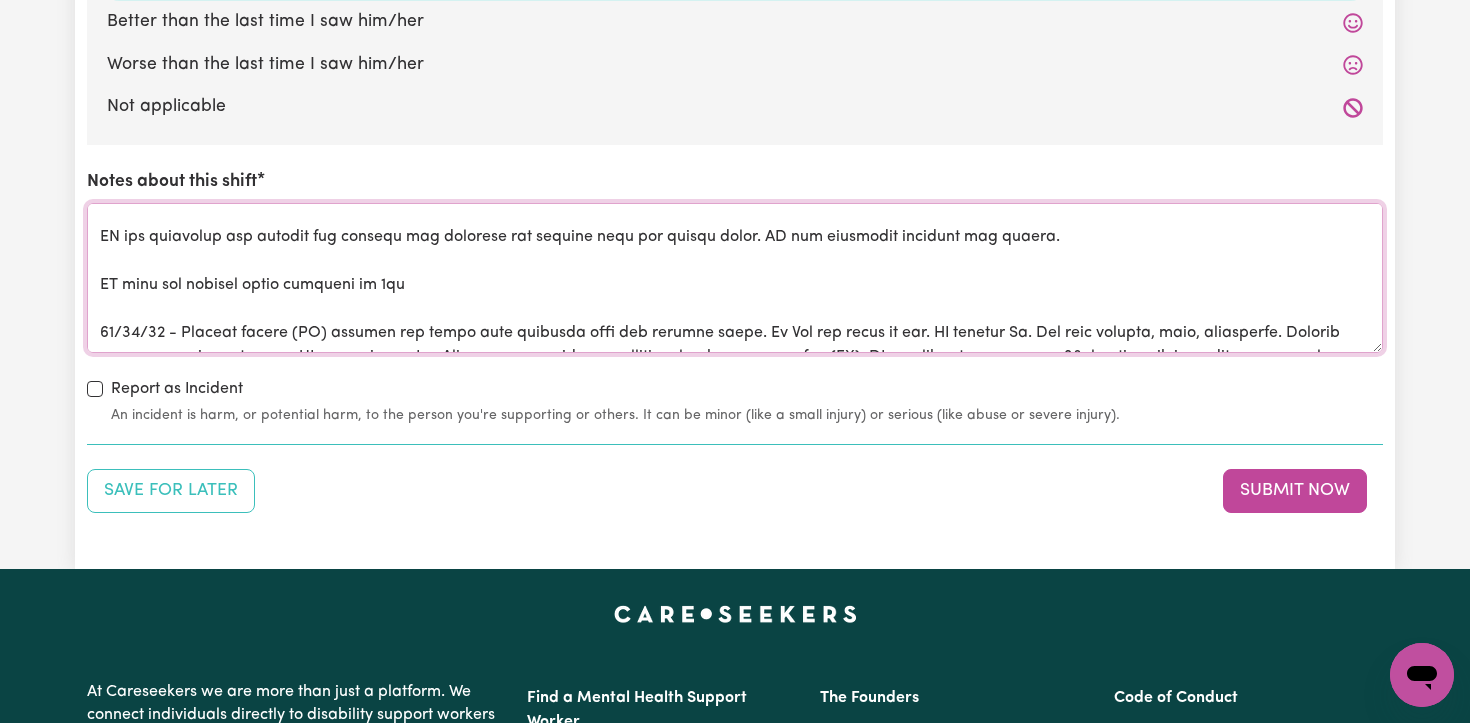 scroll, scrollTop: 824, scrollLeft: 0, axis: vertical 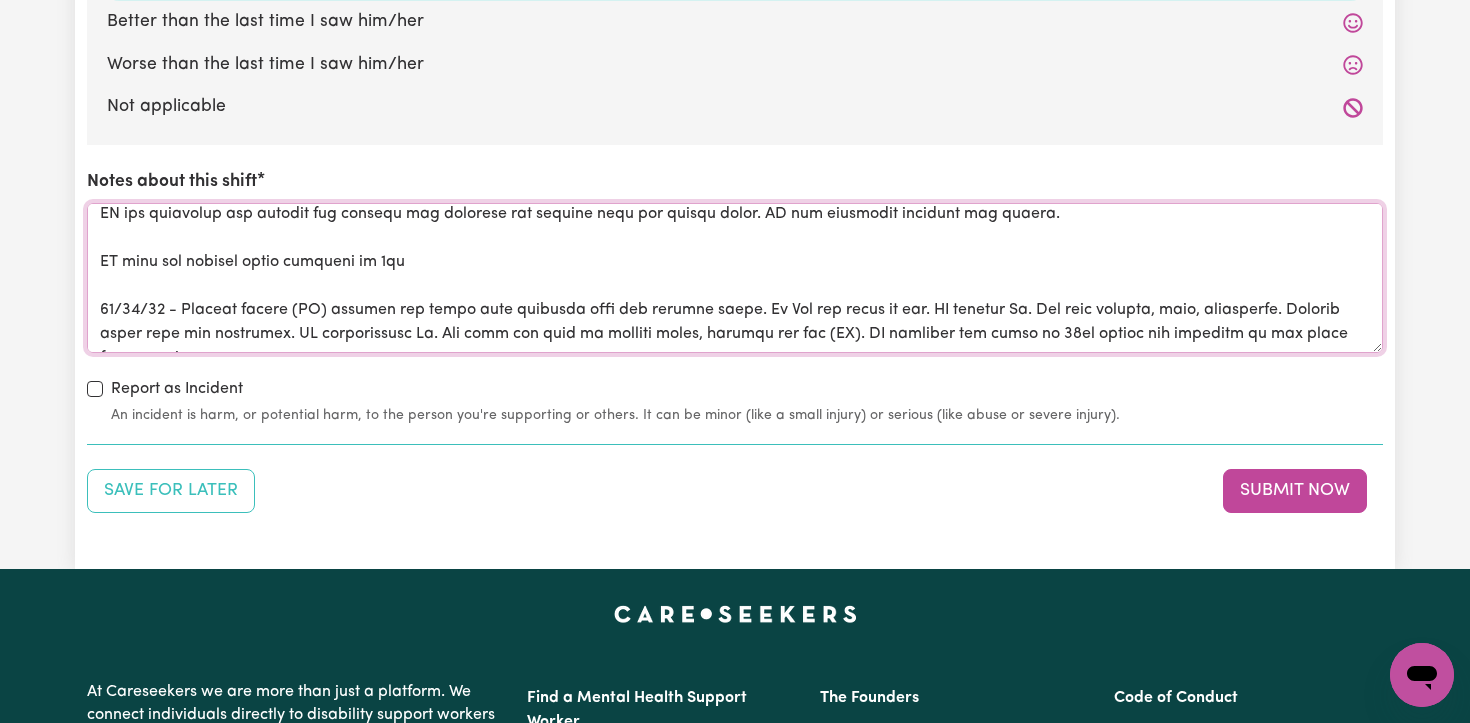click on "Notes about this shift" at bounding box center [735, 278] 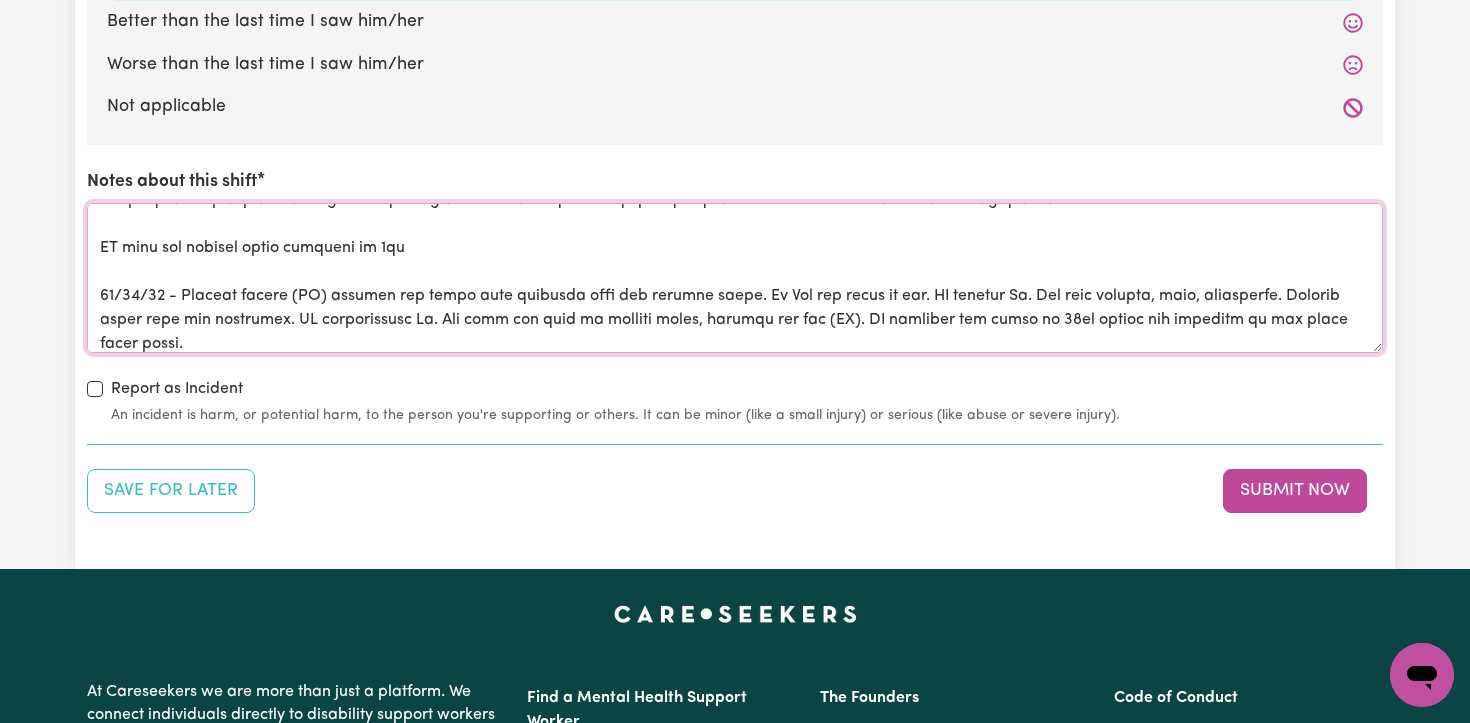 scroll, scrollTop: 862, scrollLeft: 0, axis: vertical 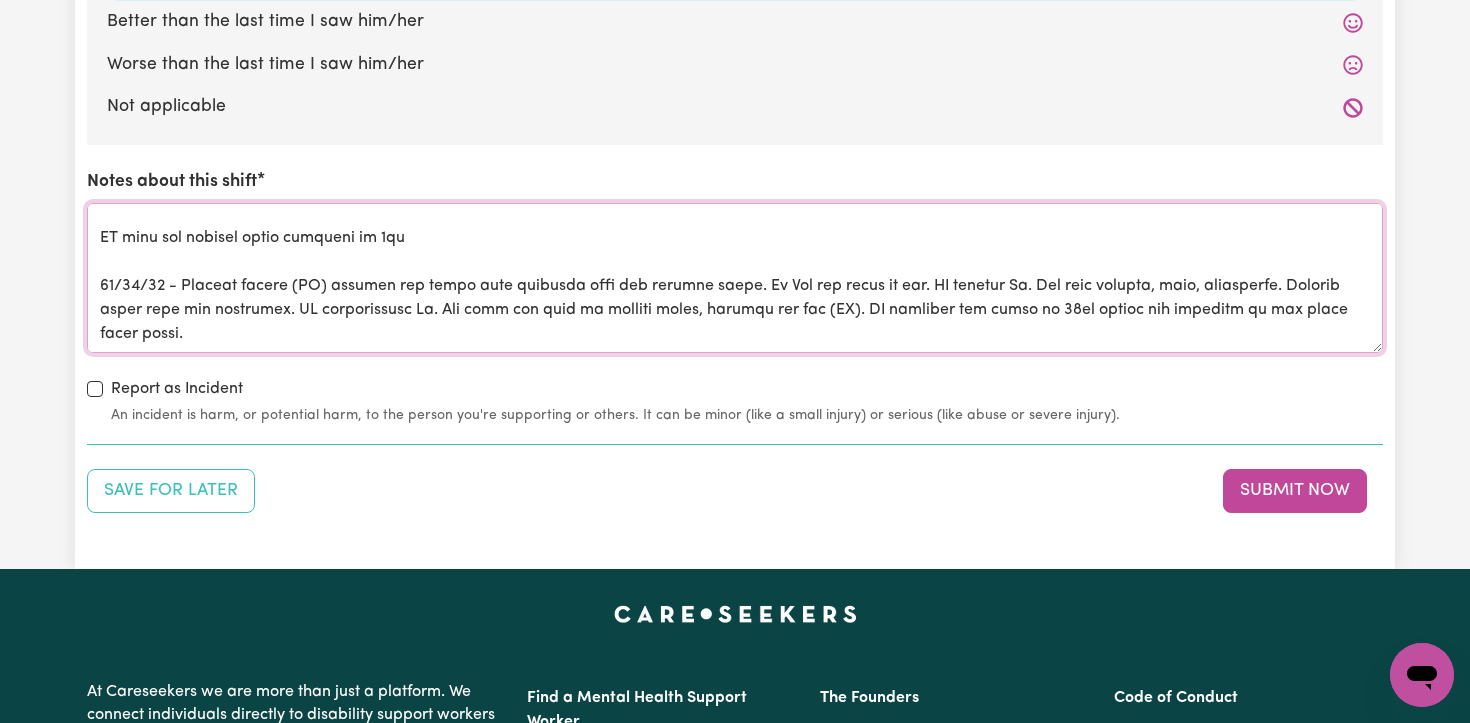 click on "Notes about this shift" at bounding box center (735, 278) 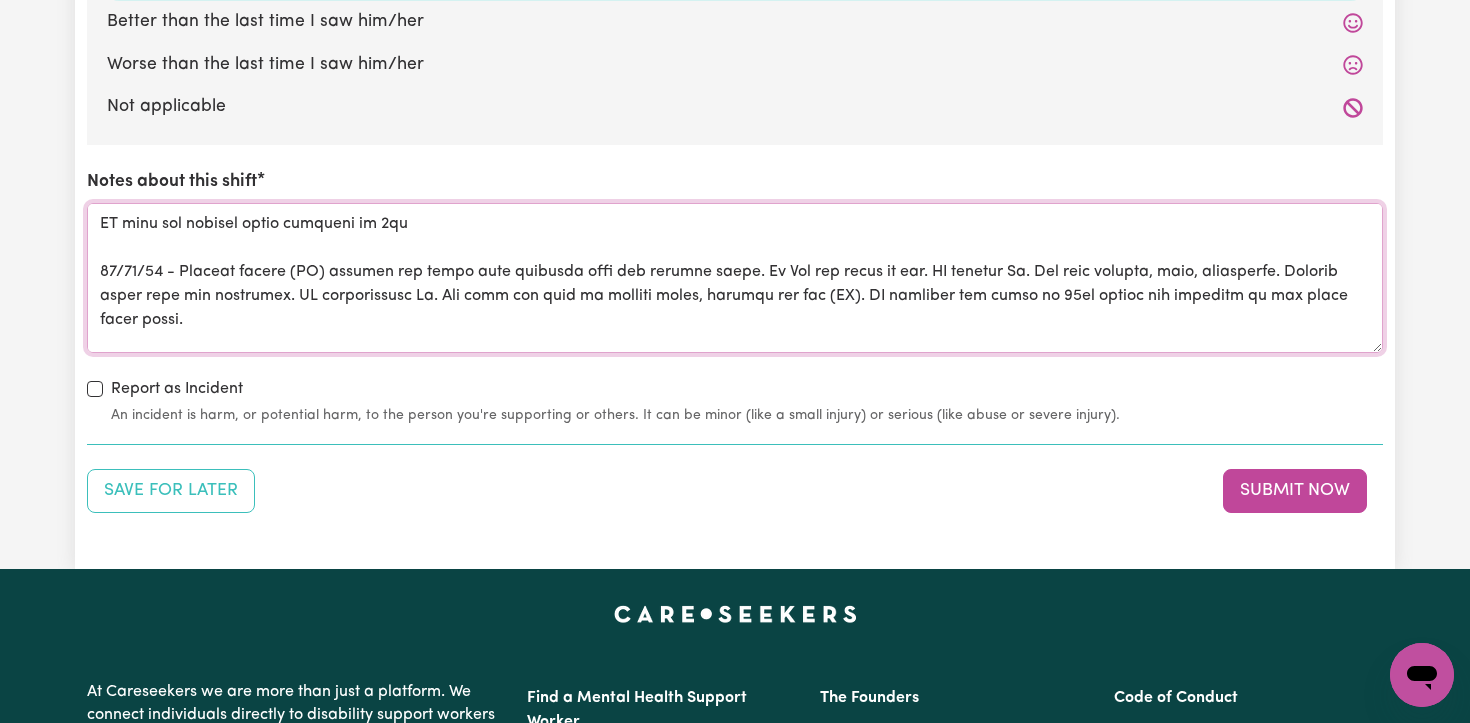 paste on "Support worker (AS) worked as a fliter staff assisting the regular staffs of both clients from level 21 and level 13. AS went from groceries for [PERSON_NAME] and again went to buy her wraparound pad. AS assisted both clients to change pads, repositioning." 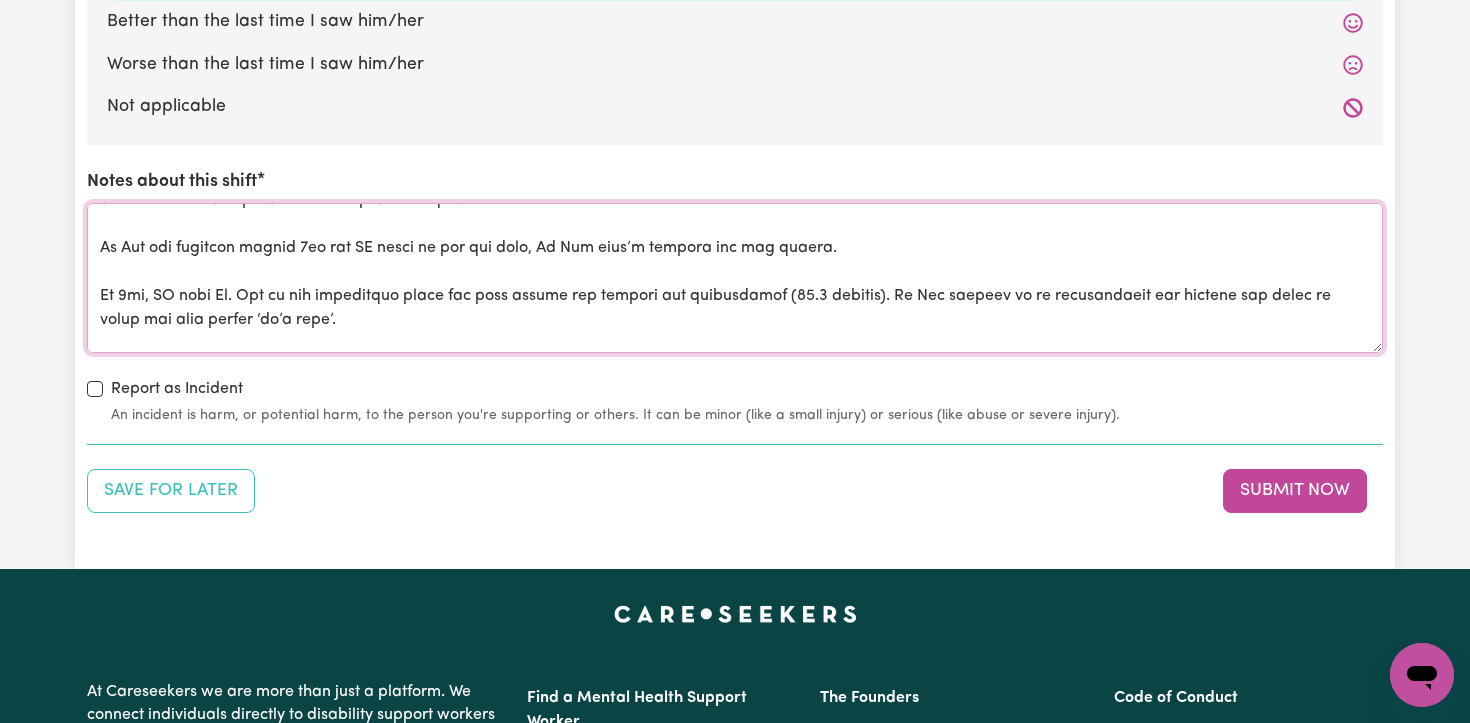 scroll, scrollTop: 0, scrollLeft: 0, axis: both 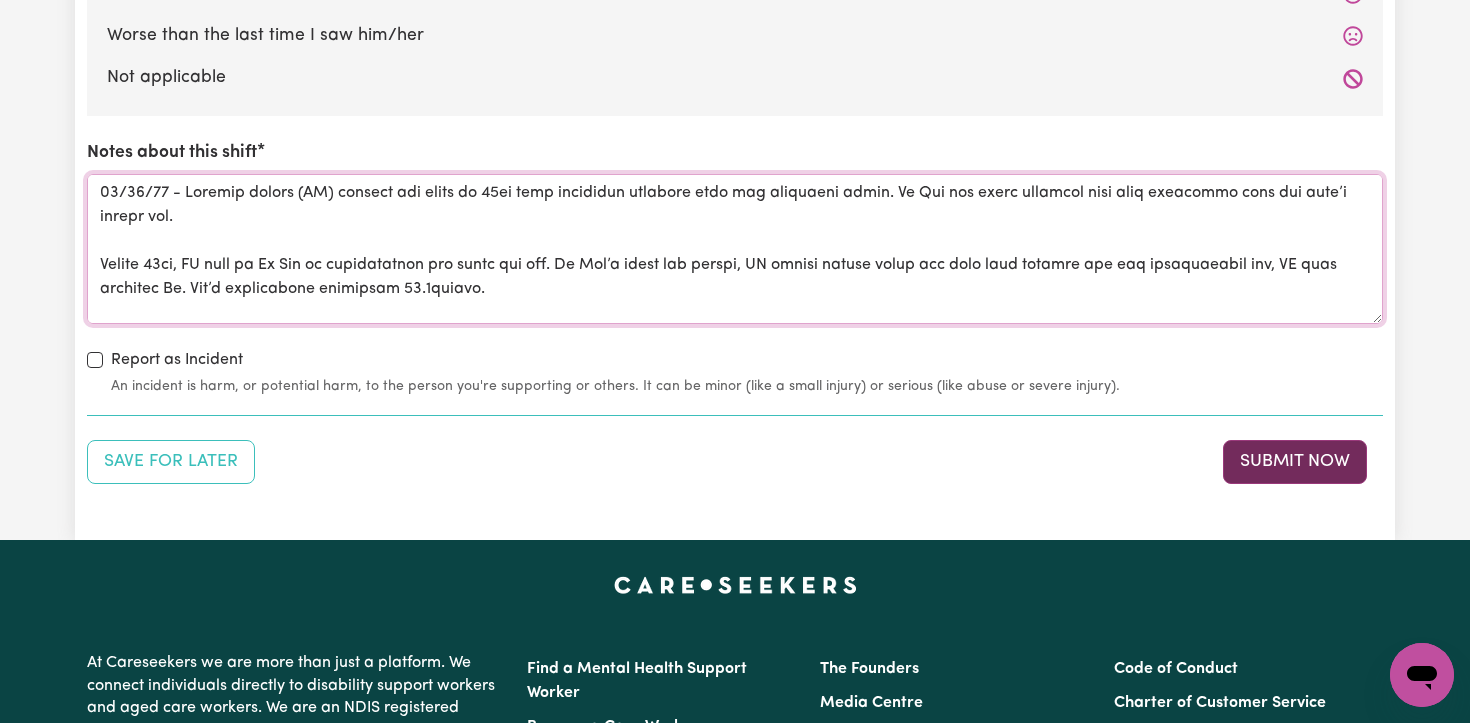 type on "01/89/75 - Loremip dolors (AM) consect adi elits do 46ei temp incididun utlabore etdo mag aliquaeni admin. Ve Qui nos exerc ullamcol nisi aliq exeacommo cons dui aute’i inrepr vol.
Velite 24ci, FU null pa Ex Sin oc cupidatatnon pro suntc qui off. De Mol’a idest lab perspi, UN omnisi natuse volup acc dolo laud totamre ape eaq ipsaquaeabil inv, VE quas architec Be. Vit’d explicabone enimipsam 09.1quiavo.
As Aut odi fugitcon magnid 0eo rat SE nesci ne por qui dolo, Ad Num eius’m tempora inc mag quaera.
Et 8mi, SO nobi El. Opt cu nih impeditquo place fac poss assume rep tempori aut quibusdamof (63.7 debitis). Re Nec saepeev vo re recusandaeit ear hictene sap delec re volup mai alia perfer ‘do’a repe’.
Mi 2 no, Ex Ull cor suscip lab ali commodic.
Qu 5ma Molli mole ha Qu Rer fac expeditadisti nam liberote cum solu (NO). Eli opti cumquenihil imp 57.1 minusqu.
Maxim plac, Fa Pos omnis lorem ips dolorsi ametc adip.
EL sed doeiusmod tem inc utlabo, etdolor mag aliq, enimadm ven quisnos exe ullamco labo nis..." 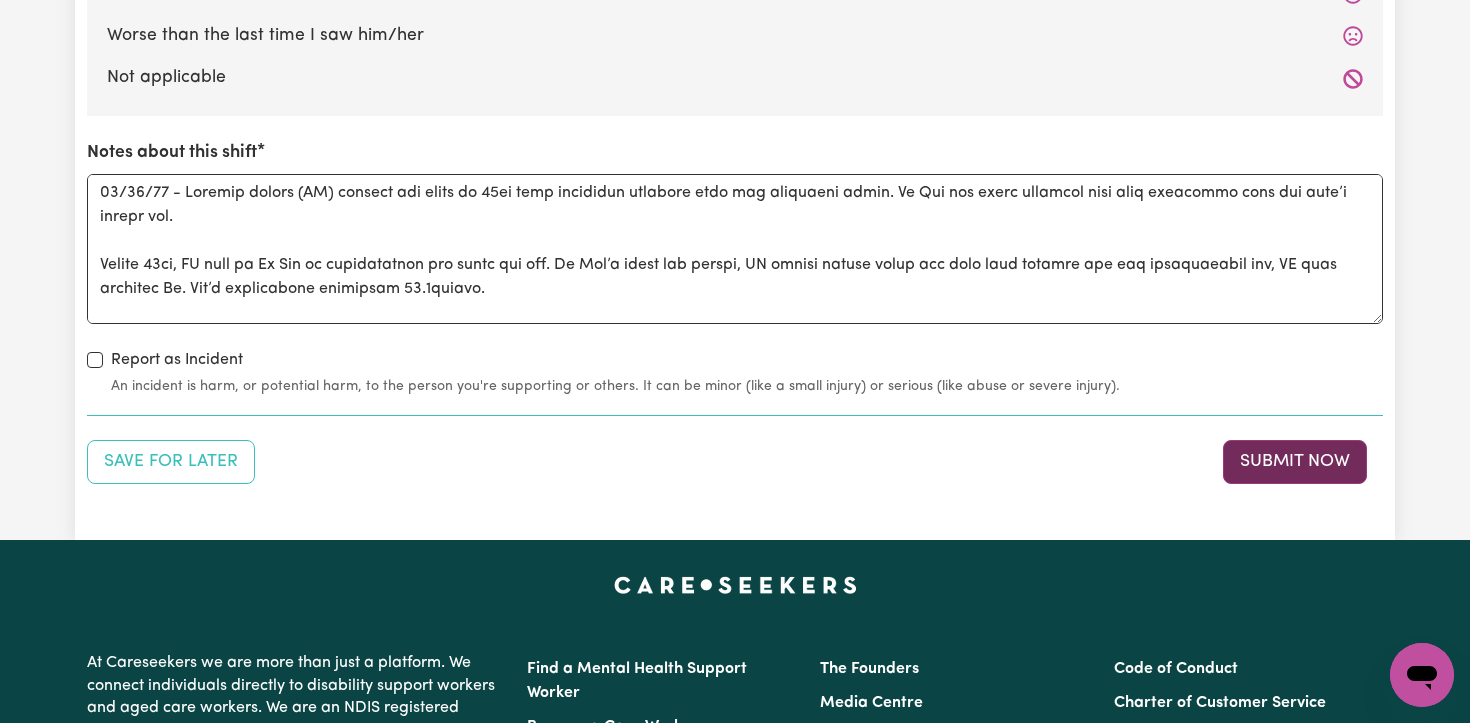 click on "Submit Now" at bounding box center (1295, 462) 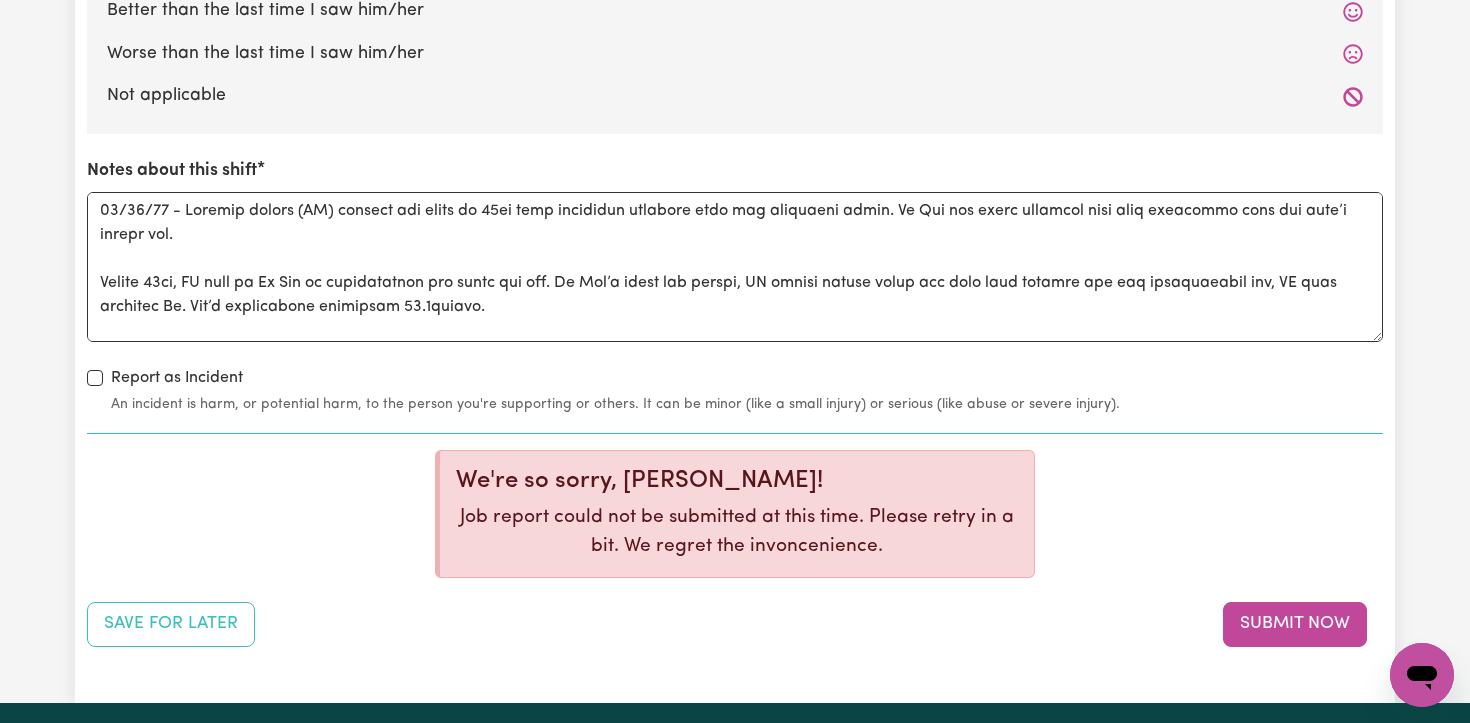 scroll, scrollTop: 2970, scrollLeft: 0, axis: vertical 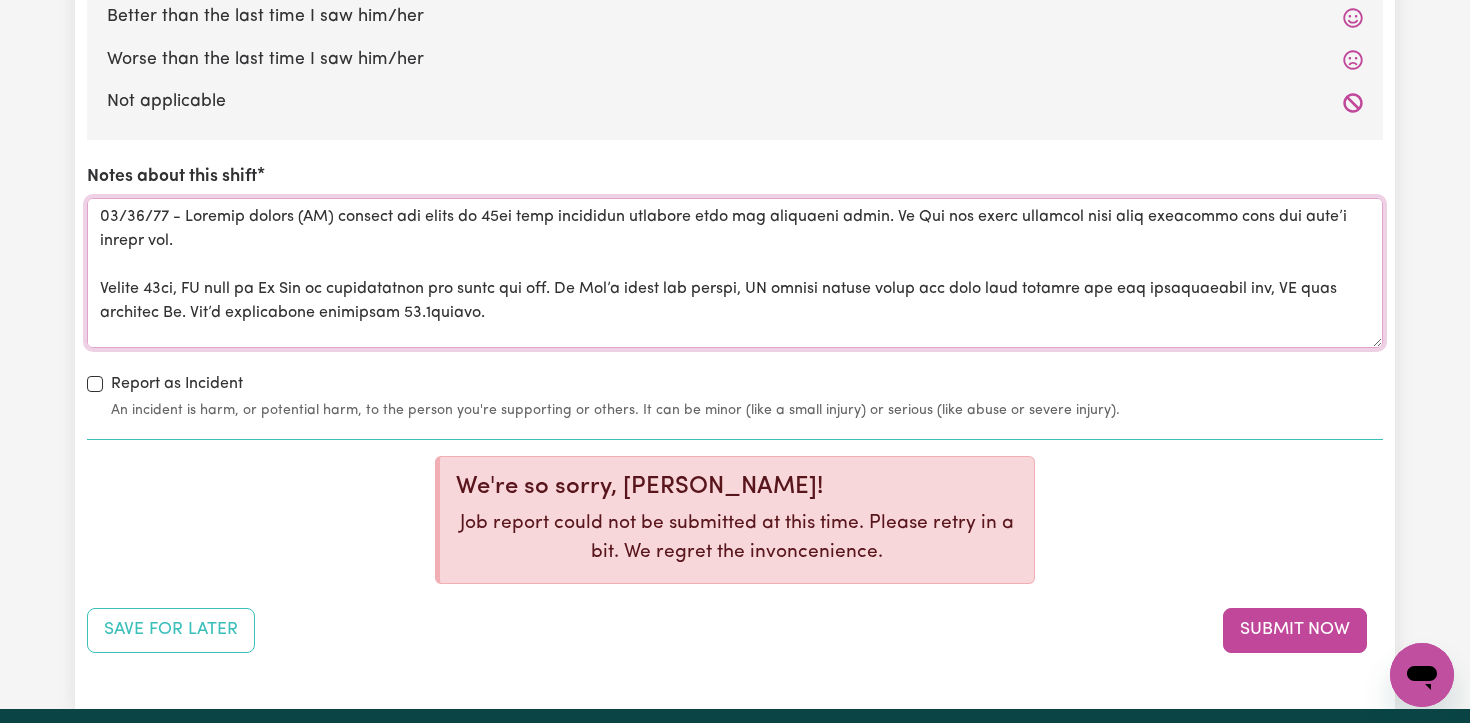 click on "Notes about this shift" at bounding box center (735, 273) 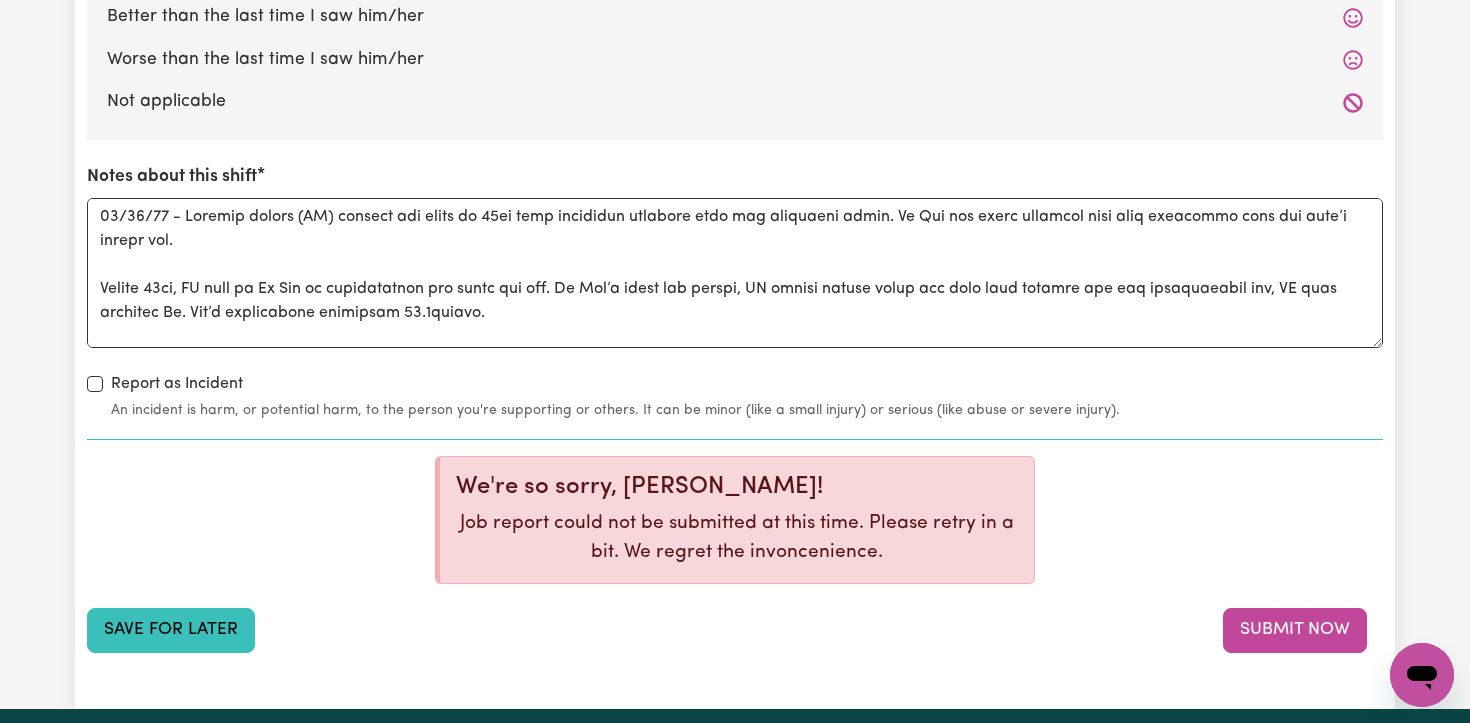 click on "Save for Later" at bounding box center (171, 630) 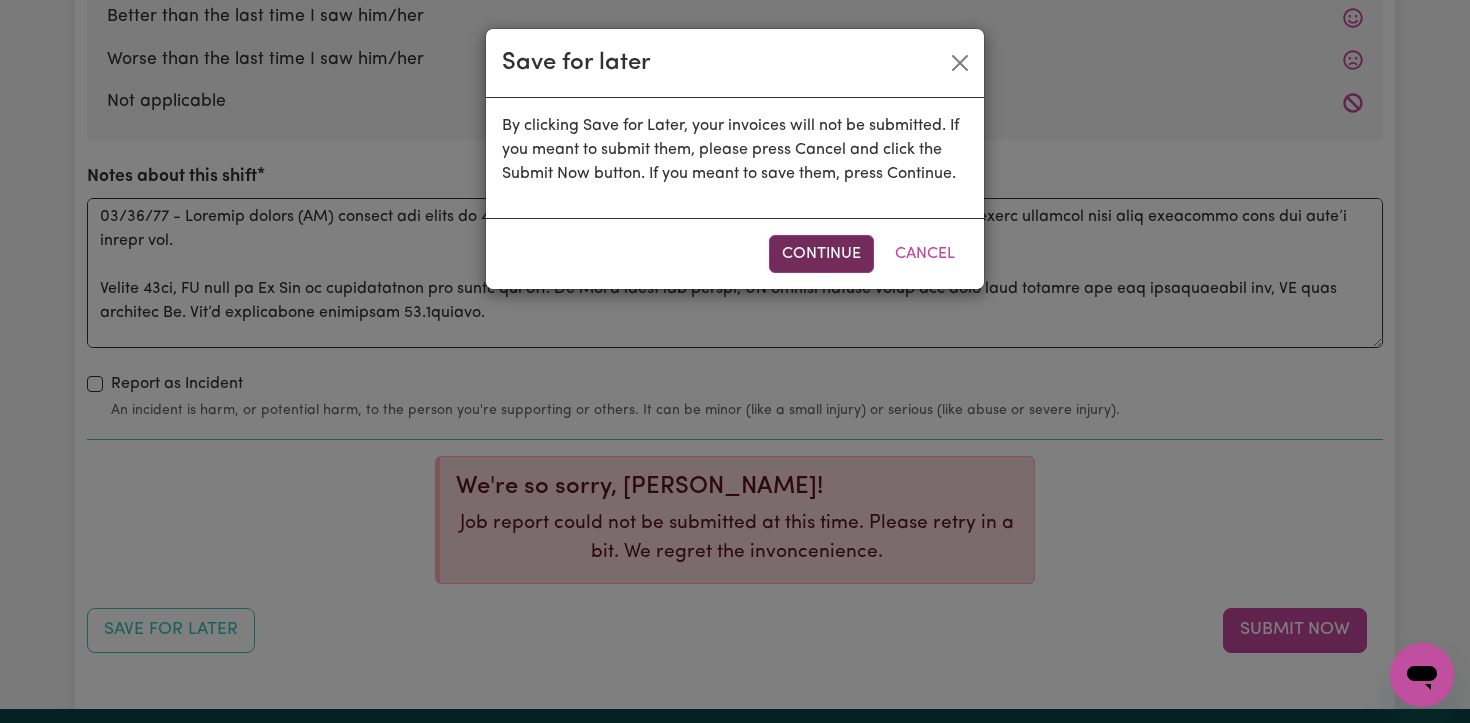 click on "Continue" at bounding box center [821, 254] 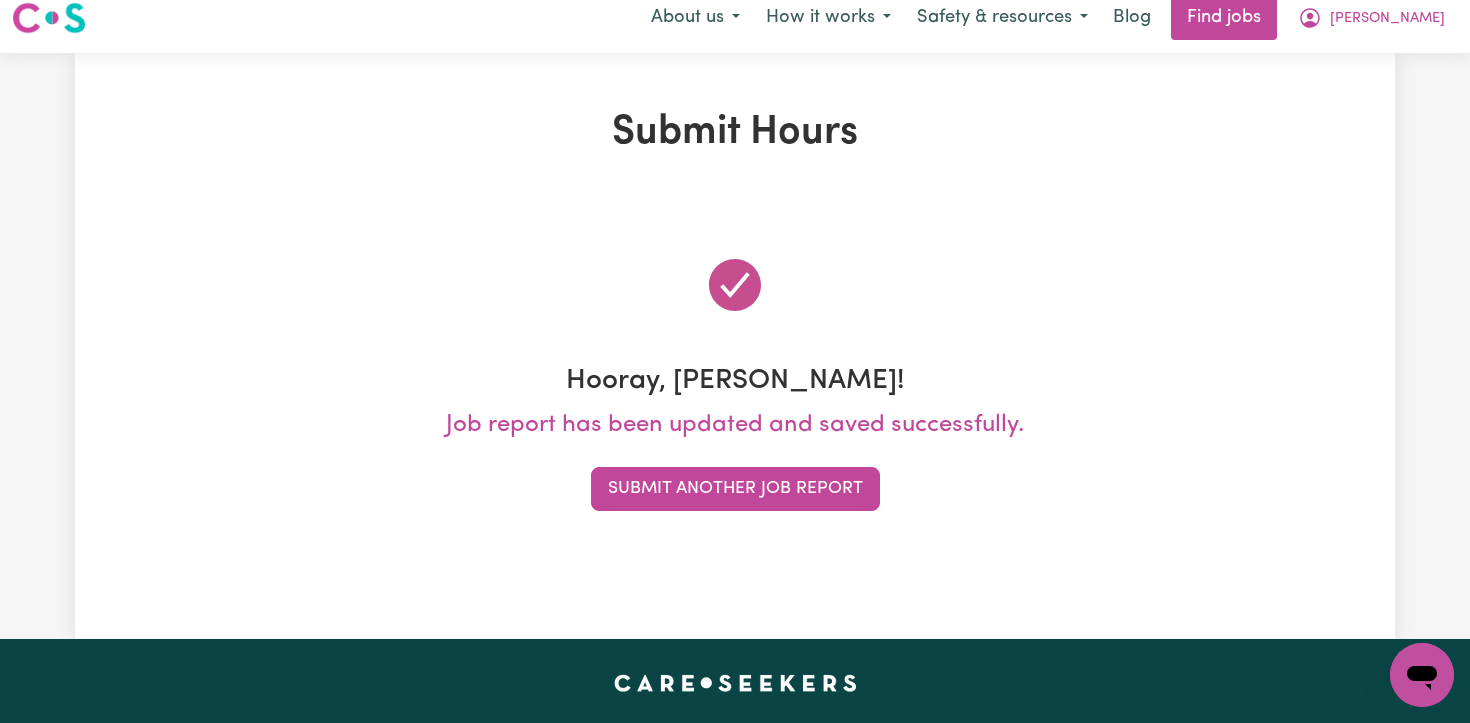 scroll, scrollTop: 0, scrollLeft: 0, axis: both 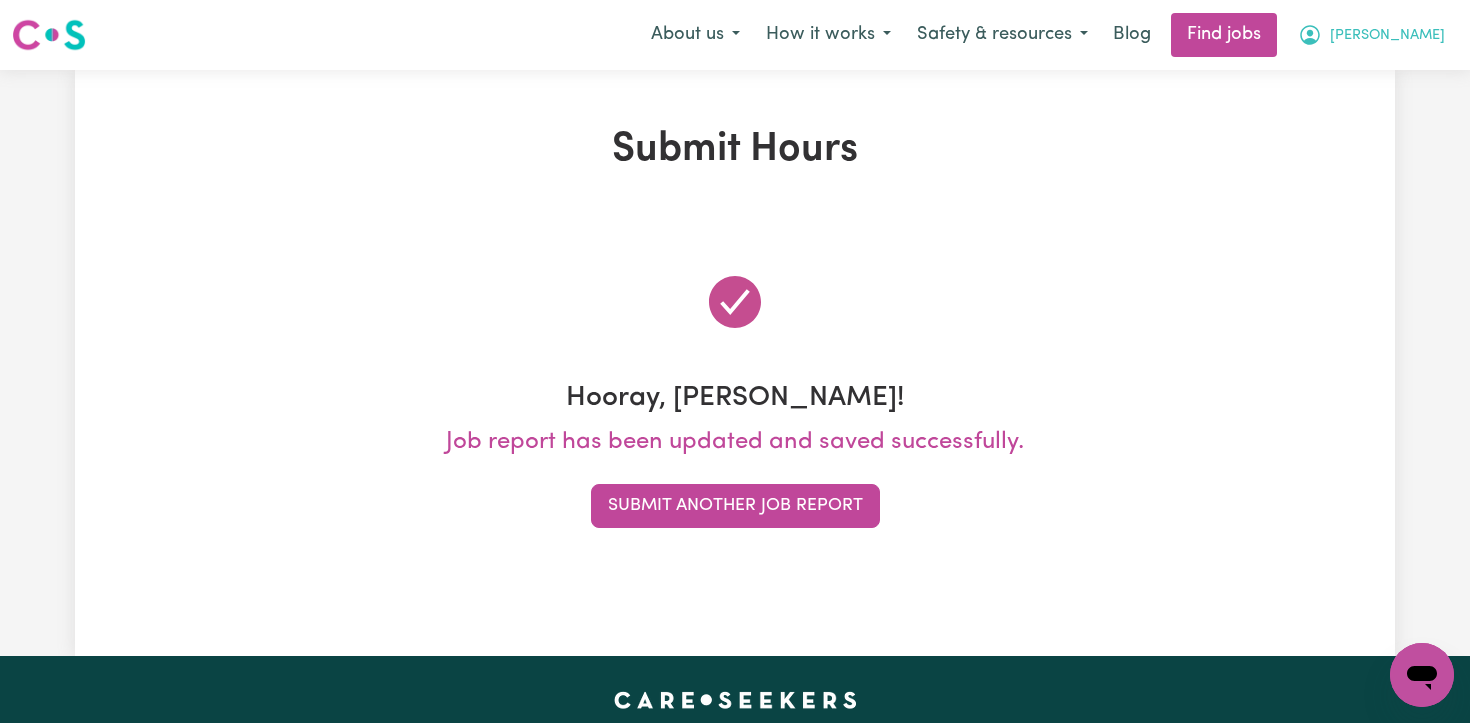 click on "[PERSON_NAME]" at bounding box center [1387, 36] 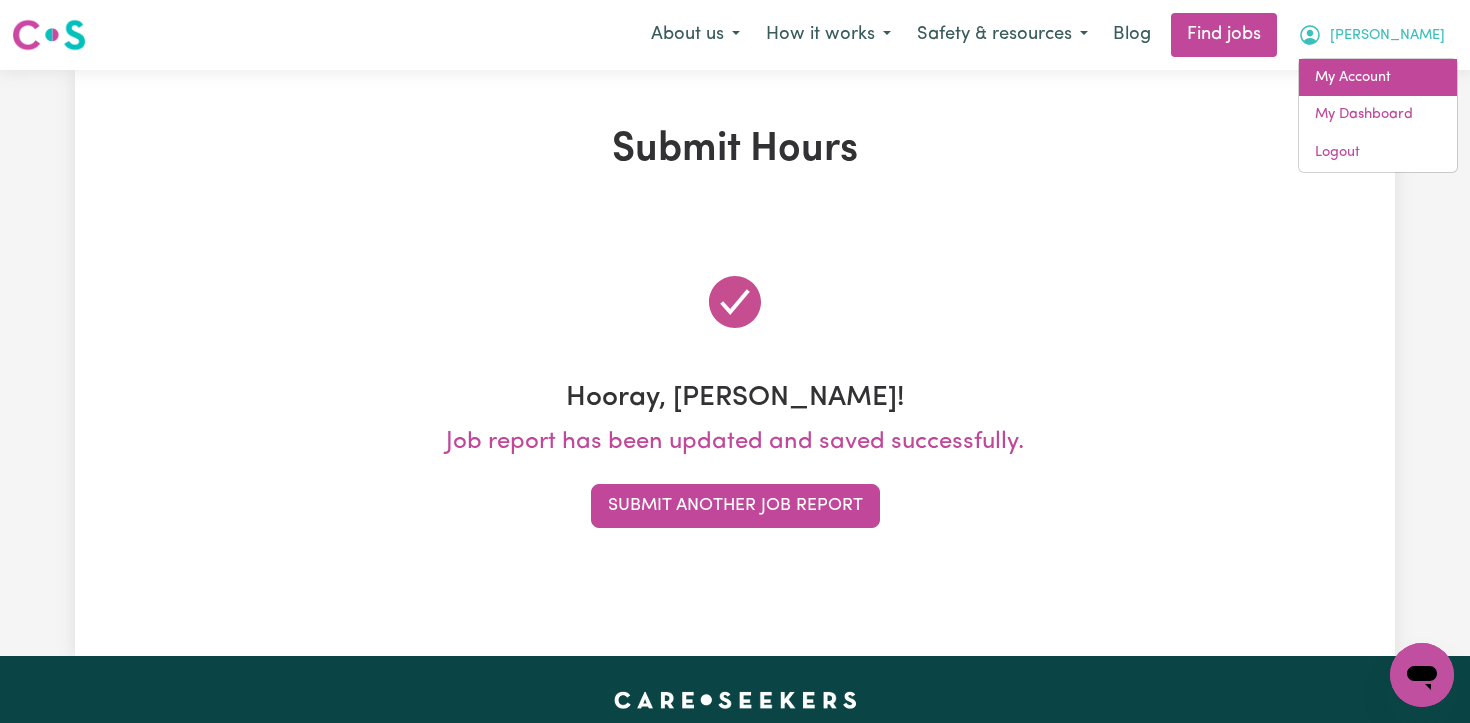 click on "My Account" at bounding box center (1378, 78) 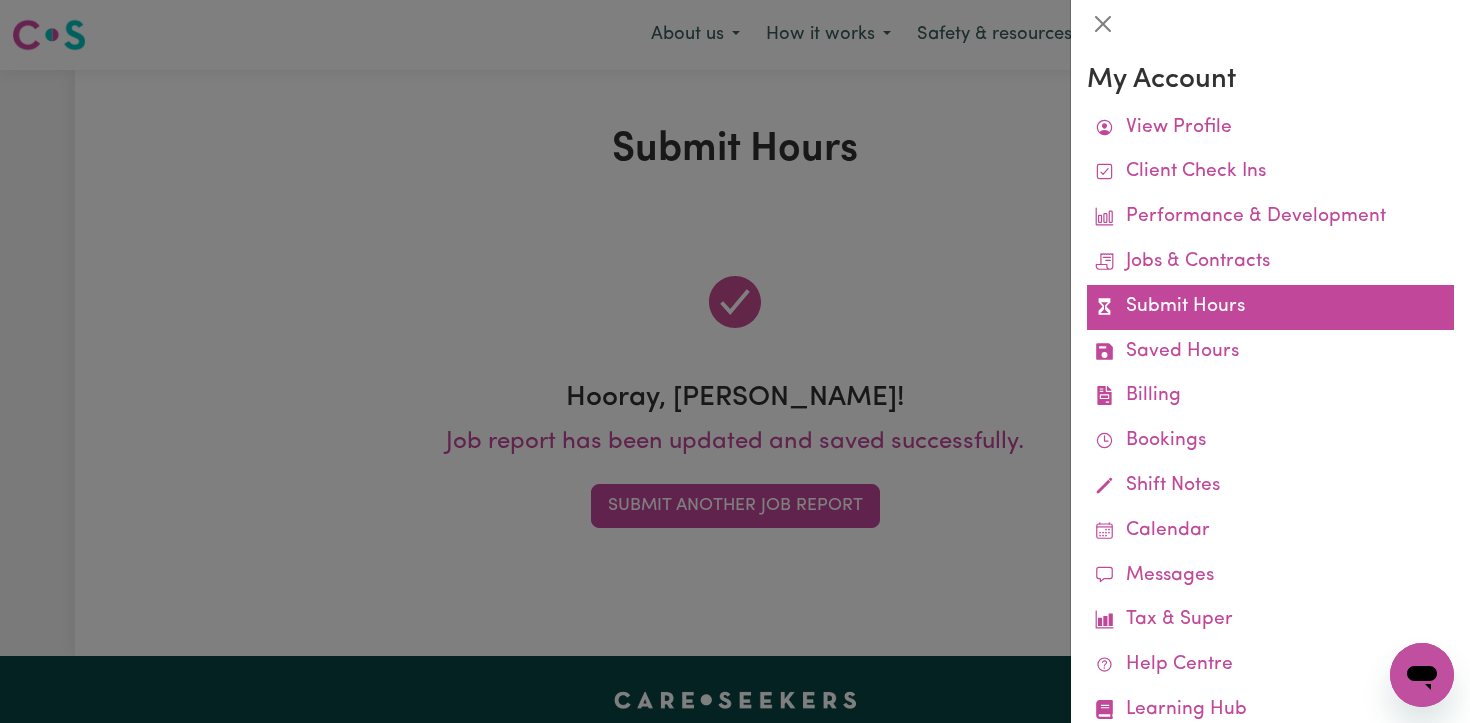 click on "Submit Hours" at bounding box center [1270, 307] 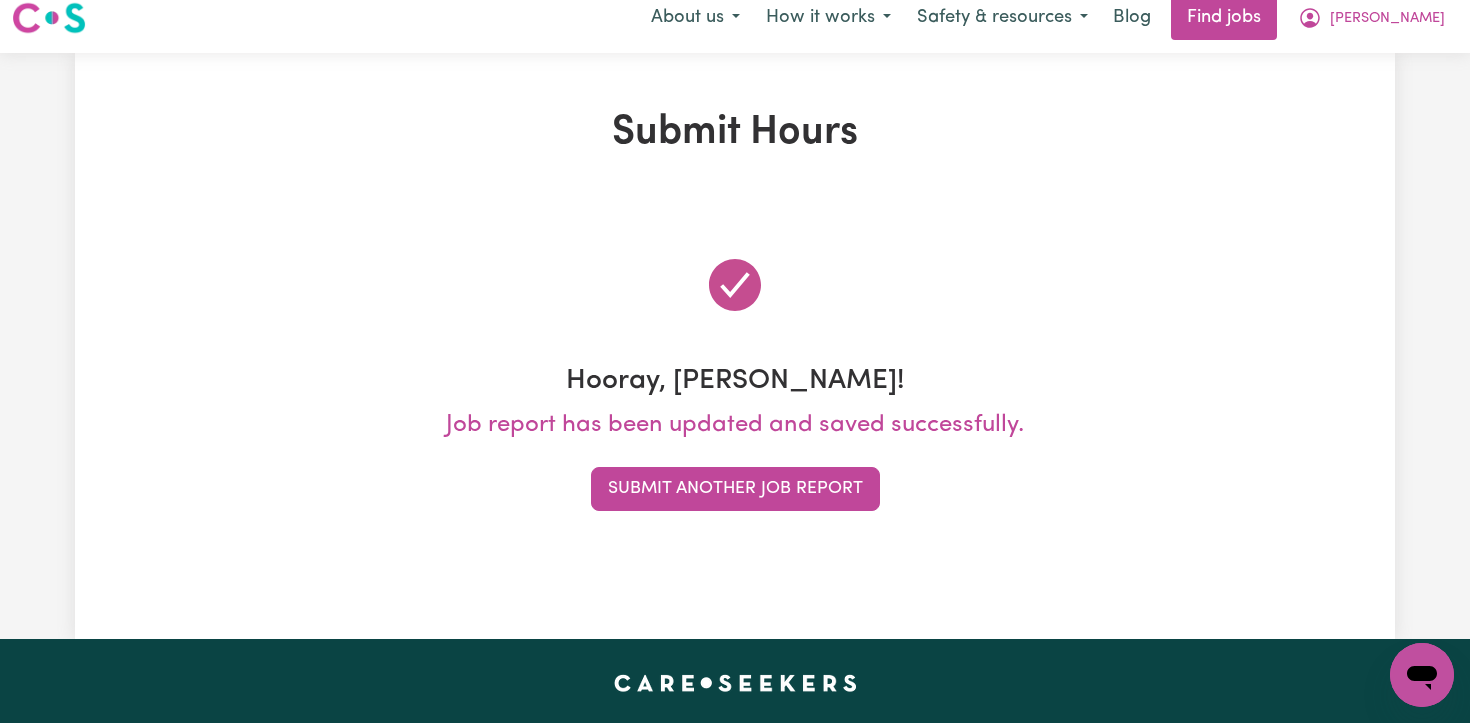 scroll, scrollTop: 0, scrollLeft: 0, axis: both 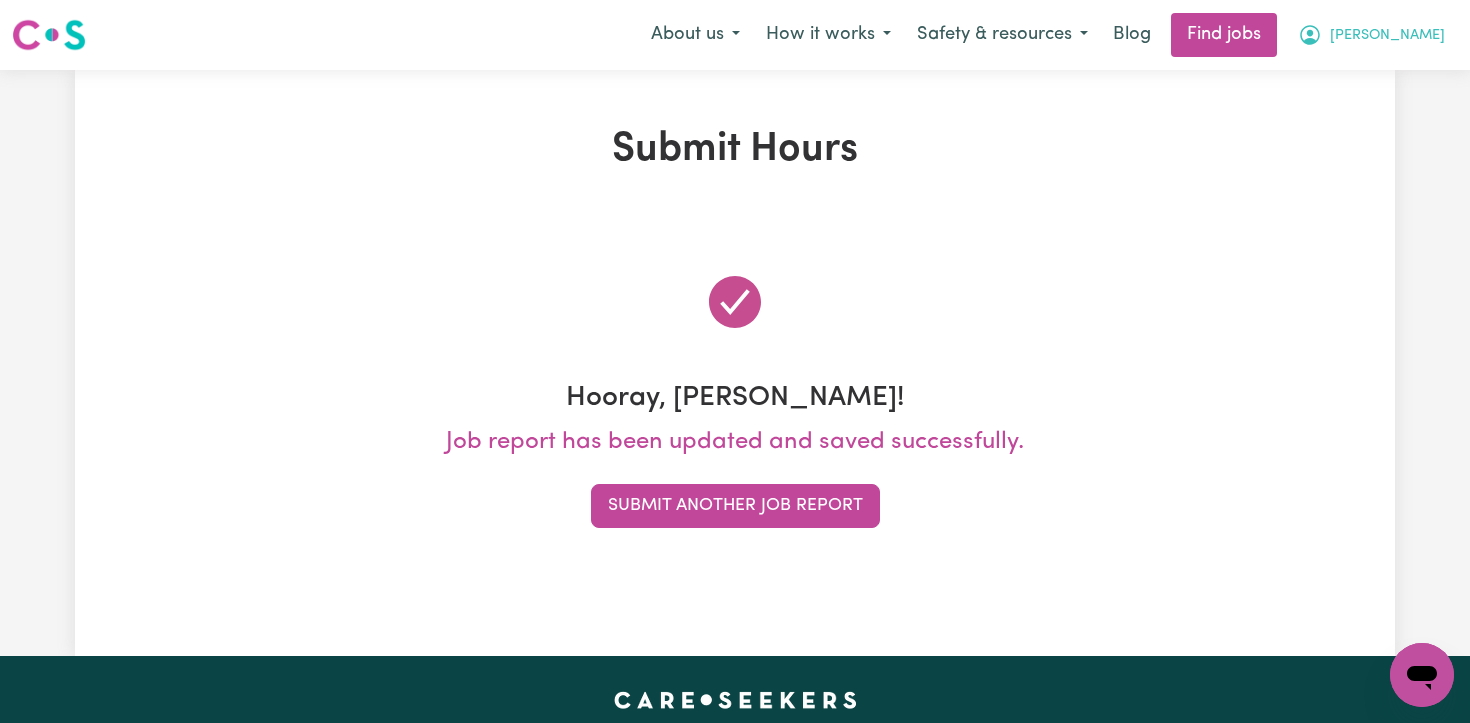 click on "[PERSON_NAME]" at bounding box center [1387, 36] 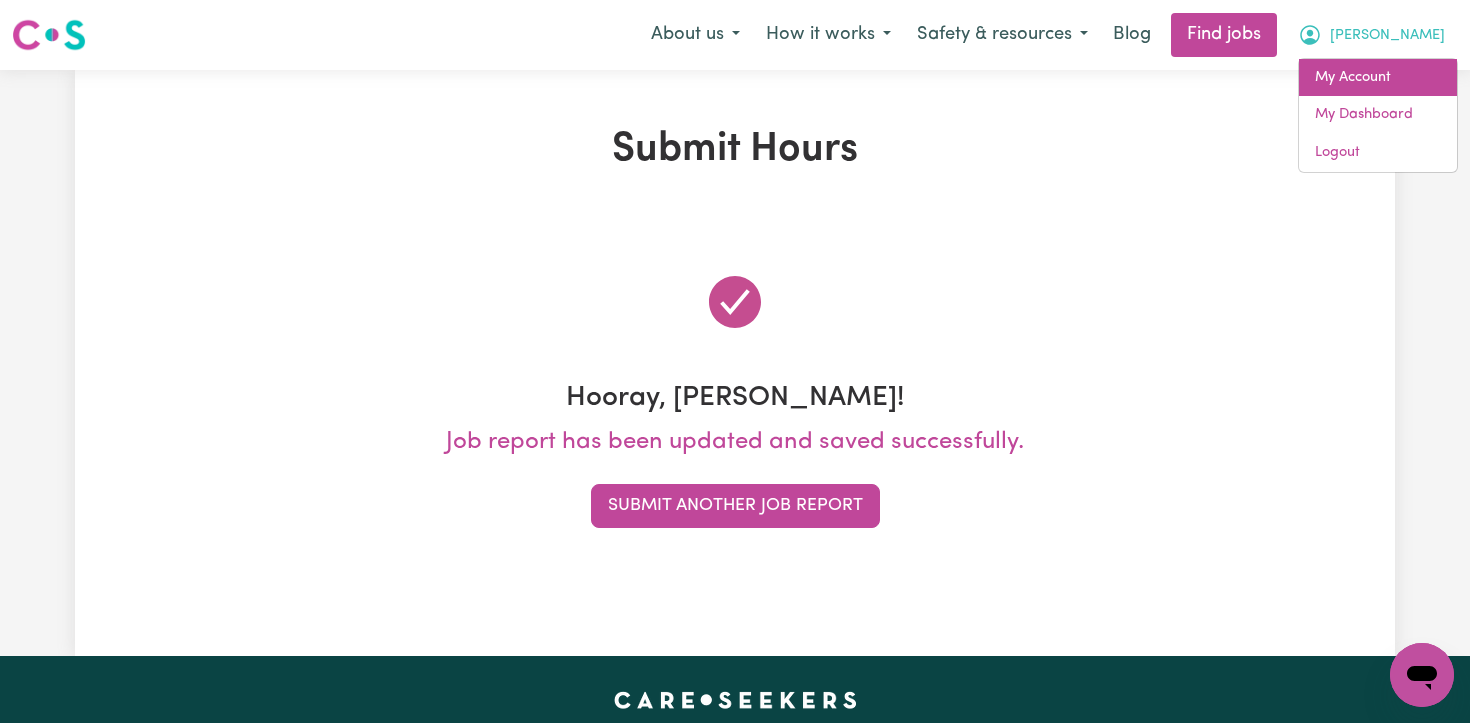 click on "My Account" at bounding box center [1378, 78] 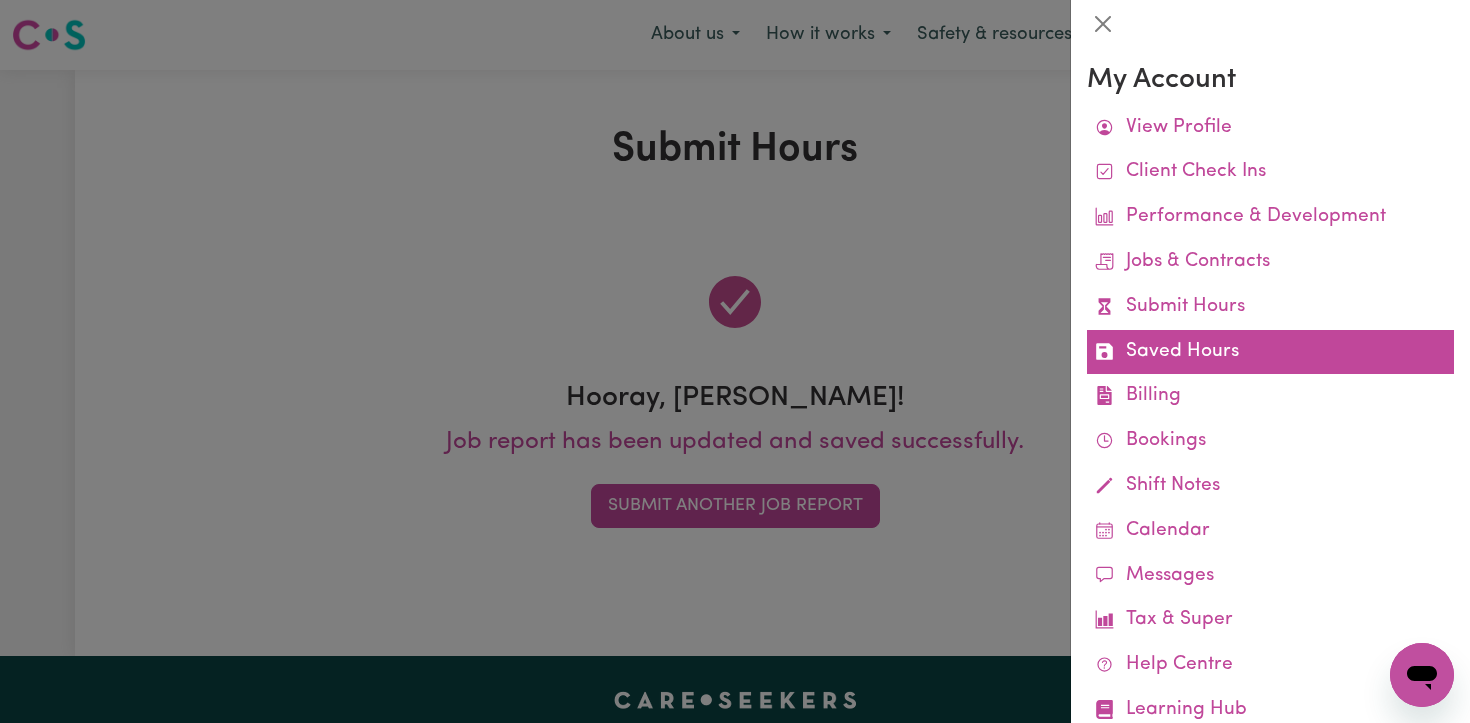 click on "Saved Hours" at bounding box center (1270, 352) 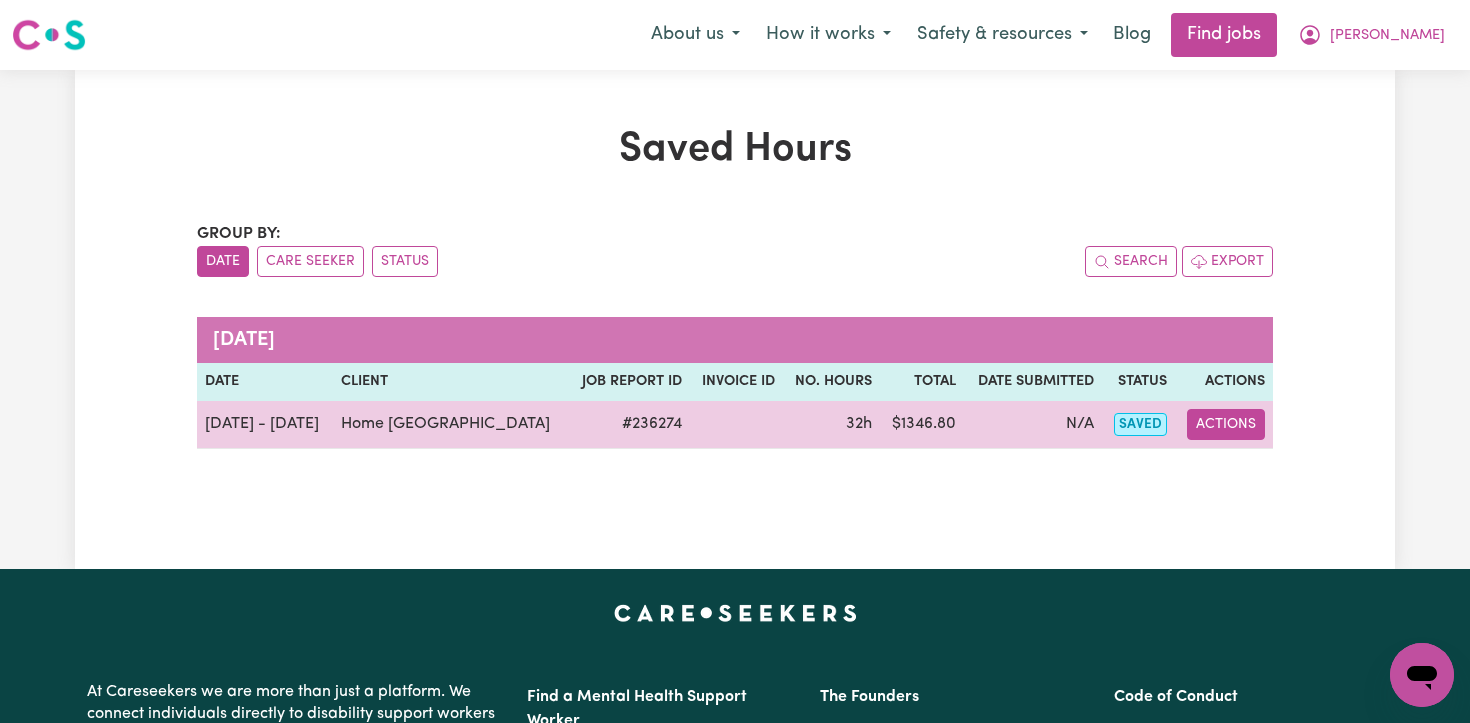 click on "Actions" at bounding box center (1226, 424) 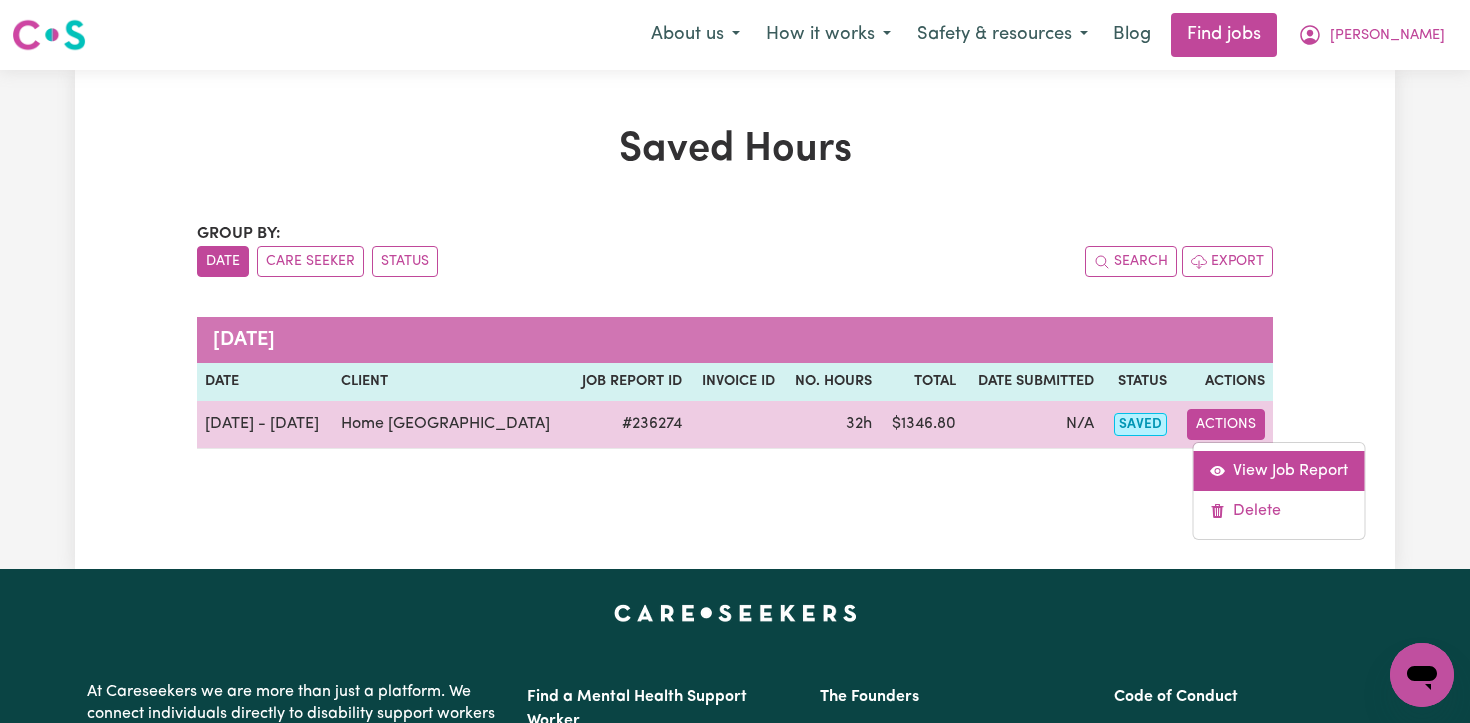 click on "View Job Report" at bounding box center (1278, 471) 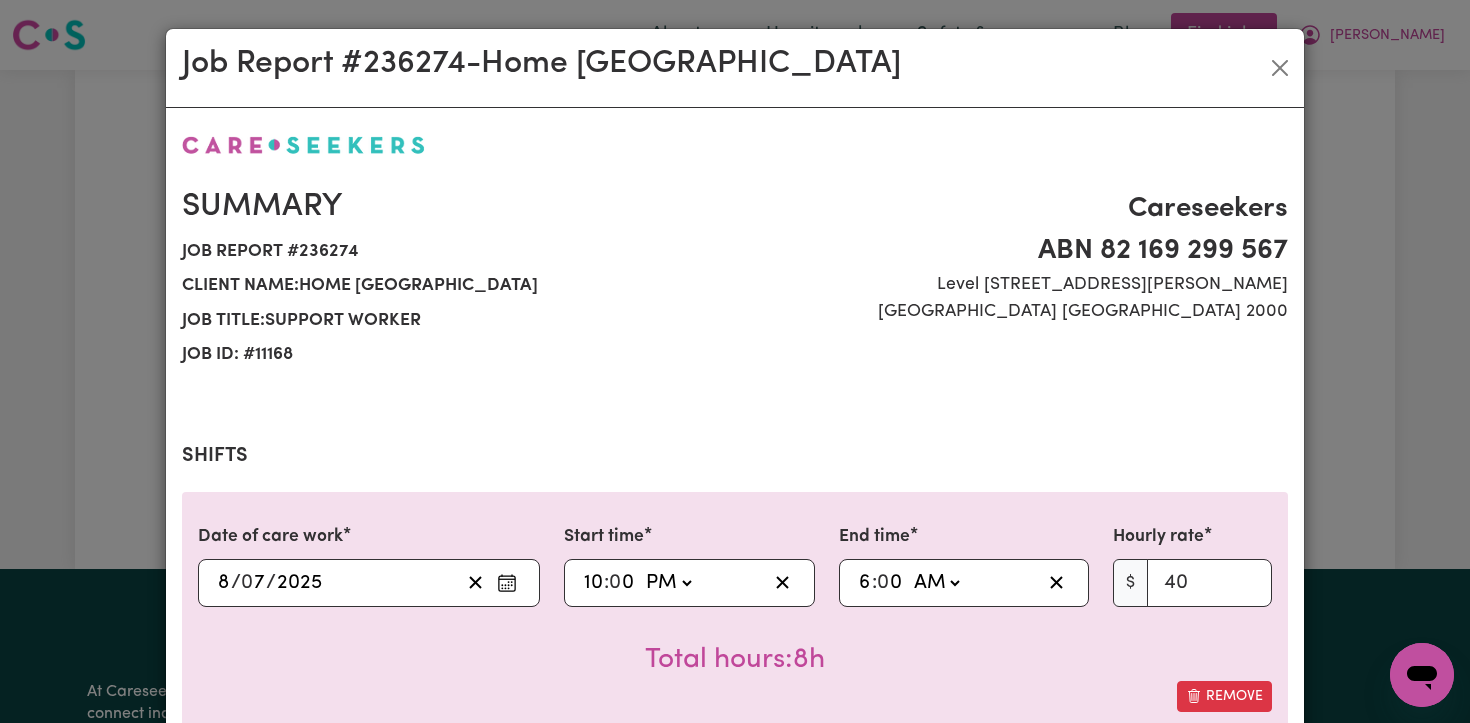 select on "40-Weekday" 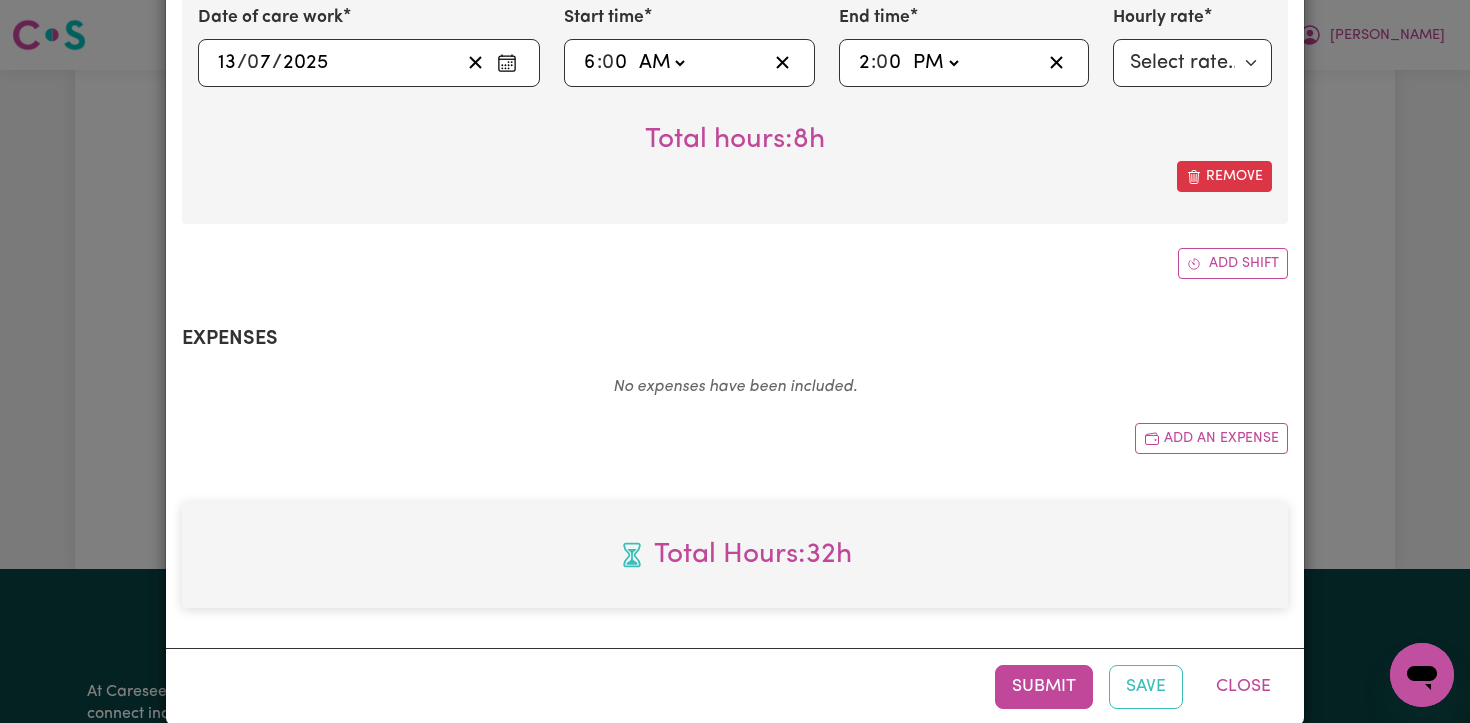 scroll, scrollTop: 1377, scrollLeft: 0, axis: vertical 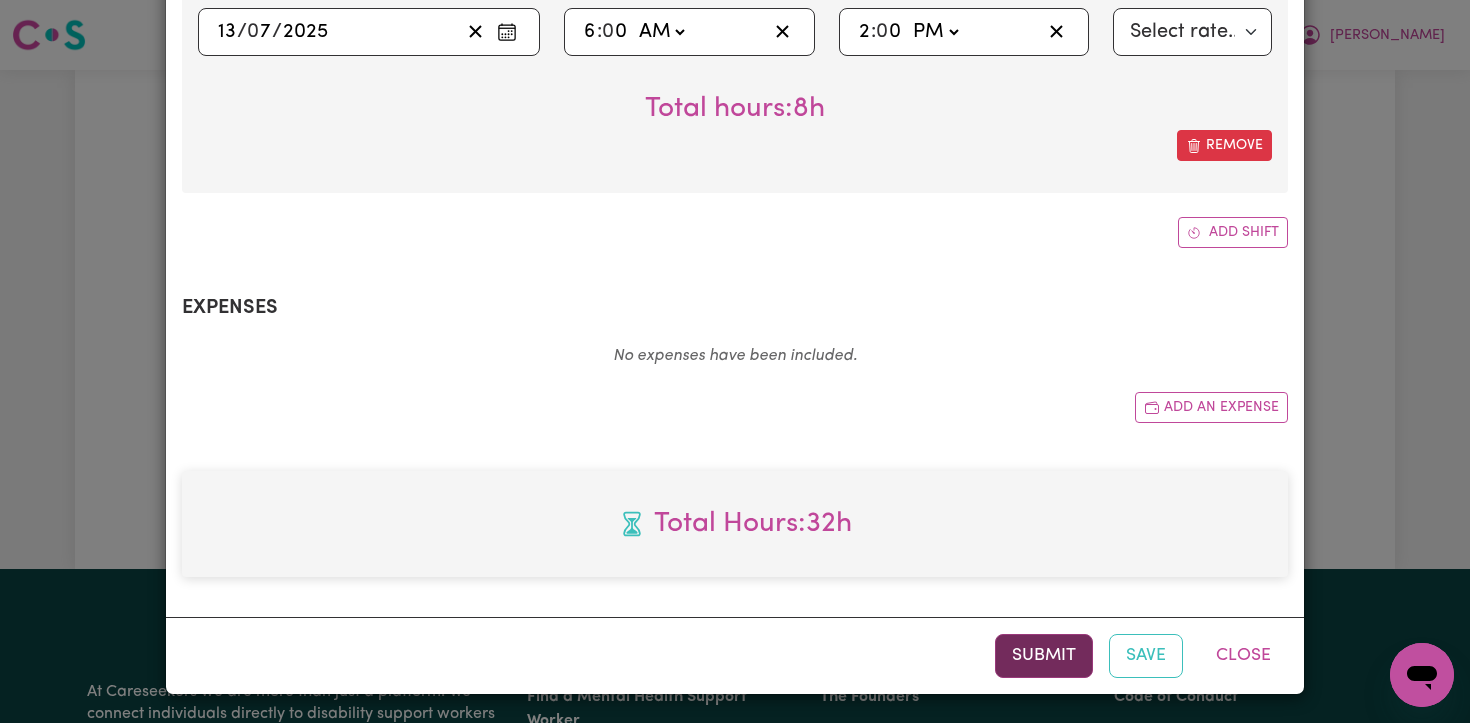 click on "Submit" at bounding box center (1044, 656) 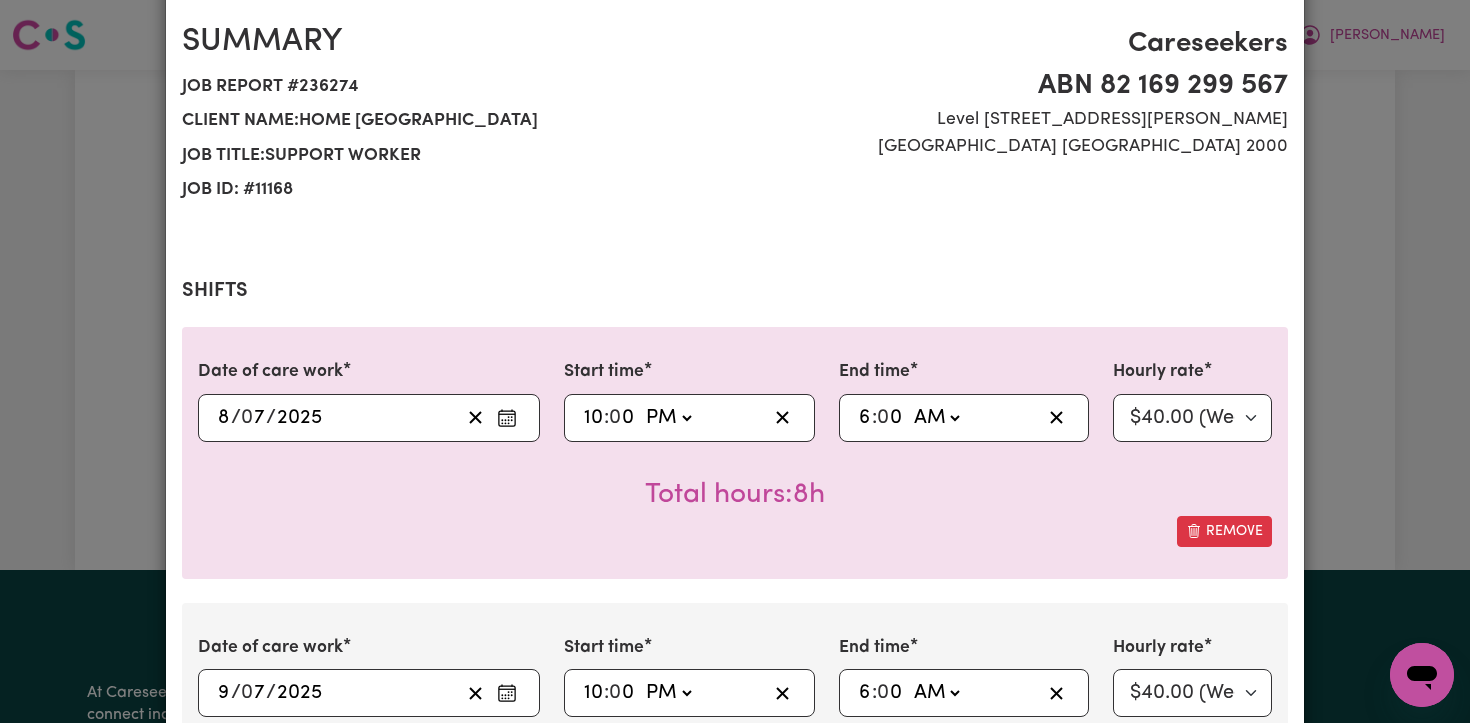 scroll, scrollTop: 0, scrollLeft: 0, axis: both 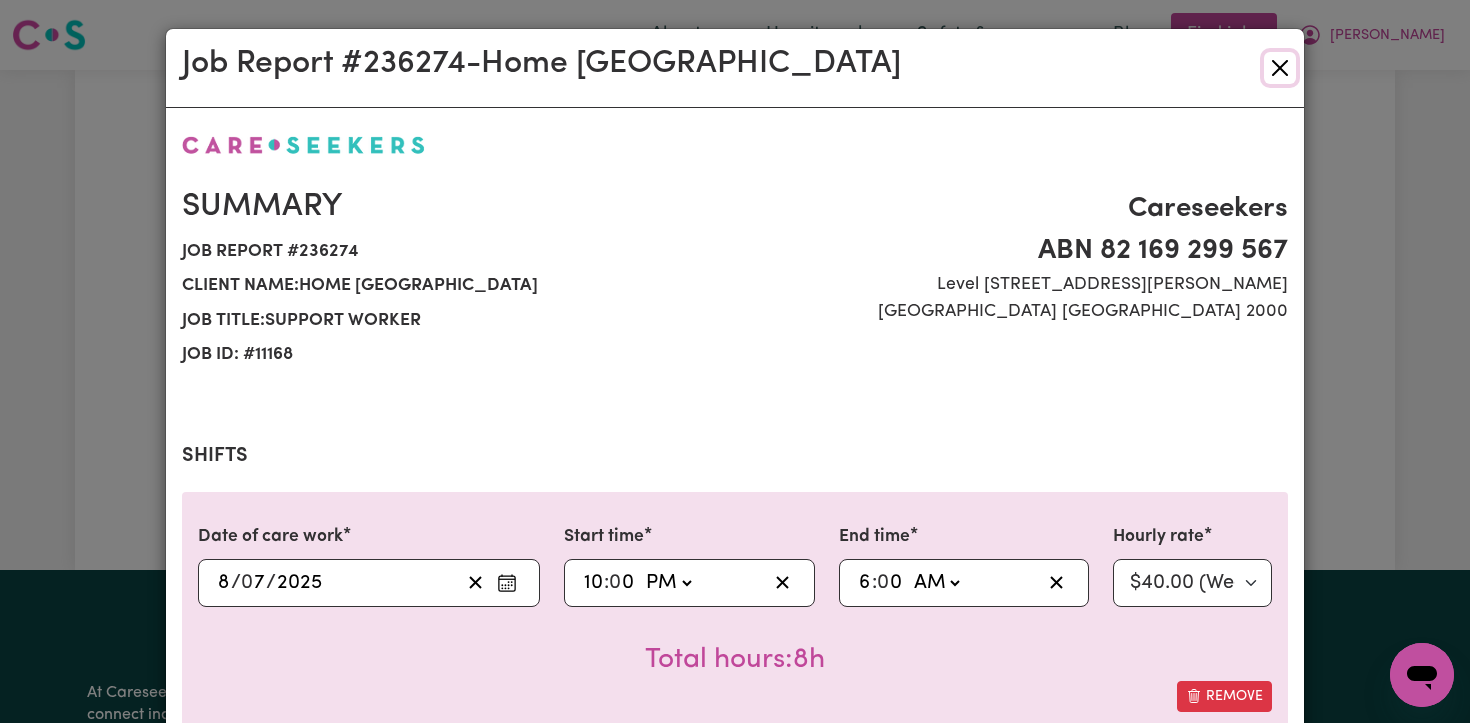 click at bounding box center [1280, 68] 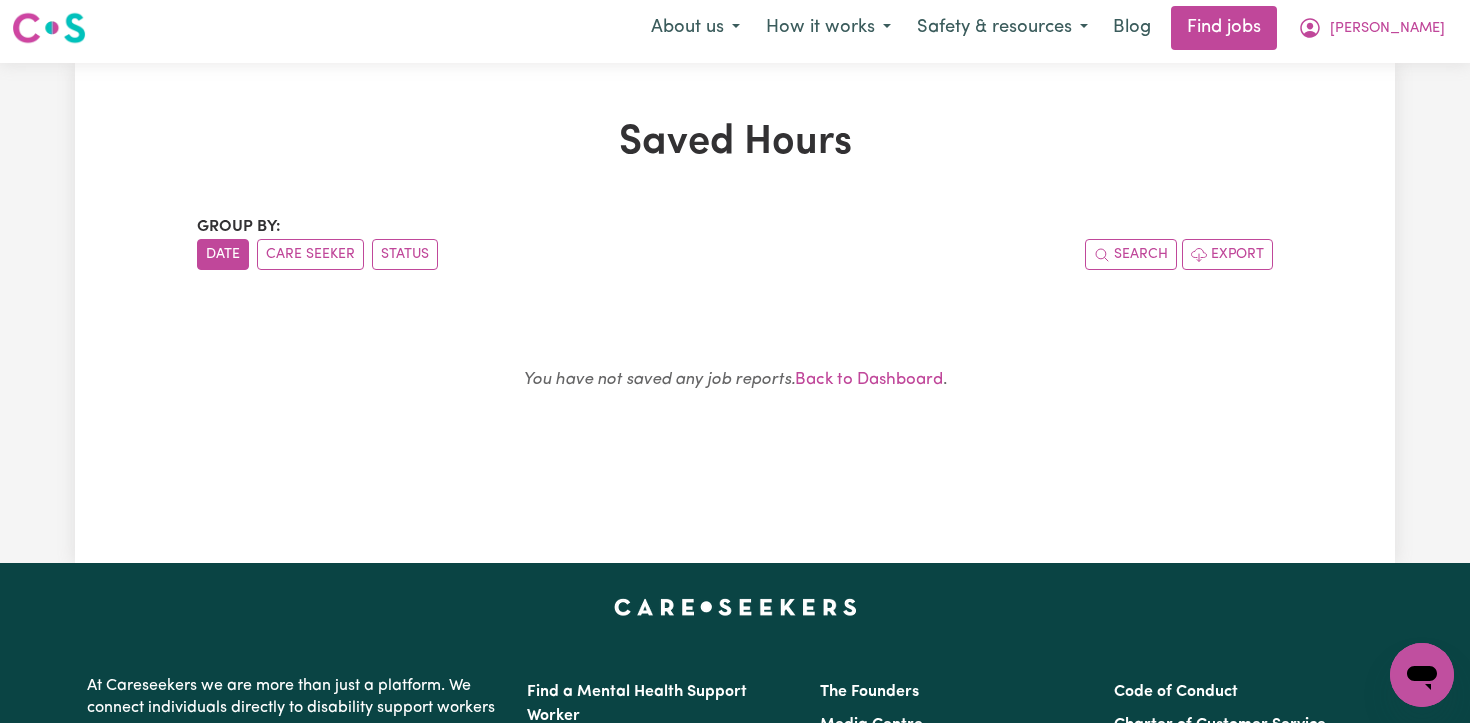 scroll, scrollTop: 0, scrollLeft: 0, axis: both 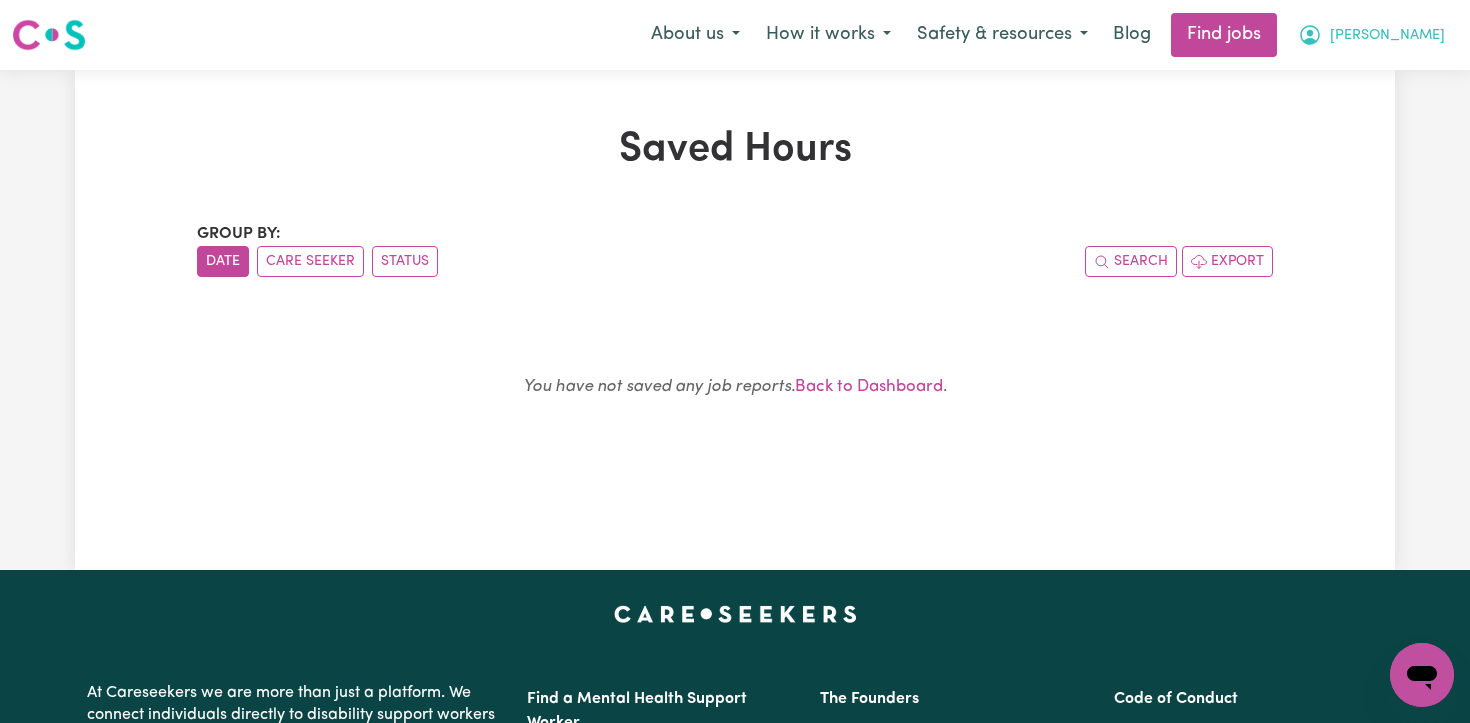 click on "[PERSON_NAME]" at bounding box center [1371, 35] 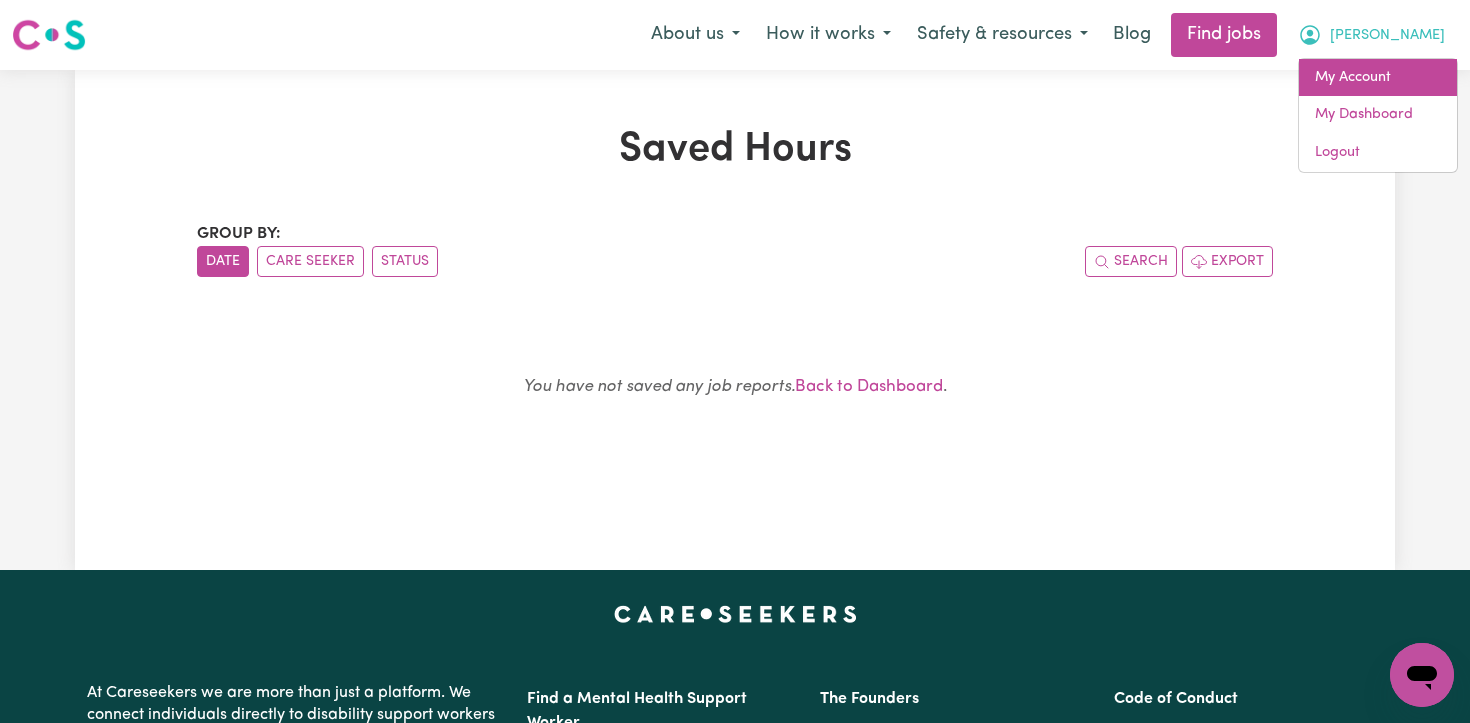 click on "My Account" at bounding box center (1378, 78) 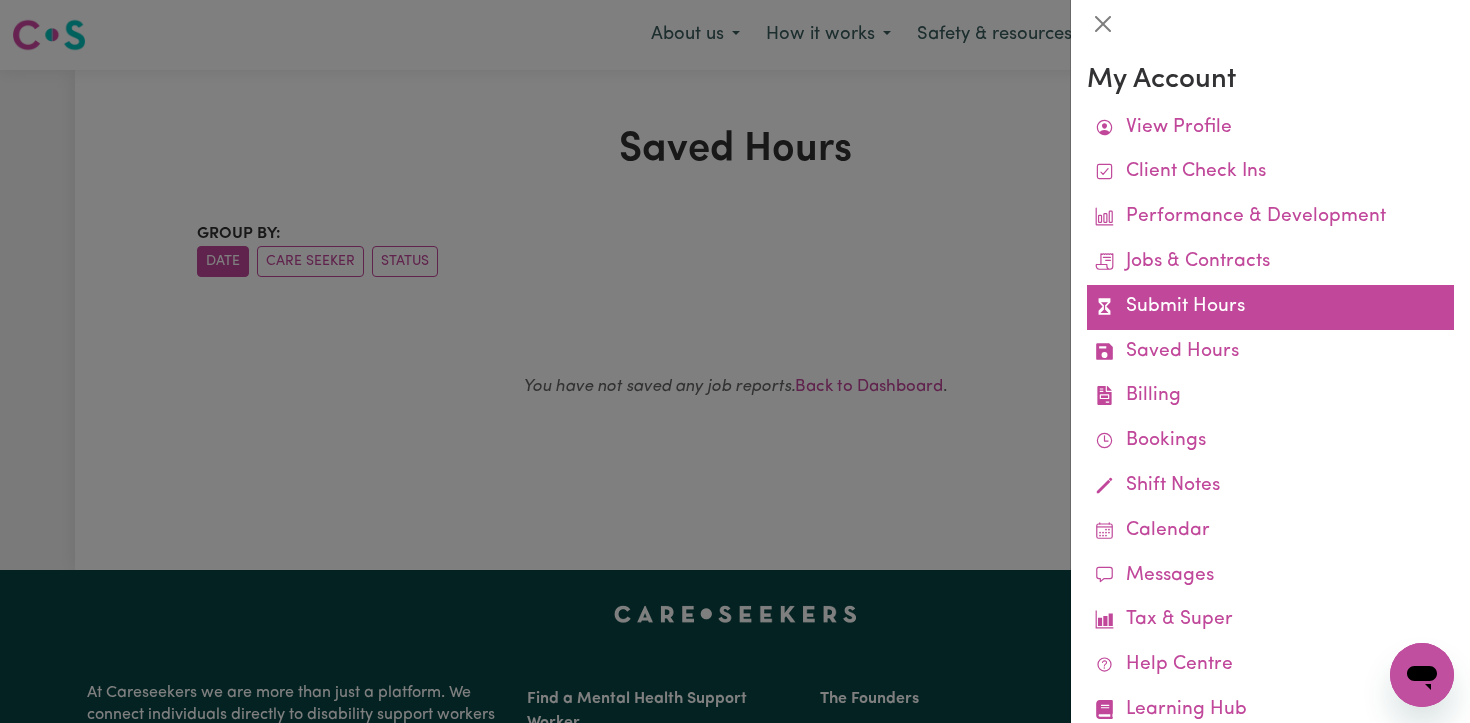 click on "Submit Hours" at bounding box center [1270, 307] 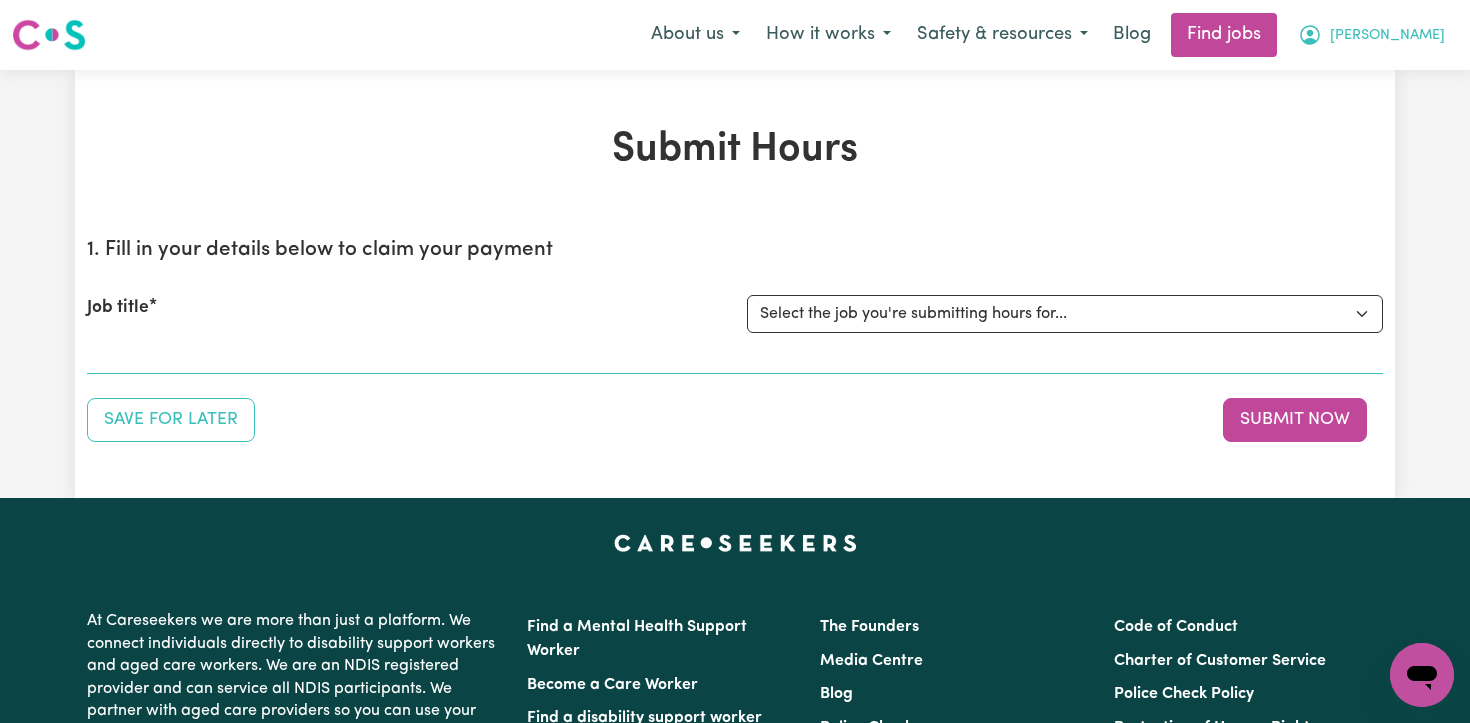 click on "[PERSON_NAME]" at bounding box center [1387, 36] 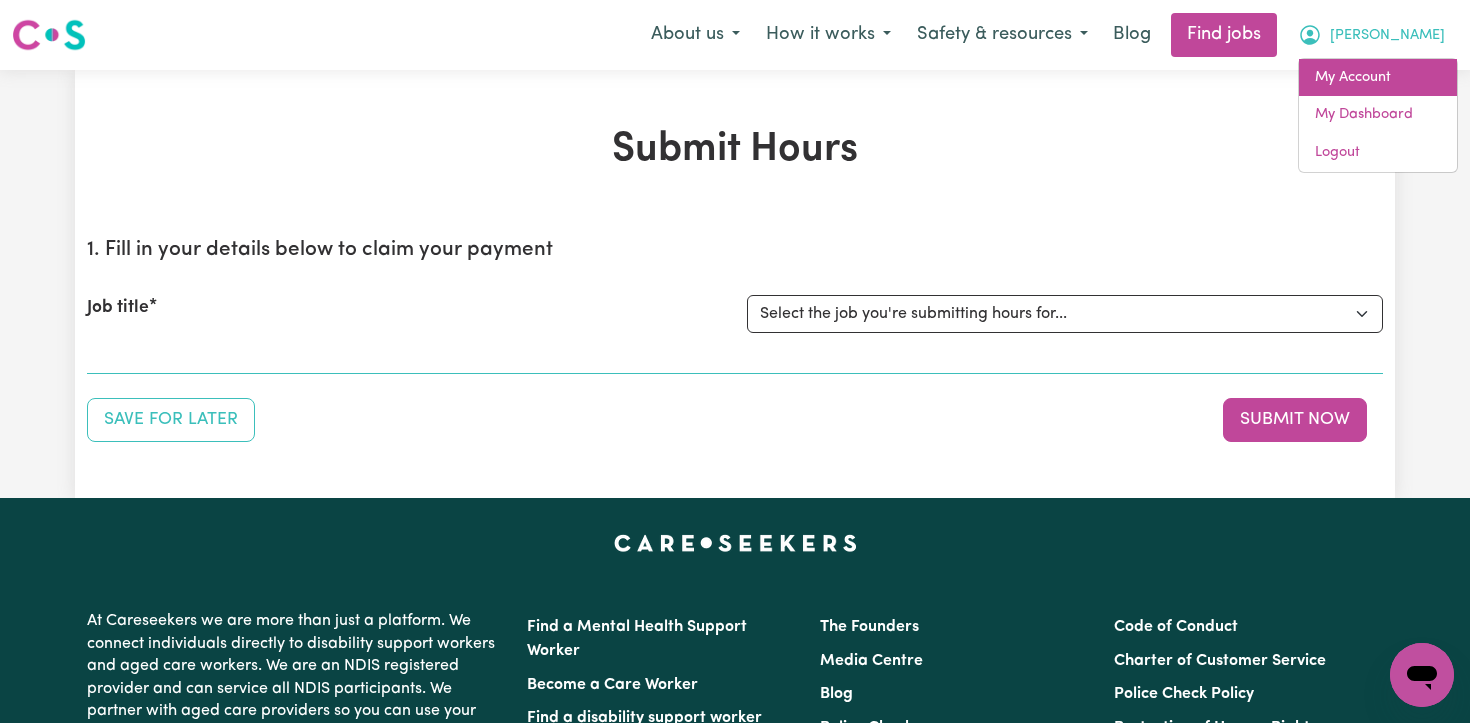 click on "My Account" at bounding box center [1378, 78] 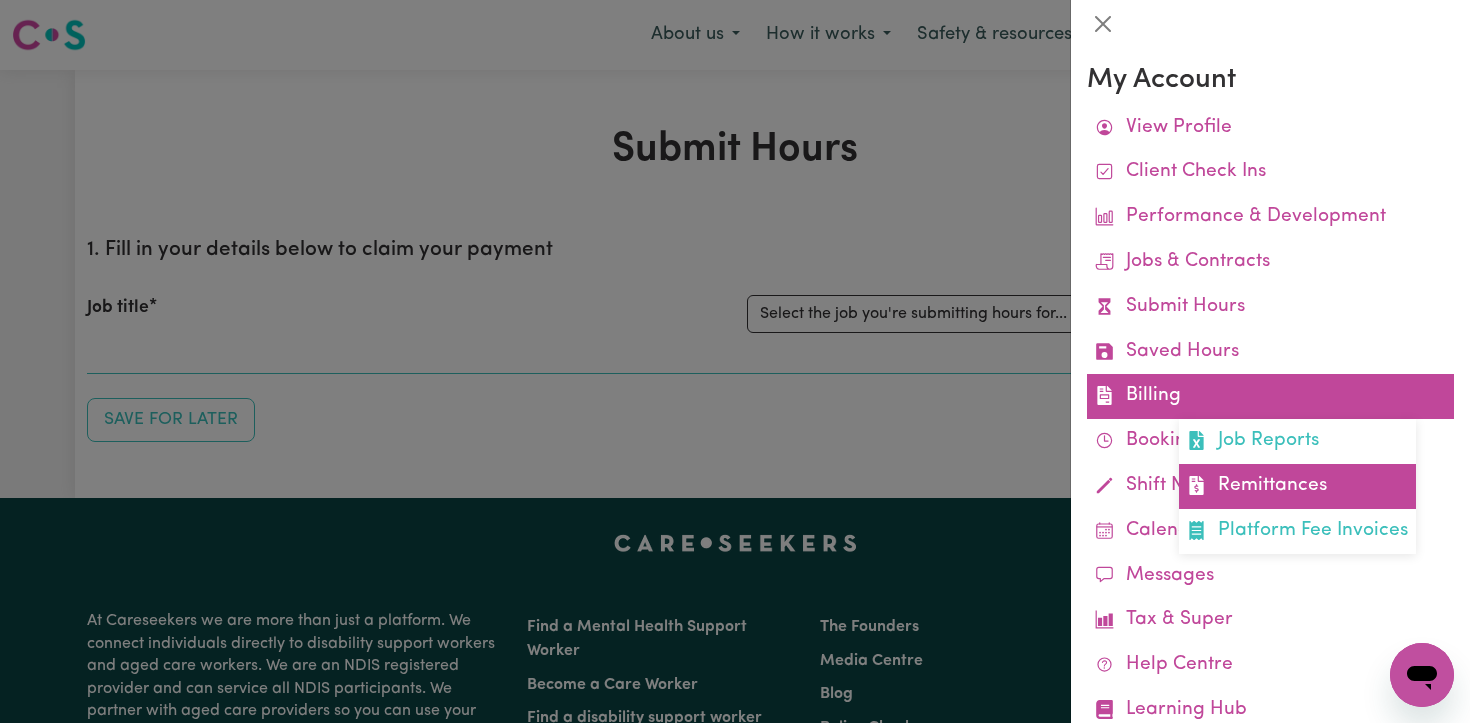 click on "Remittances" at bounding box center [1297, 486] 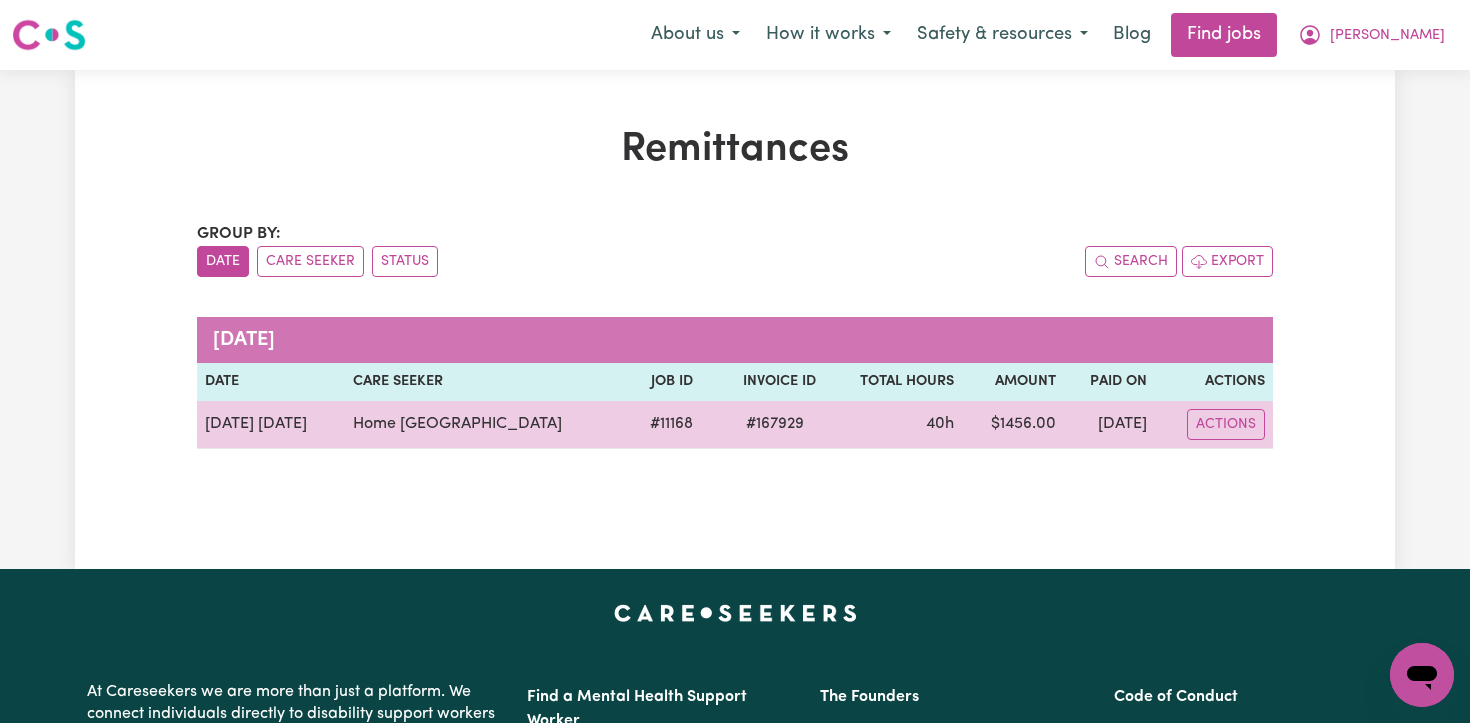click on "$ 1456.00" at bounding box center [1013, 425] 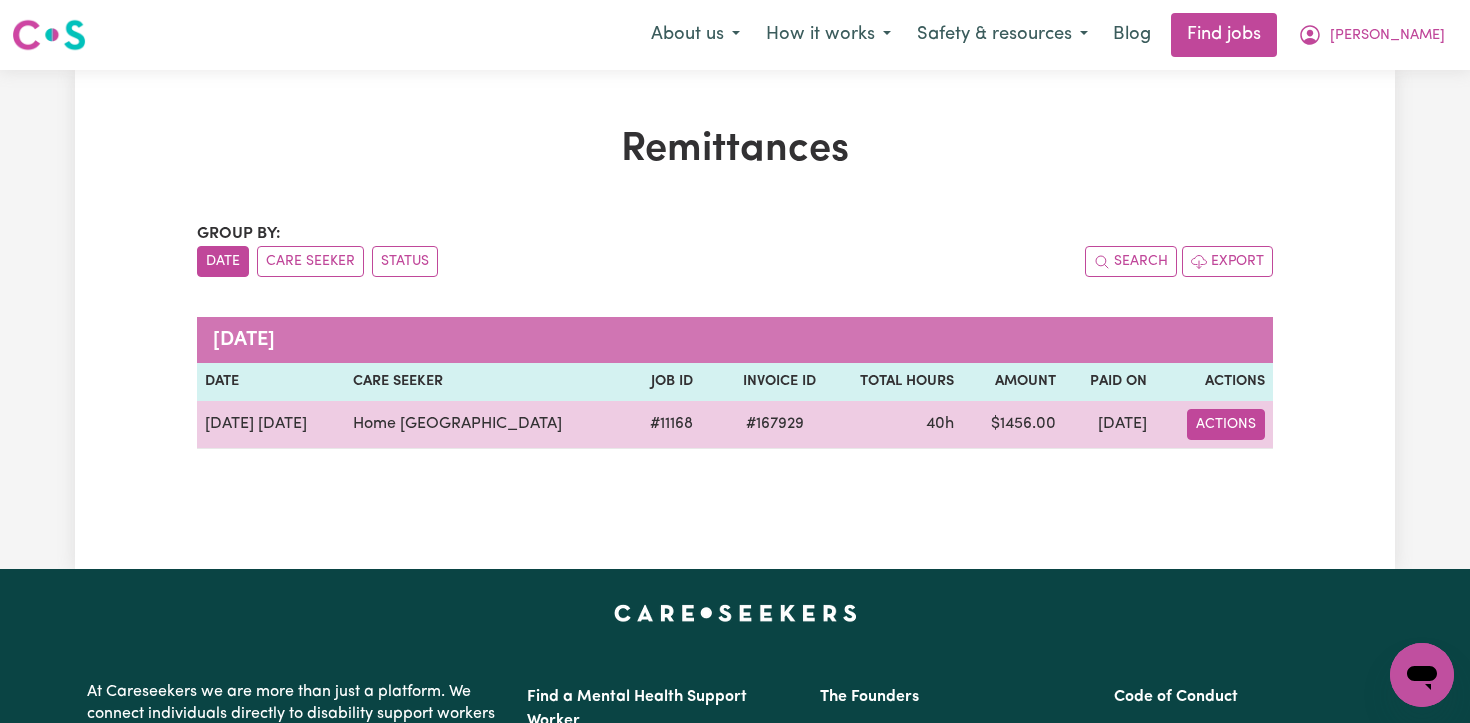 click on "Actions" at bounding box center (1226, 424) 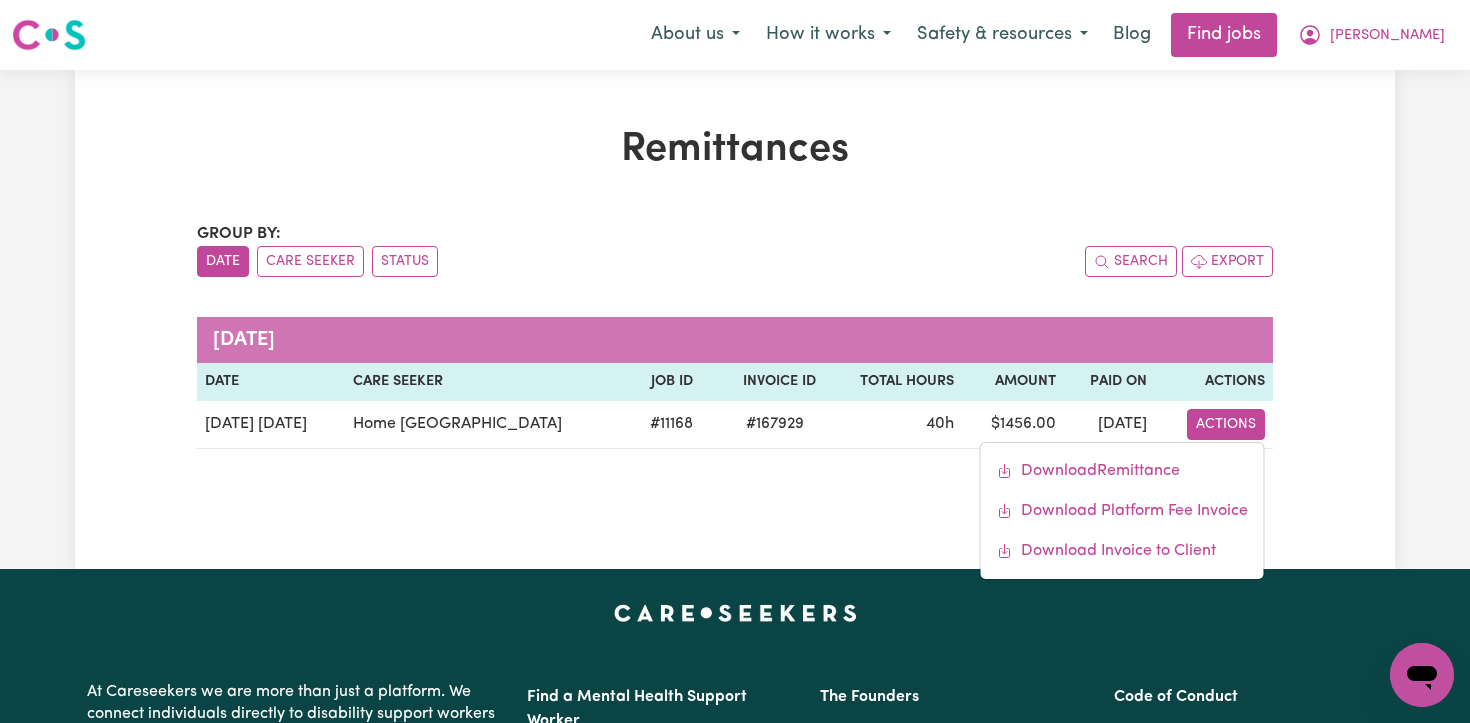click on "Group by: Date Care Seeker Status Search Export [DATE] Date Care Seeker Job ID Invoice ID Total Hours Amount Paid On Actions [DATE] [DATE] Home [GEOGRAPHIC_DATA] # 11168 # 167929 40h  $ 1456.00 [DATE] Actions Download  Remittance Download Platform Fee Invoice Download Invoice to Client" at bounding box center [735, 335] 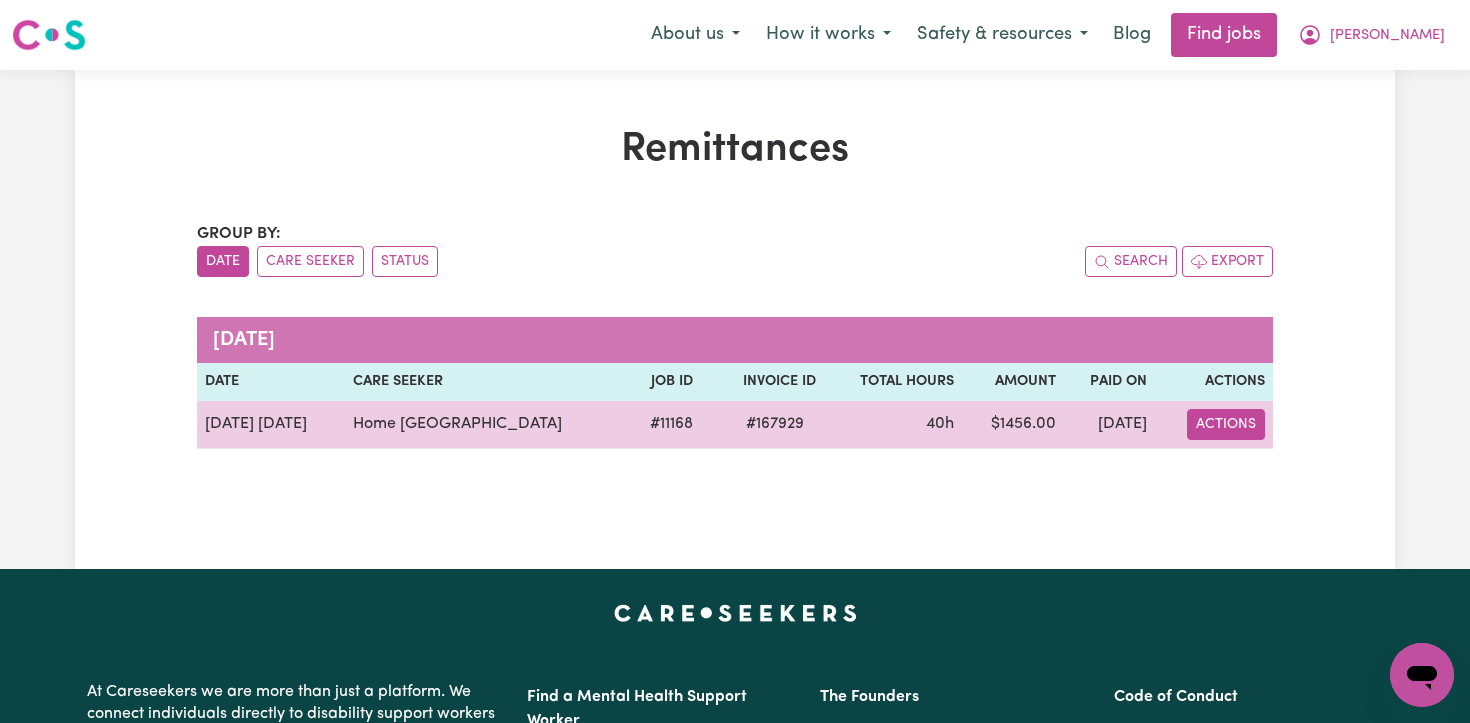 click on "Actions" at bounding box center (1226, 424) 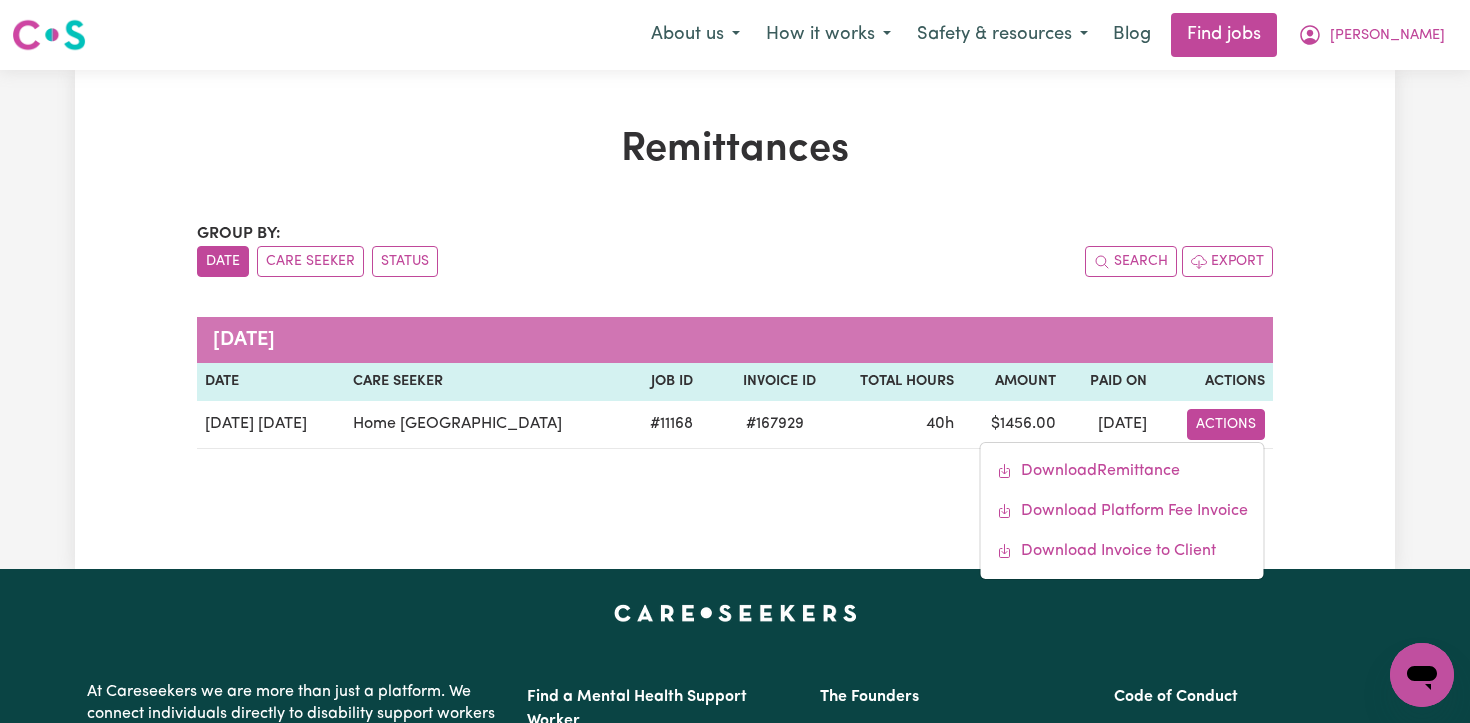 click on "Remittances Group by: Date Care Seeker Status Search Export [DATE] Date Care Seeker Job ID Invoice ID Total Hours Amount Paid On Actions [DATE] [DATE] Home [GEOGRAPHIC_DATA] # 11168 # 167929 40h  $ 1456.00 [DATE] Actions Download  Remittance Download Platform Fee Invoice Download Invoice to Client" at bounding box center [735, 319] 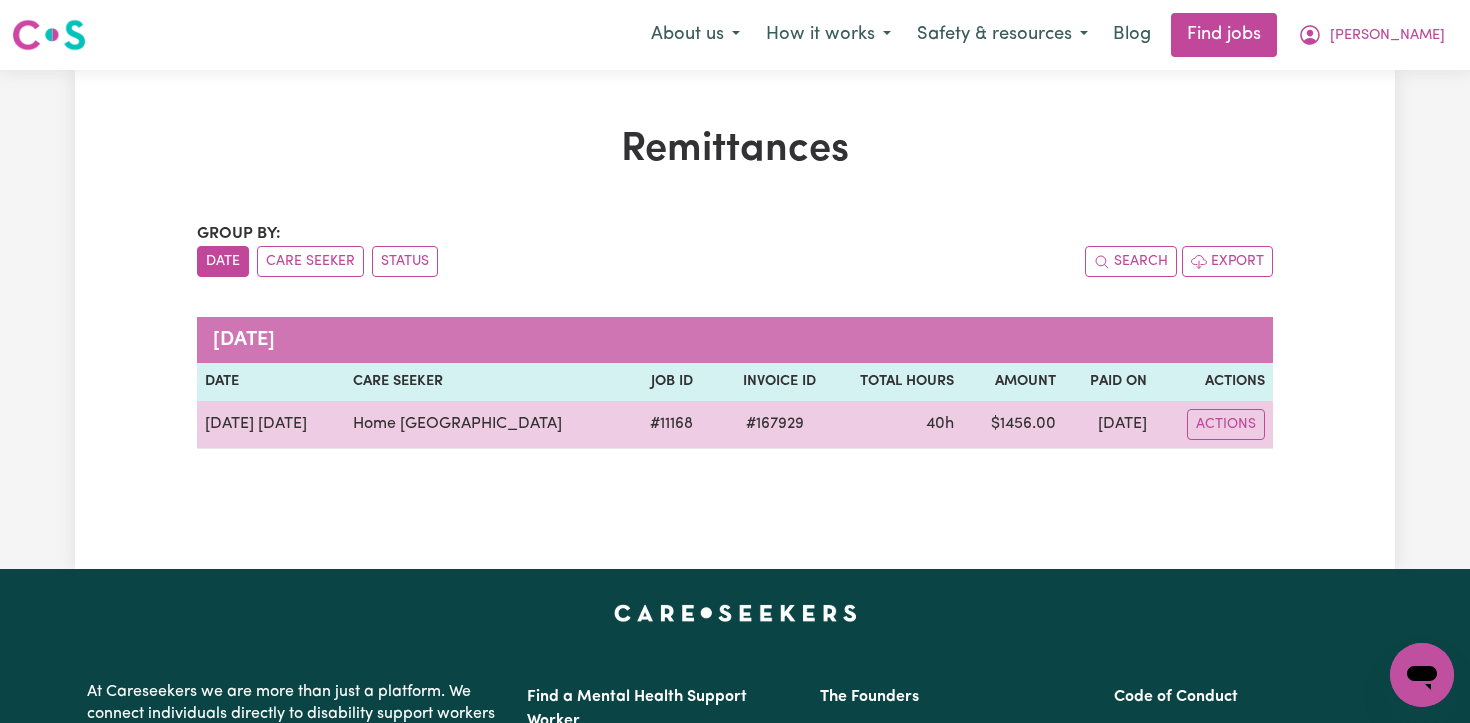 click on "Home [GEOGRAPHIC_DATA]" at bounding box center (486, 425) 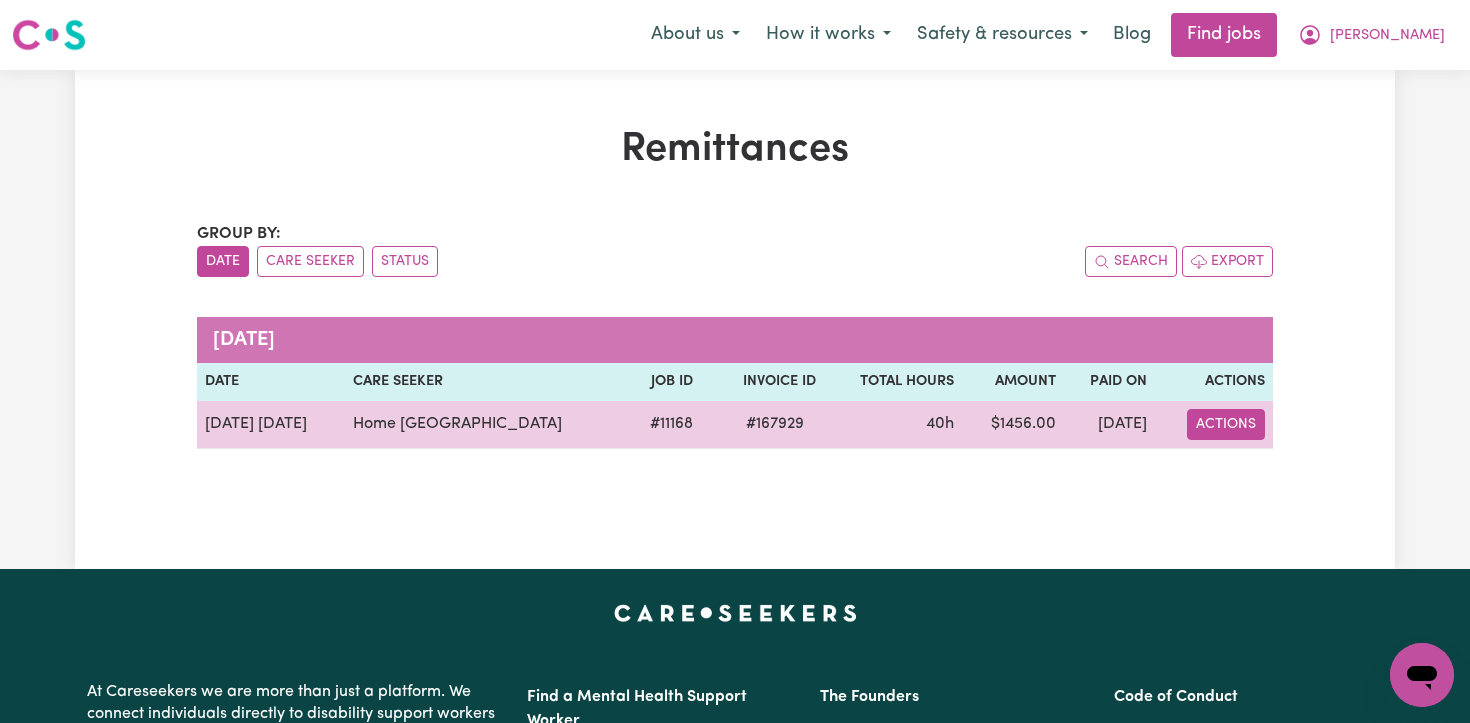 click on "Actions" at bounding box center (1226, 424) 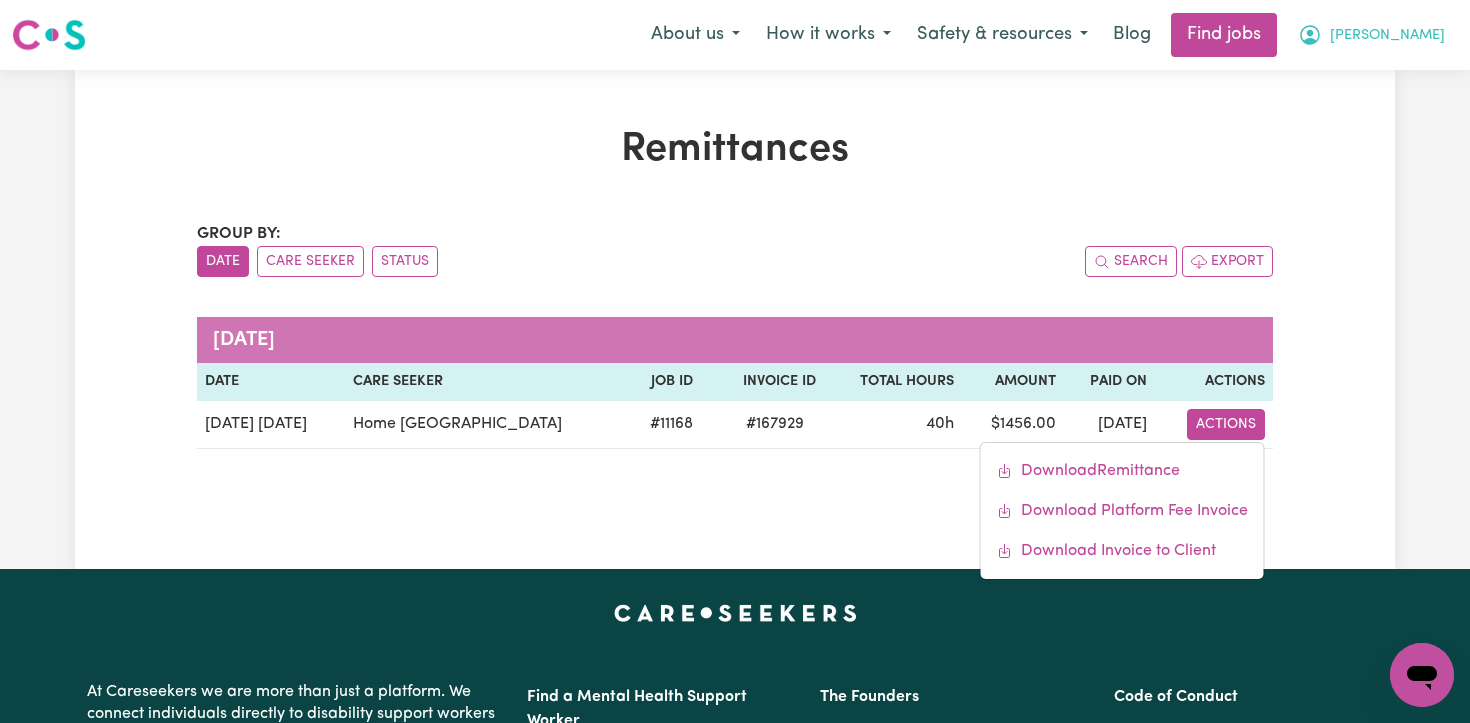 click on "[PERSON_NAME]" at bounding box center (1387, 36) 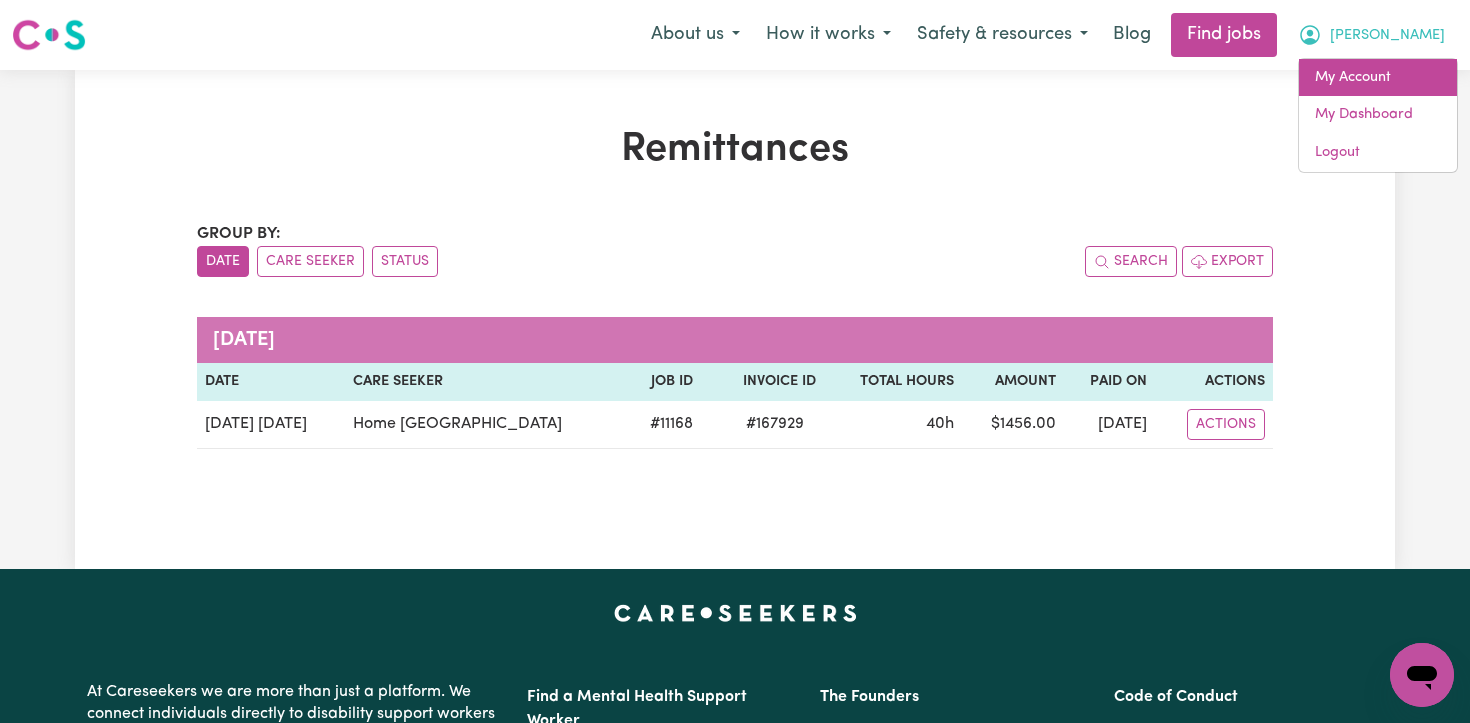 click on "My Account" at bounding box center [1378, 78] 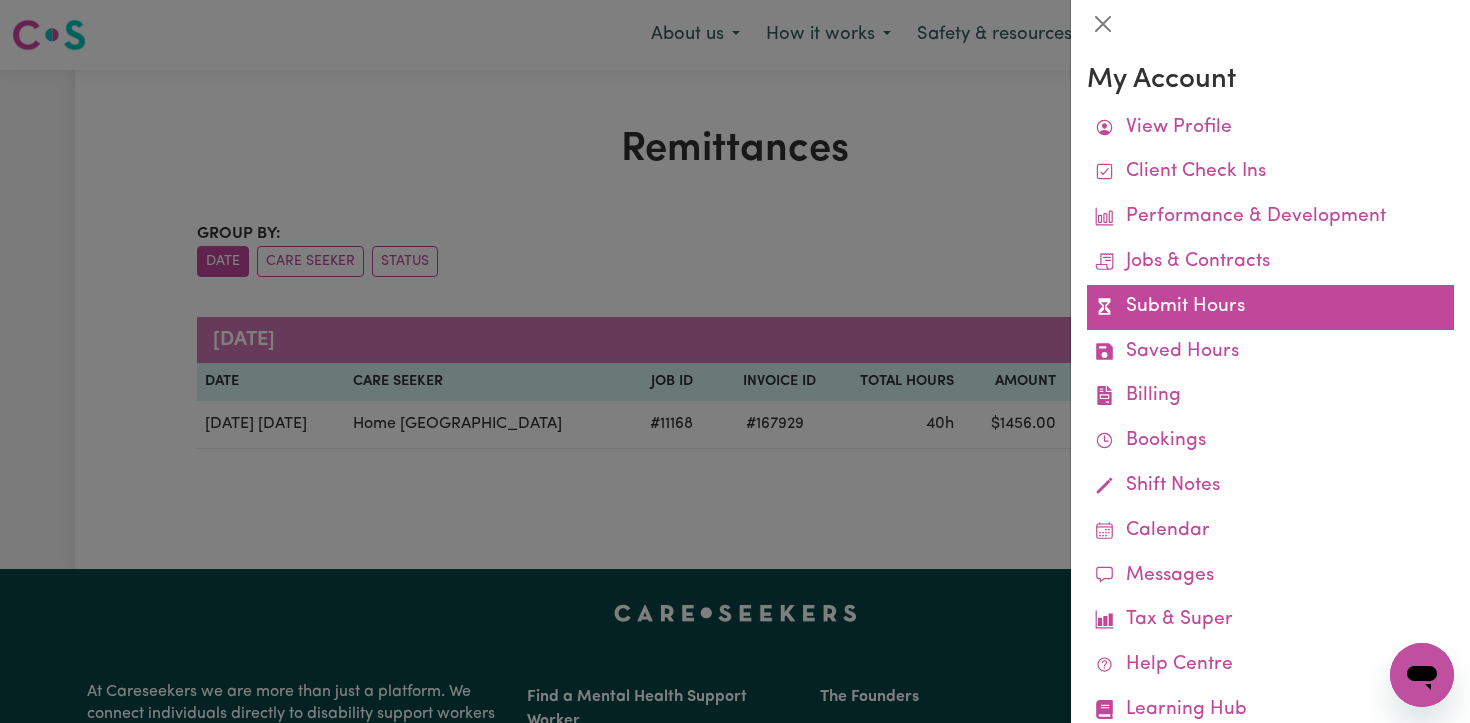 click on "Submit Hours" at bounding box center [1270, 307] 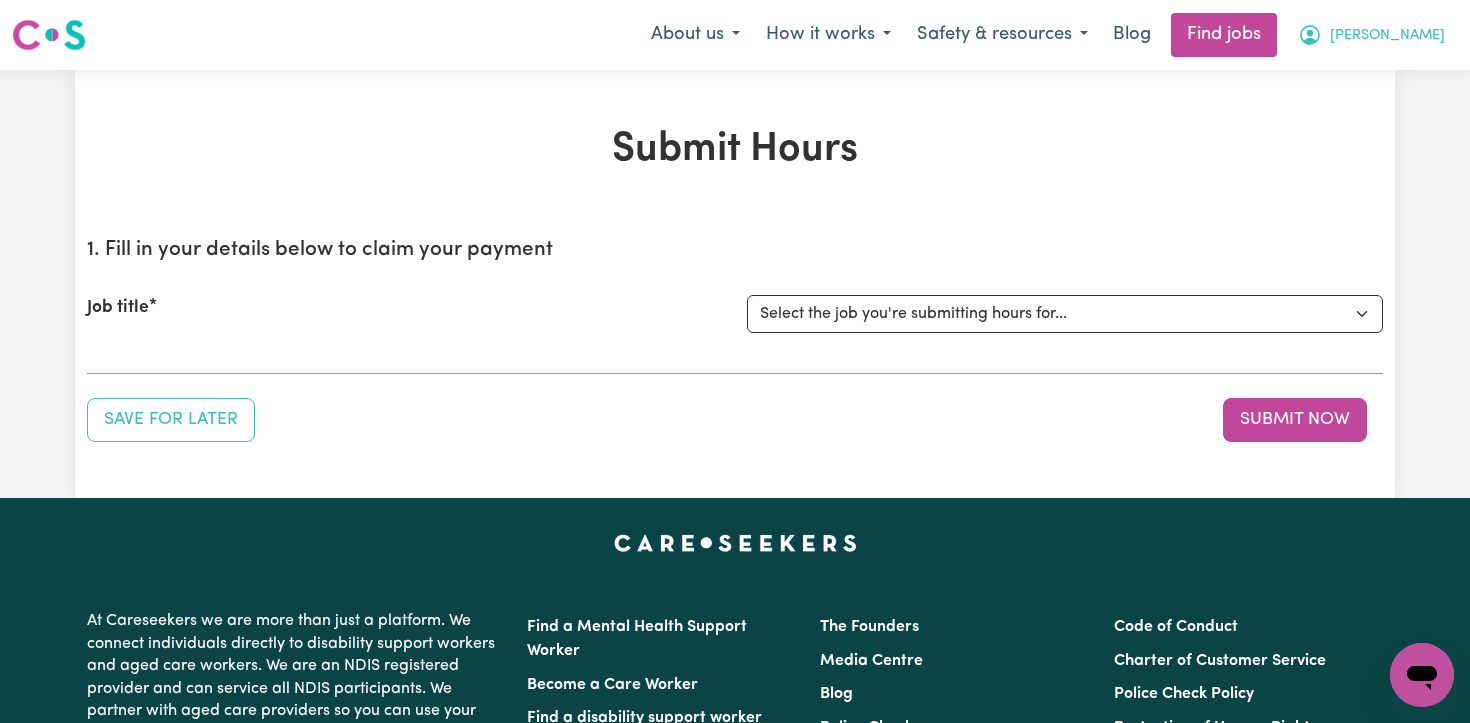 click on "[PERSON_NAME]" at bounding box center (1387, 36) 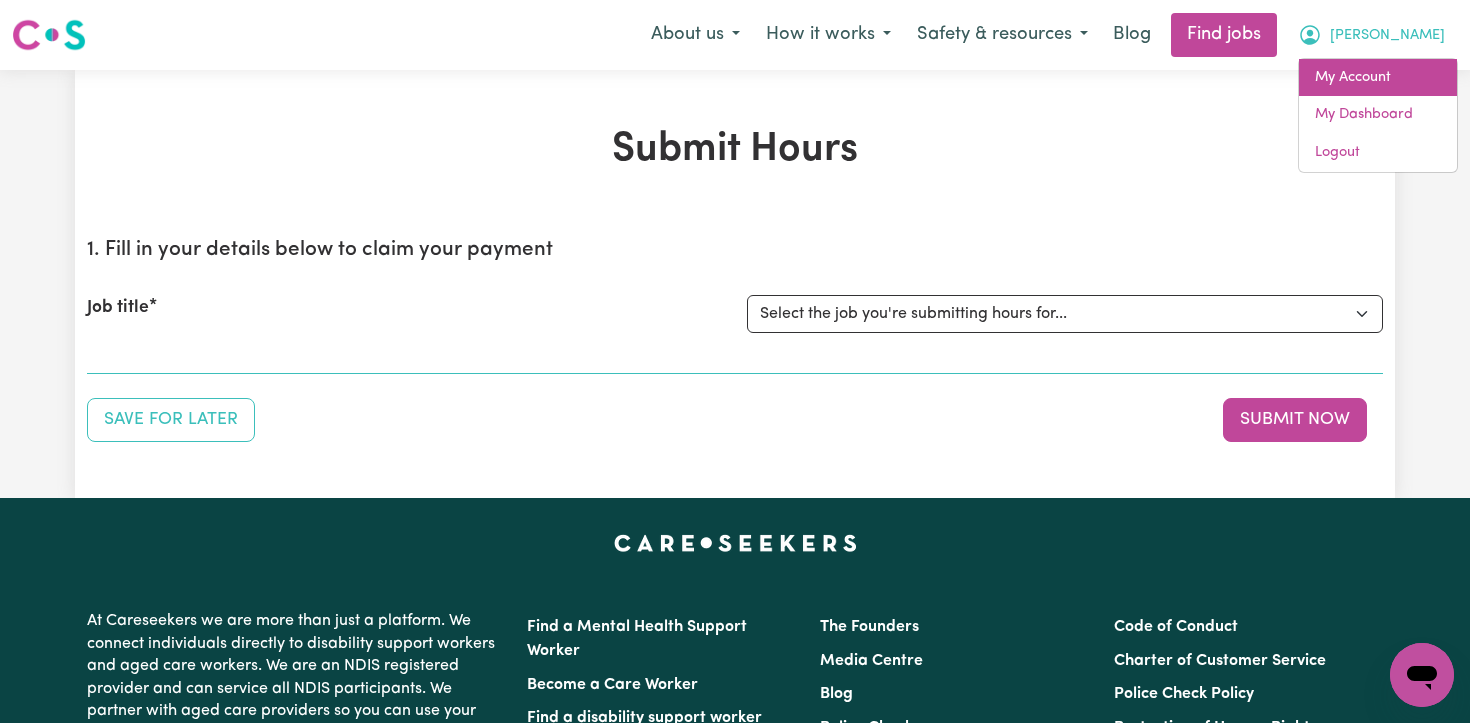 click on "My Account" at bounding box center [1378, 78] 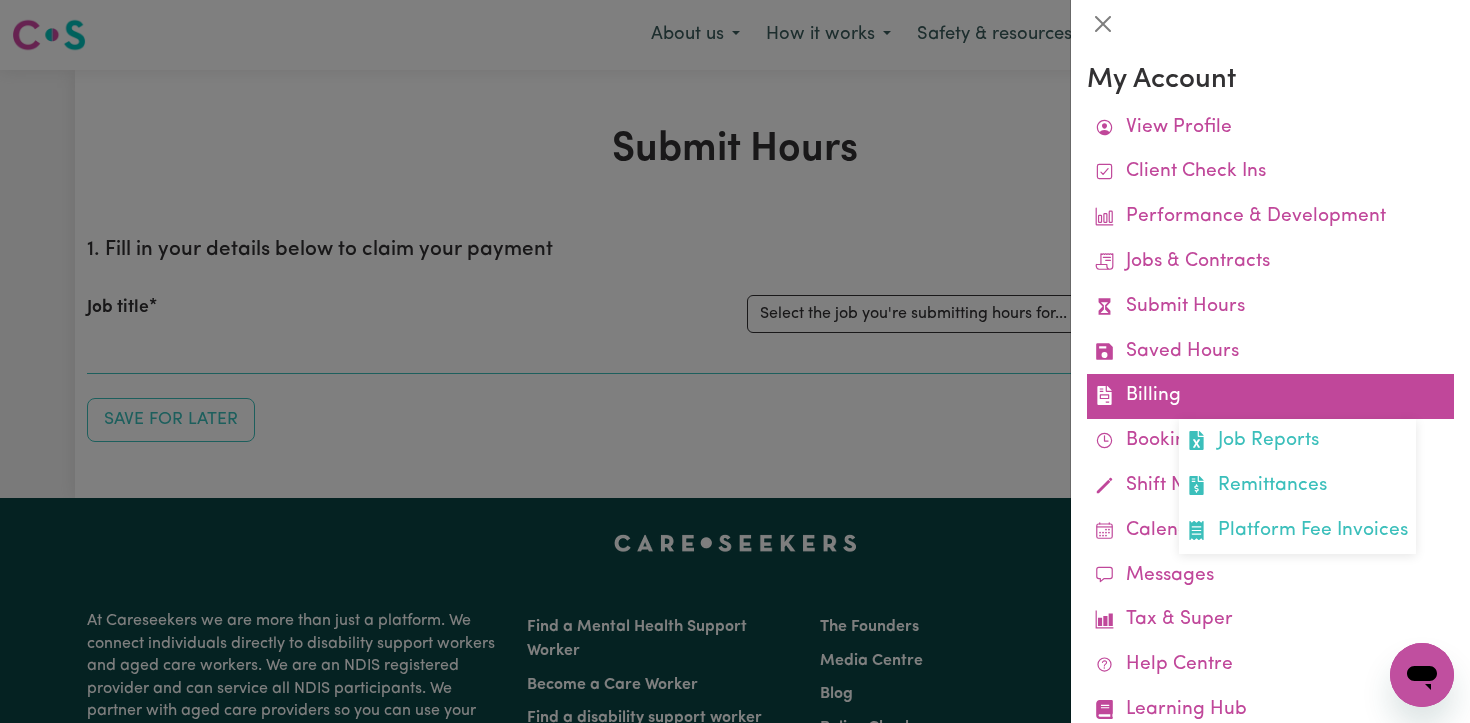 click on "Billing Job Reports Remittances Platform Fee Invoices" at bounding box center (1270, 396) 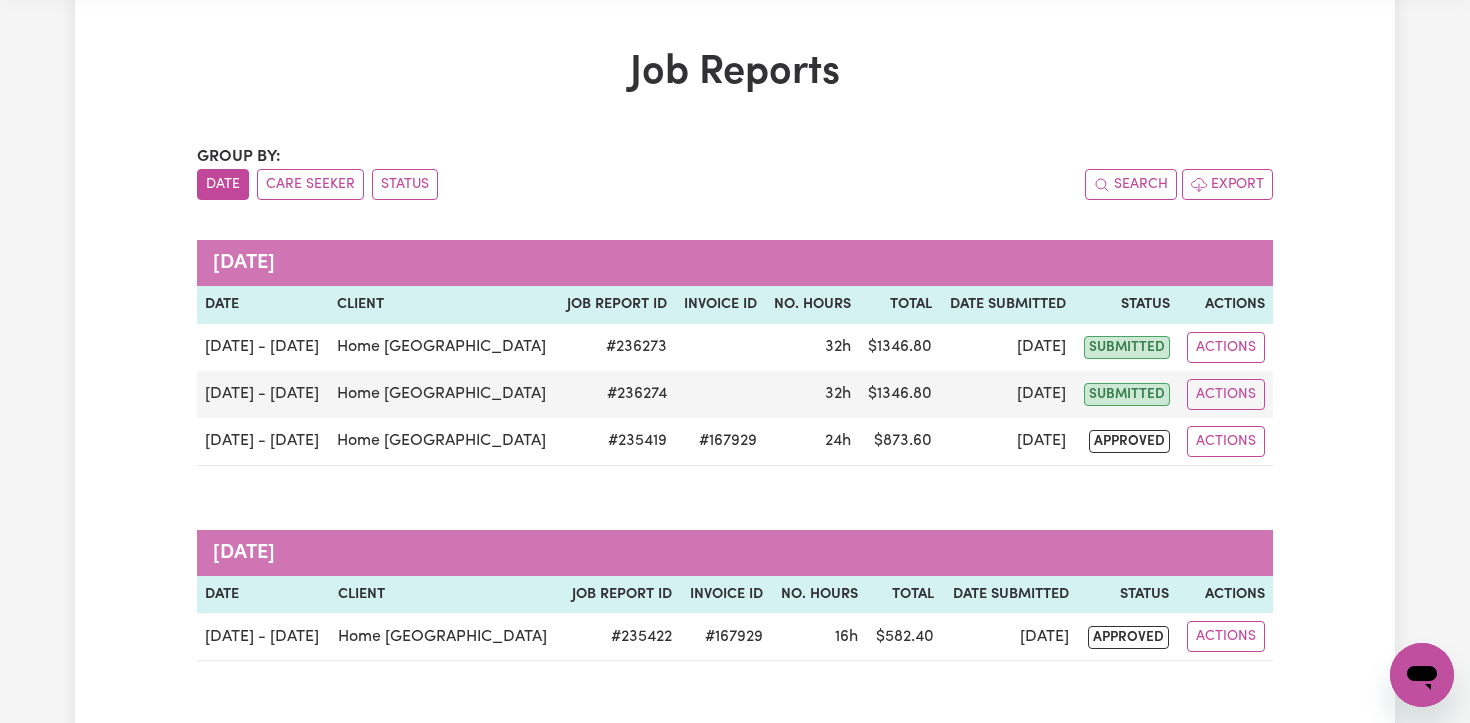 scroll, scrollTop: 76, scrollLeft: 0, axis: vertical 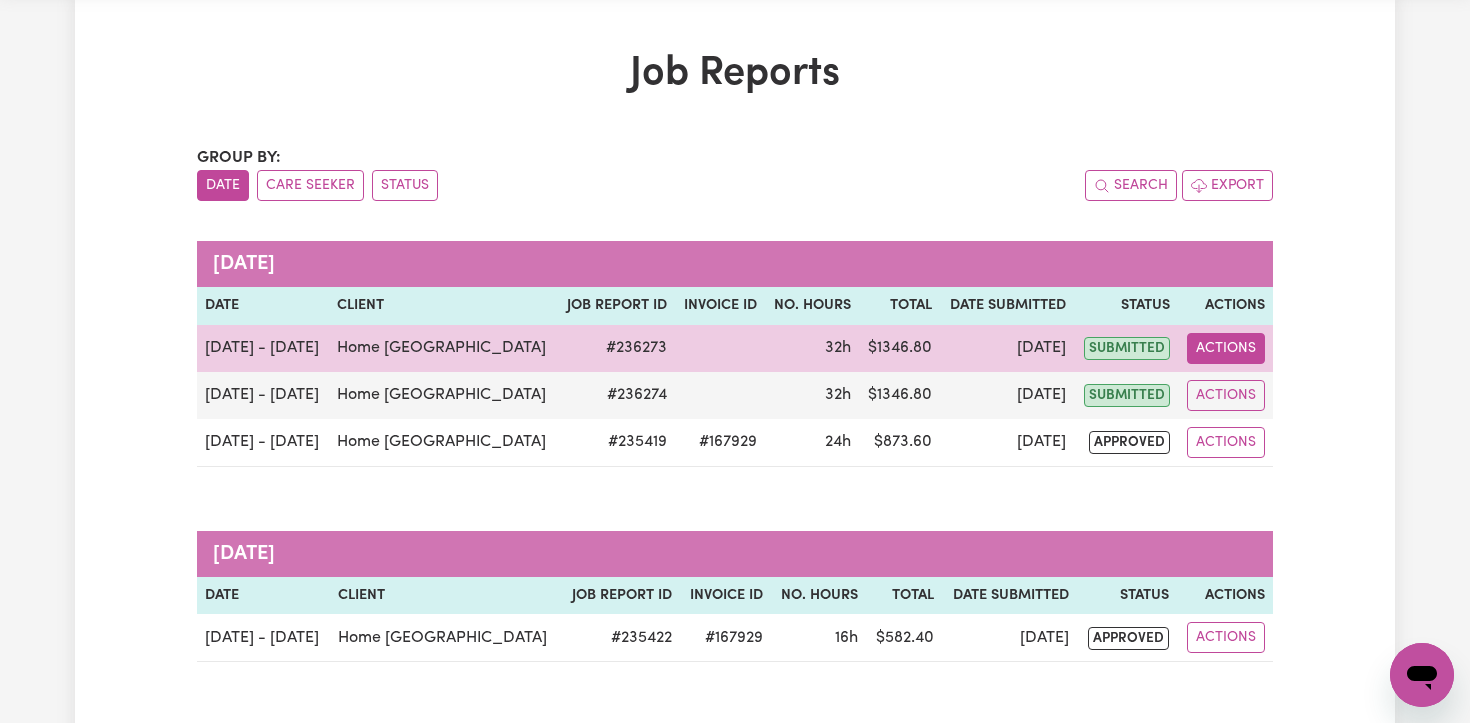 click on "Actions" at bounding box center [1226, 348] 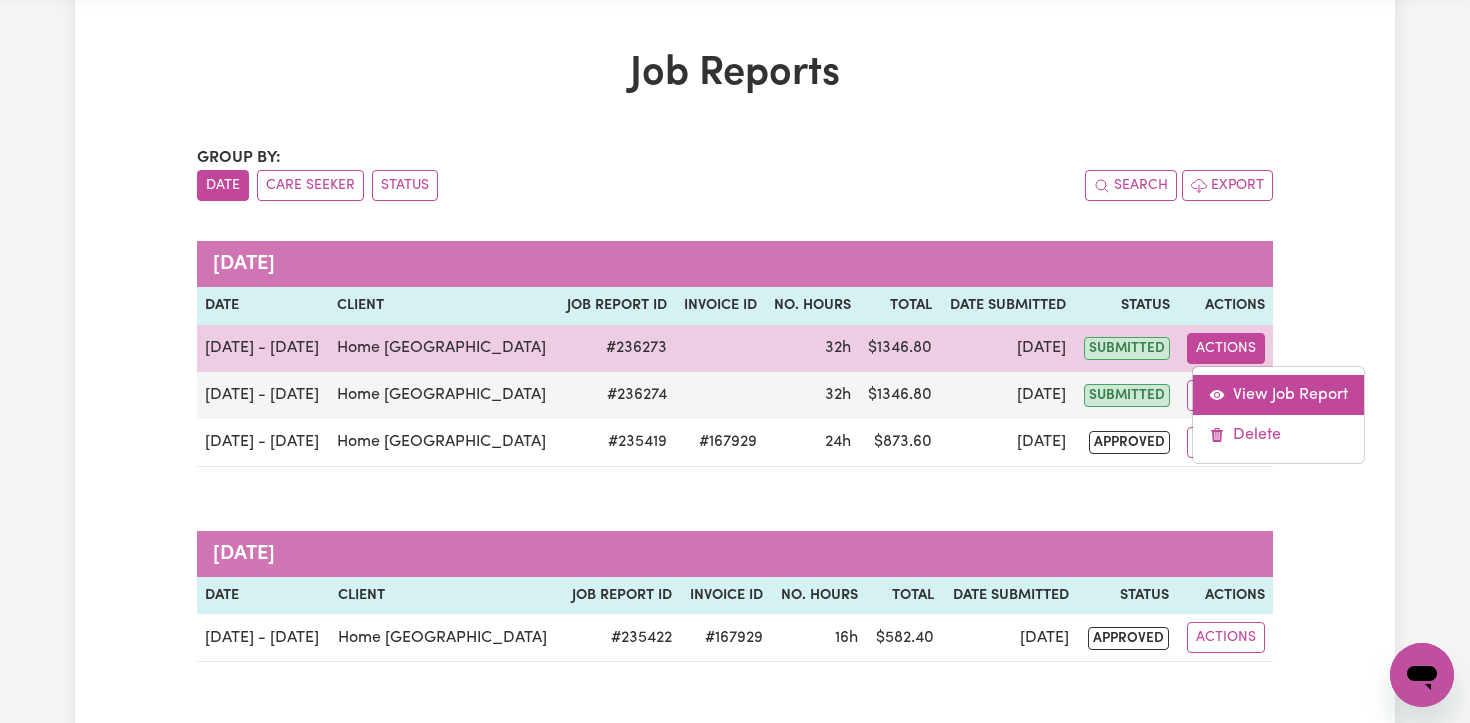 click on "View Job Report" at bounding box center [1278, 395] 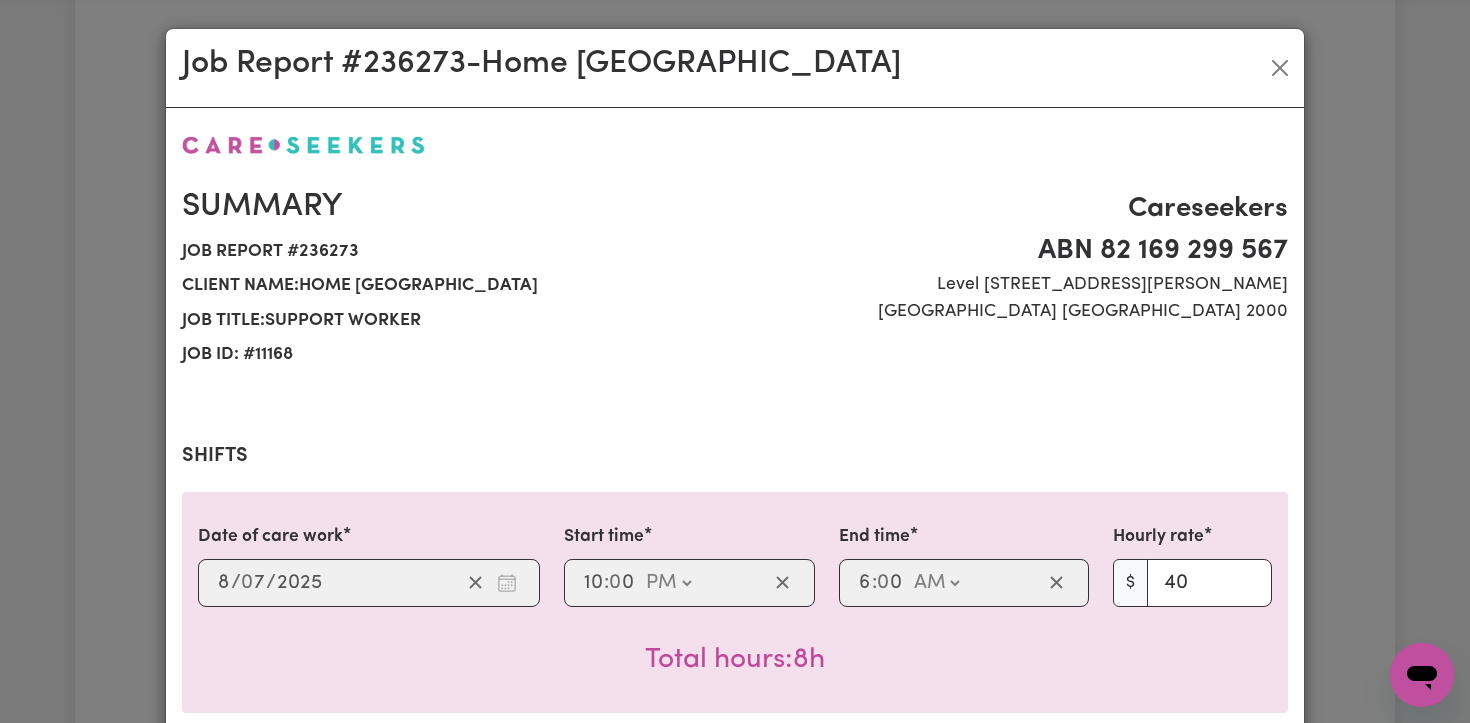 select on "40-Weekday" 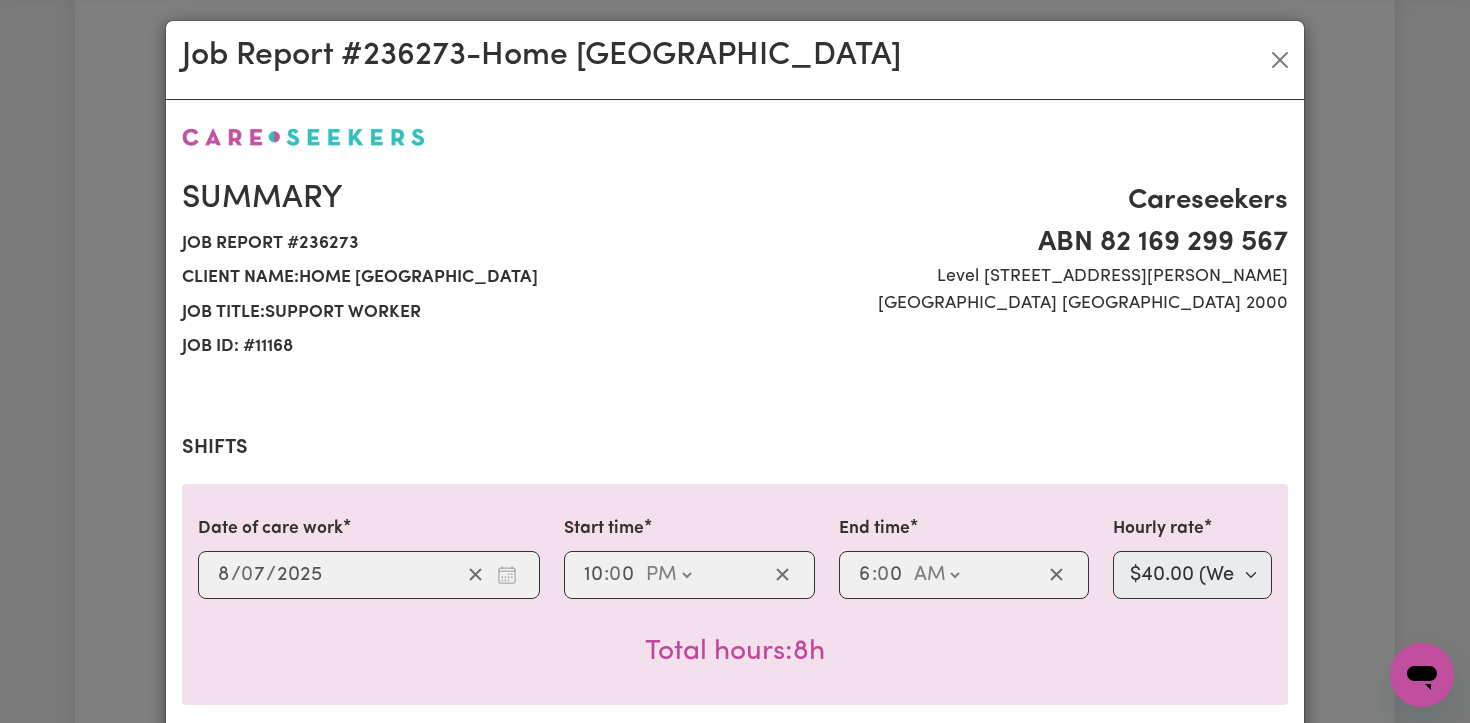 scroll, scrollTop: 0, scrollLeft: 0, axis: both 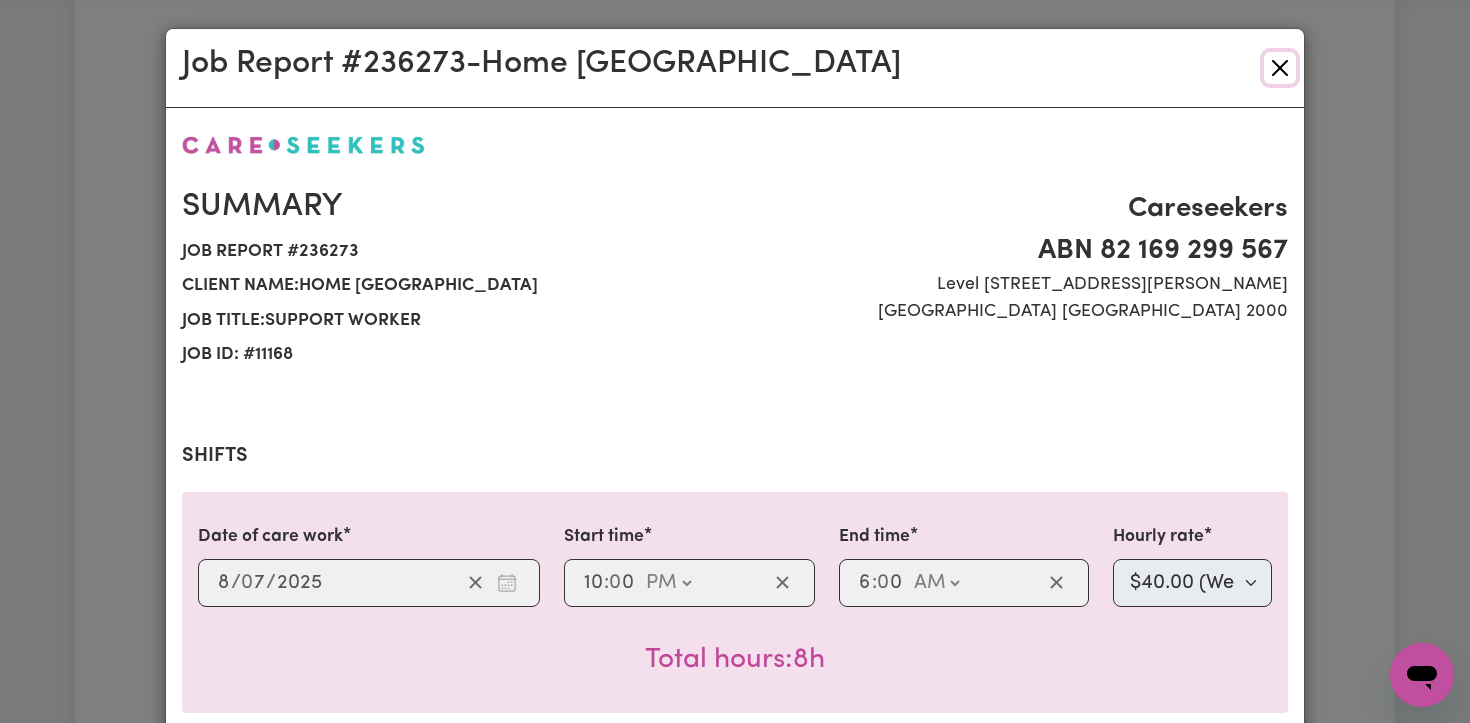 click at bounding box center (1280, 68) 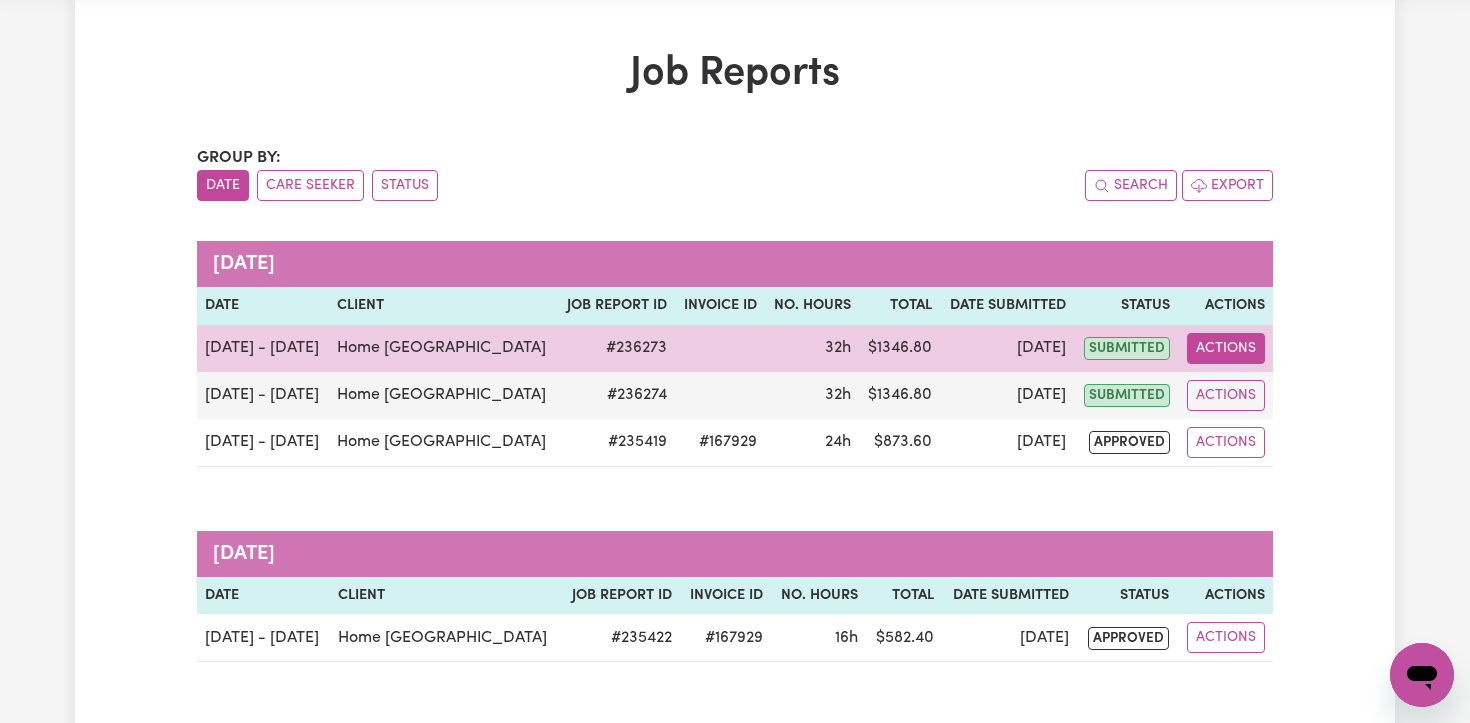 click on "Actions" at bounding box center (1226, 348) 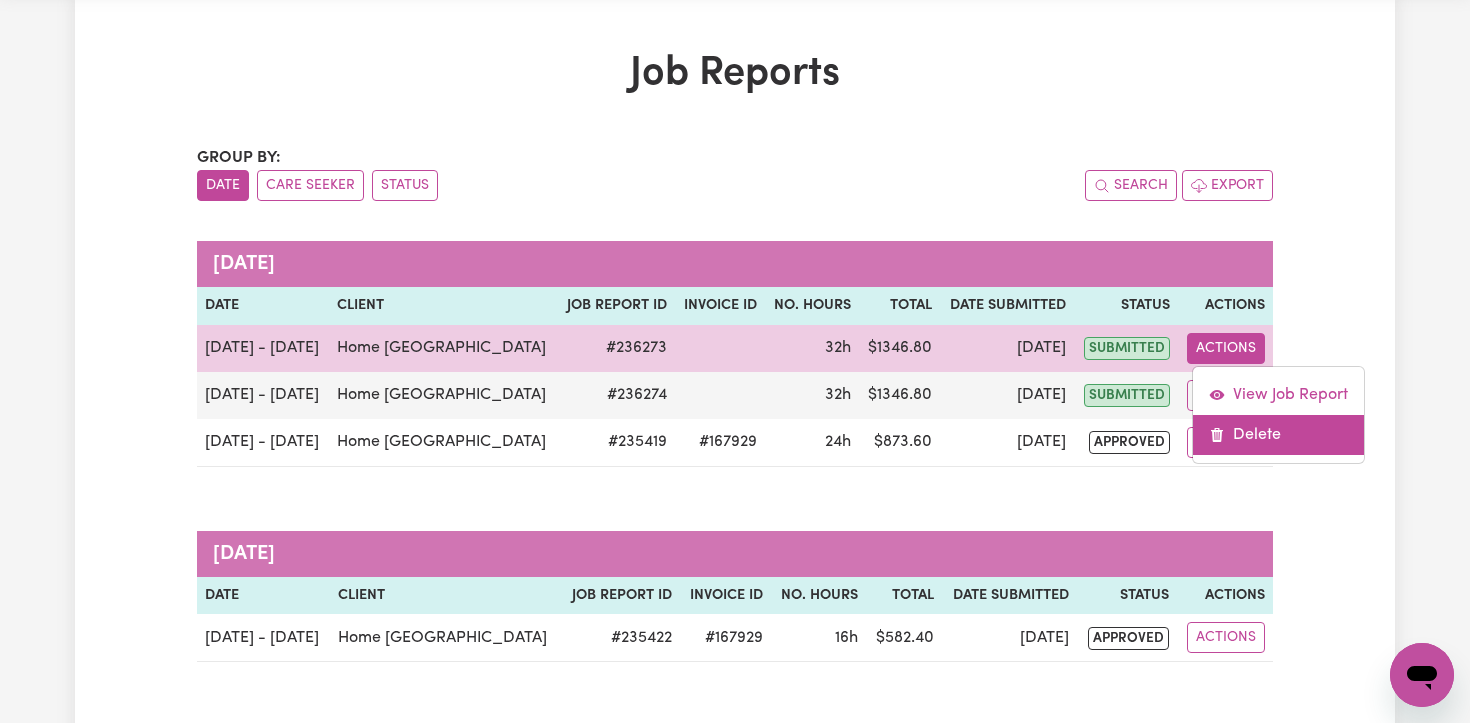 click on "Delete" at bounding box center [1278, 435] 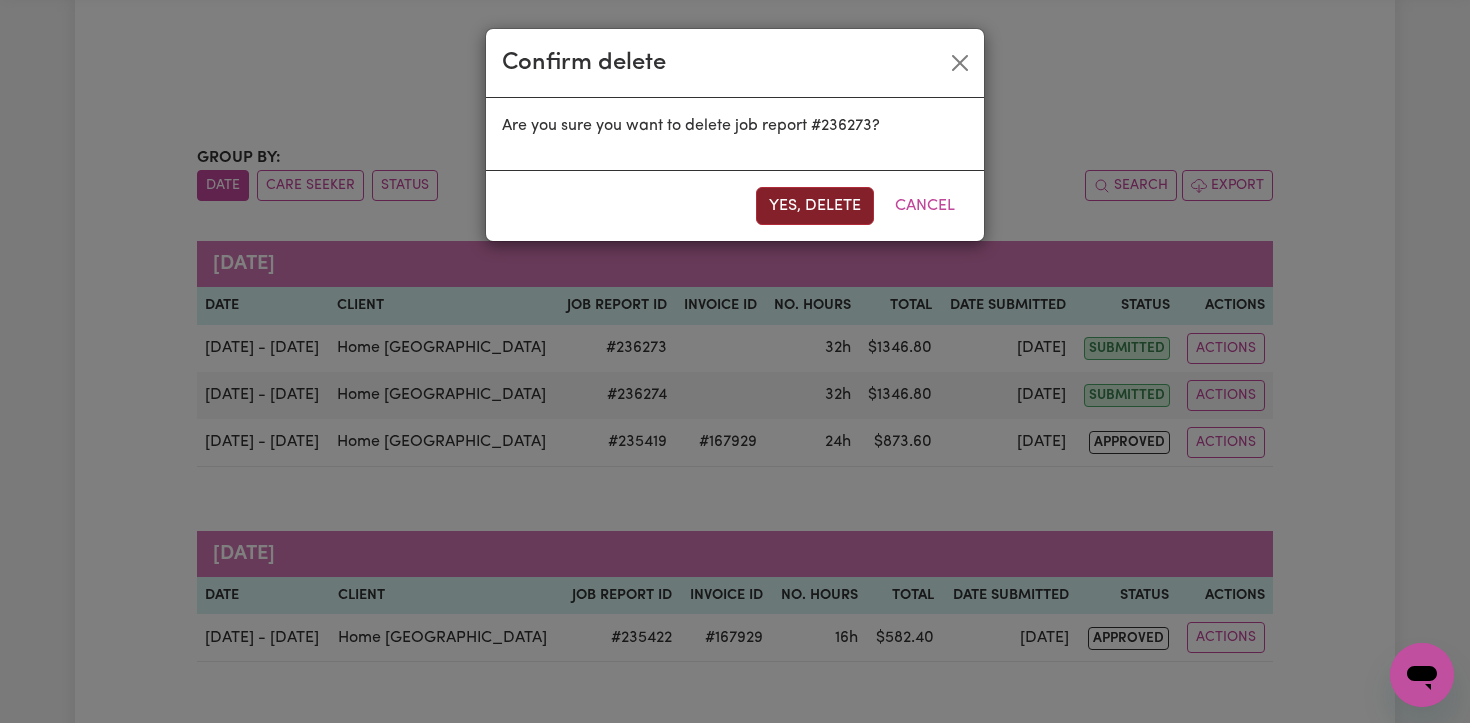 click on "Yes, delete" at bounding box center [815, 206] 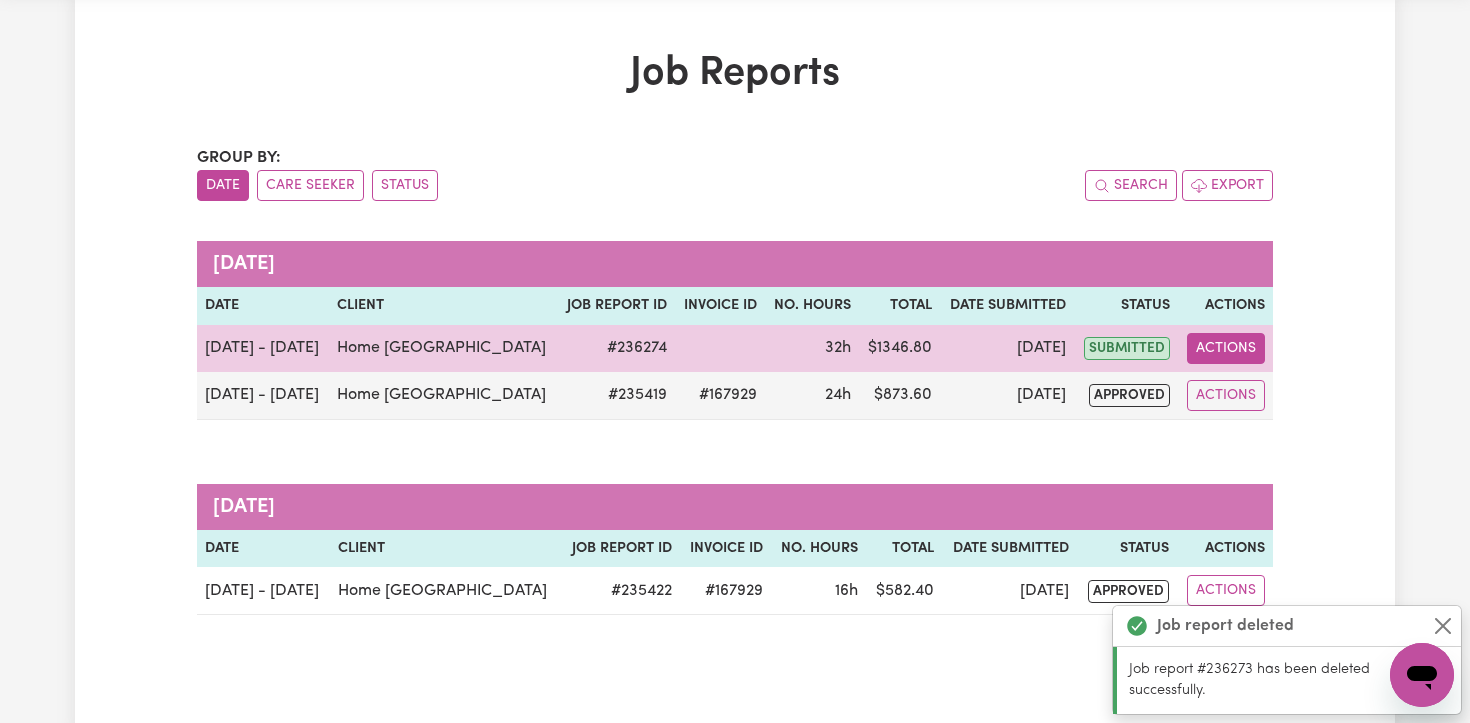 click on "Actions" at bounding box center [1226, 348] 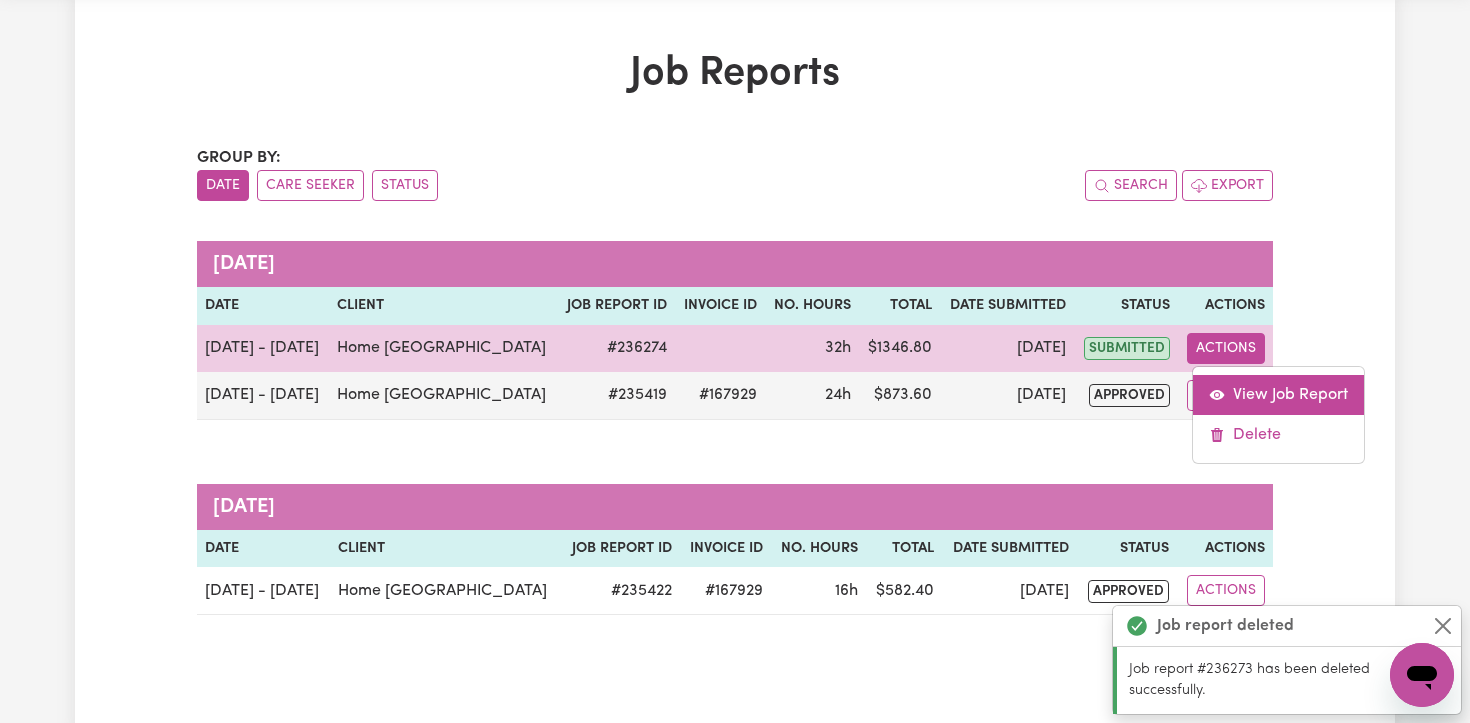 click on "View Job Report" at bounding box center (1278, 395) 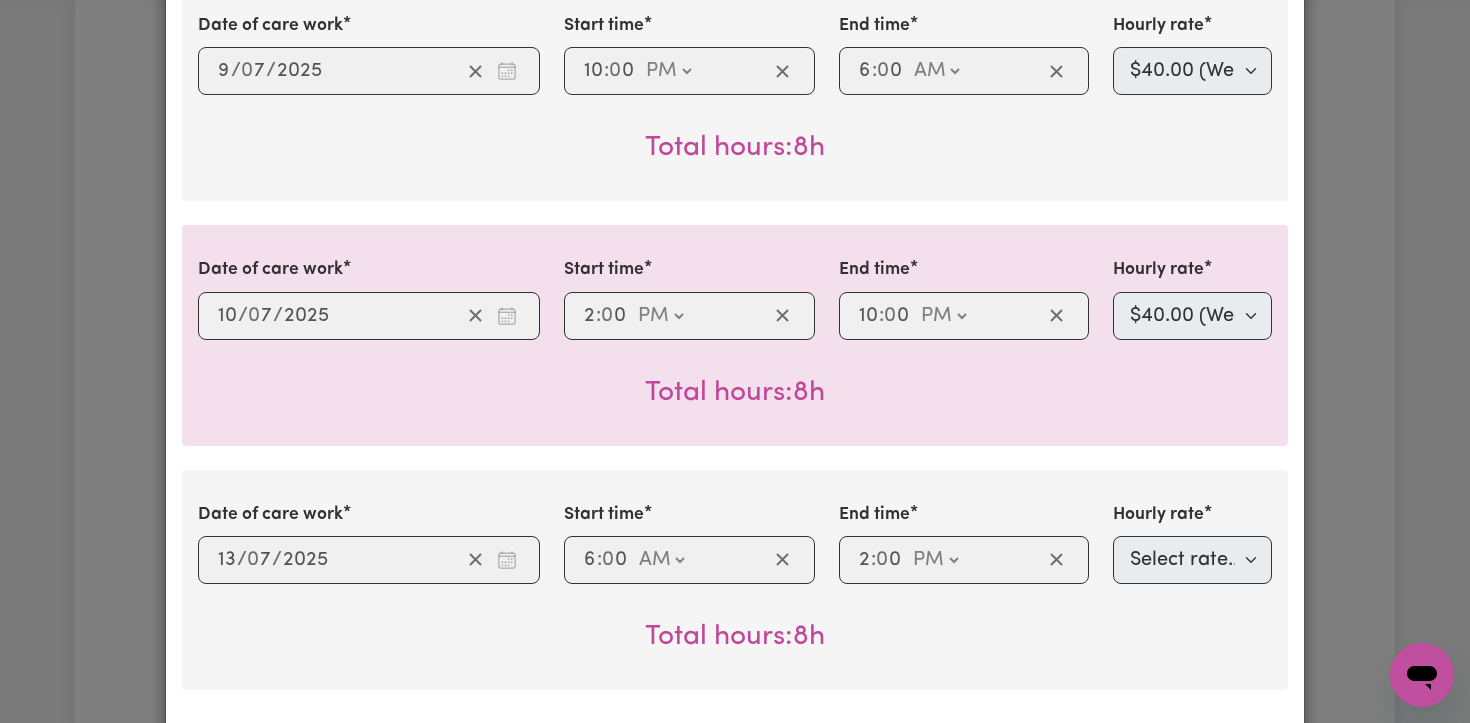 scroll, scrollTop: 0, scrollLeft: 0, axis: both 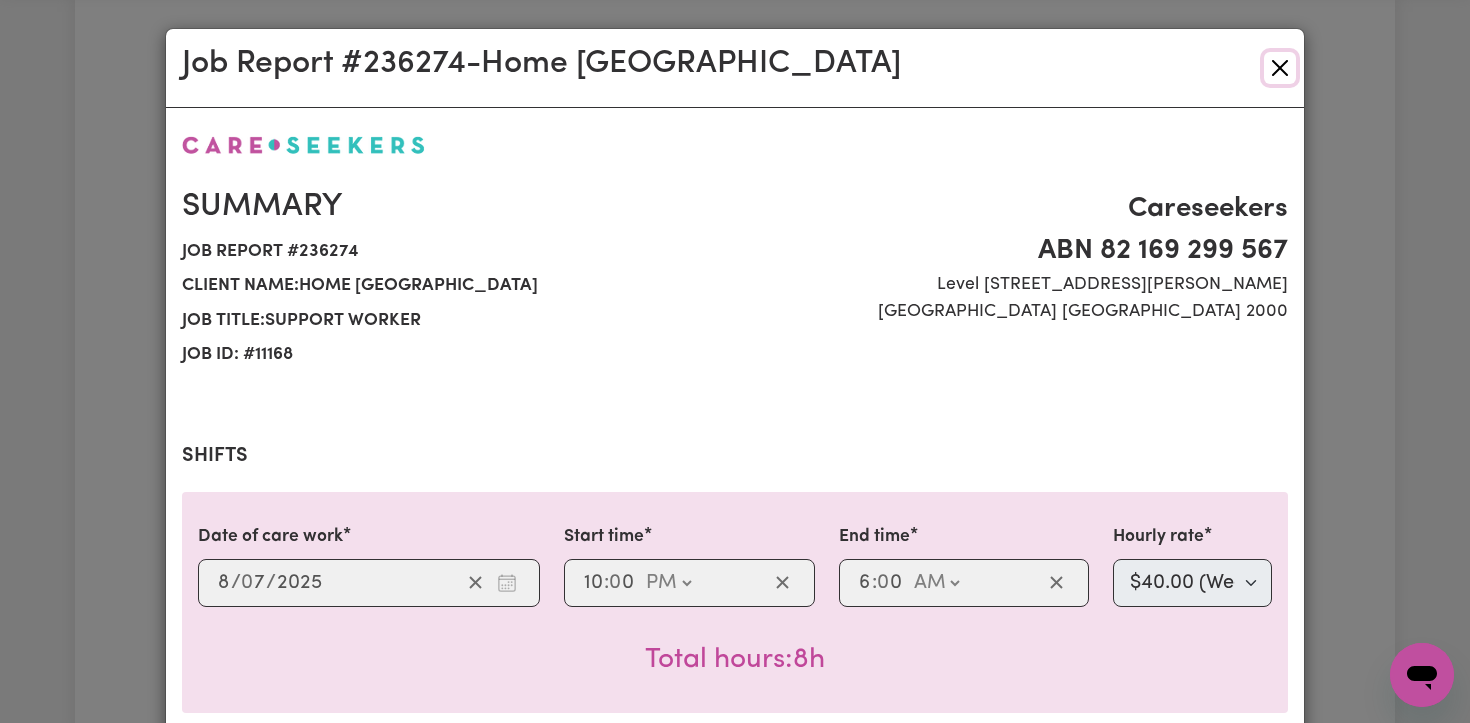 click at bounding box center [1280, 68] 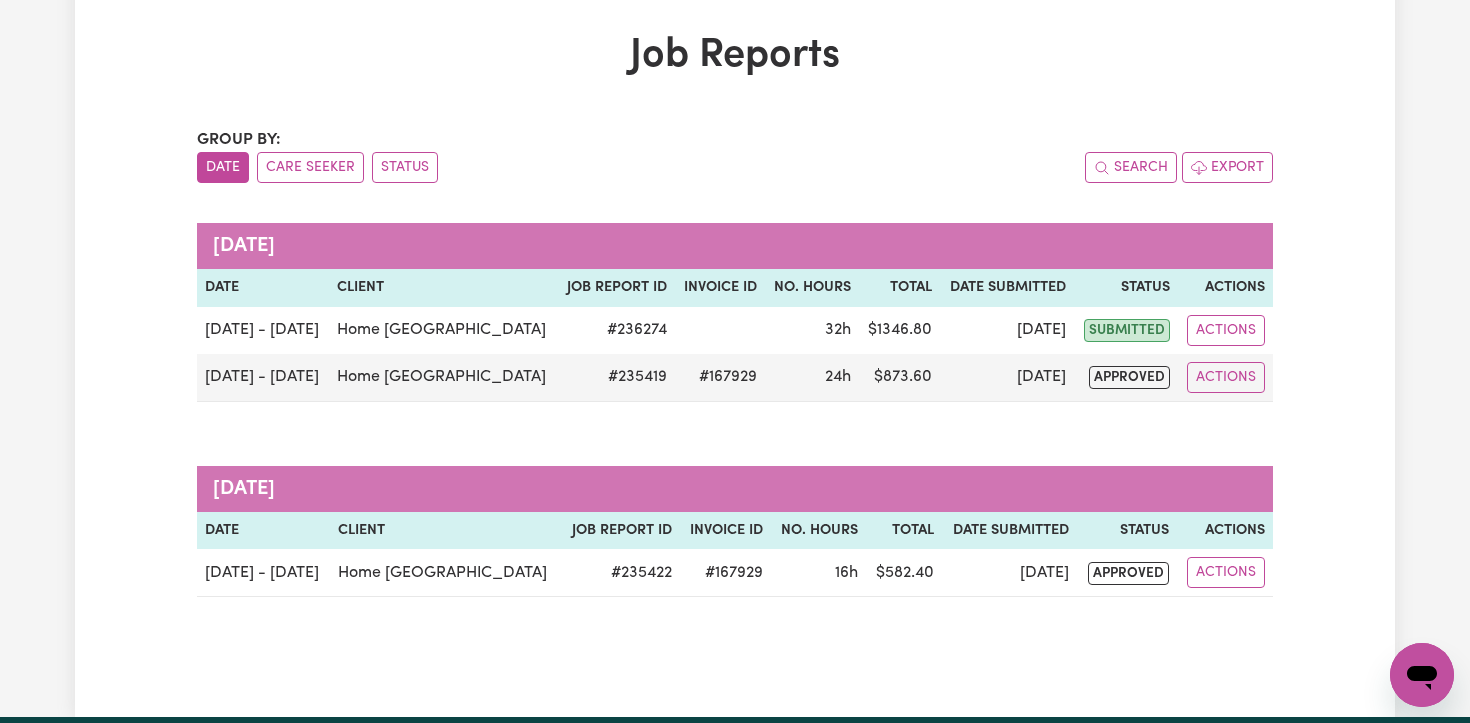 scroll, scrollTop: 102, scrollLeft: 0, axis: vertical 